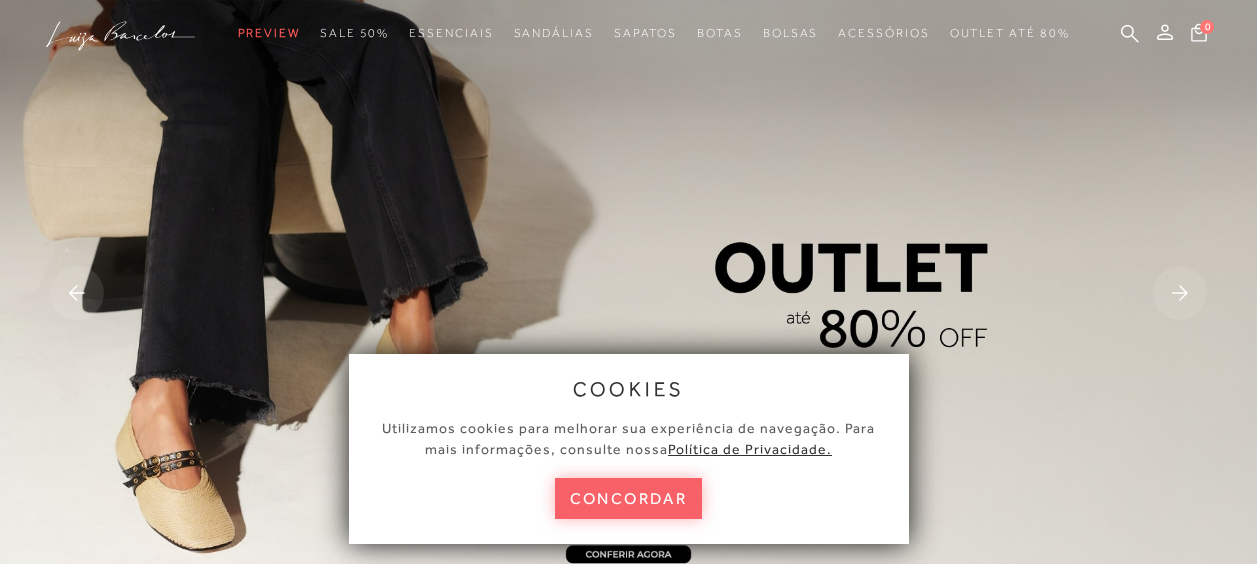 scroll, scrollTop: 0, scrollLeft: 0, axis: both 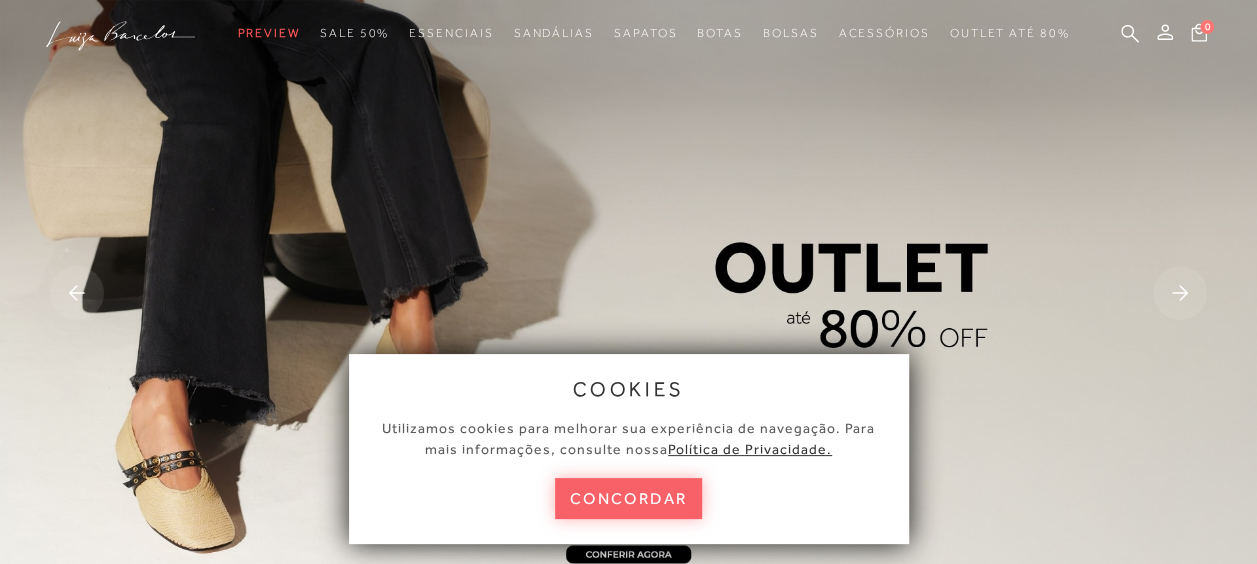 click on "concordar" at bounding box center (629, 498) 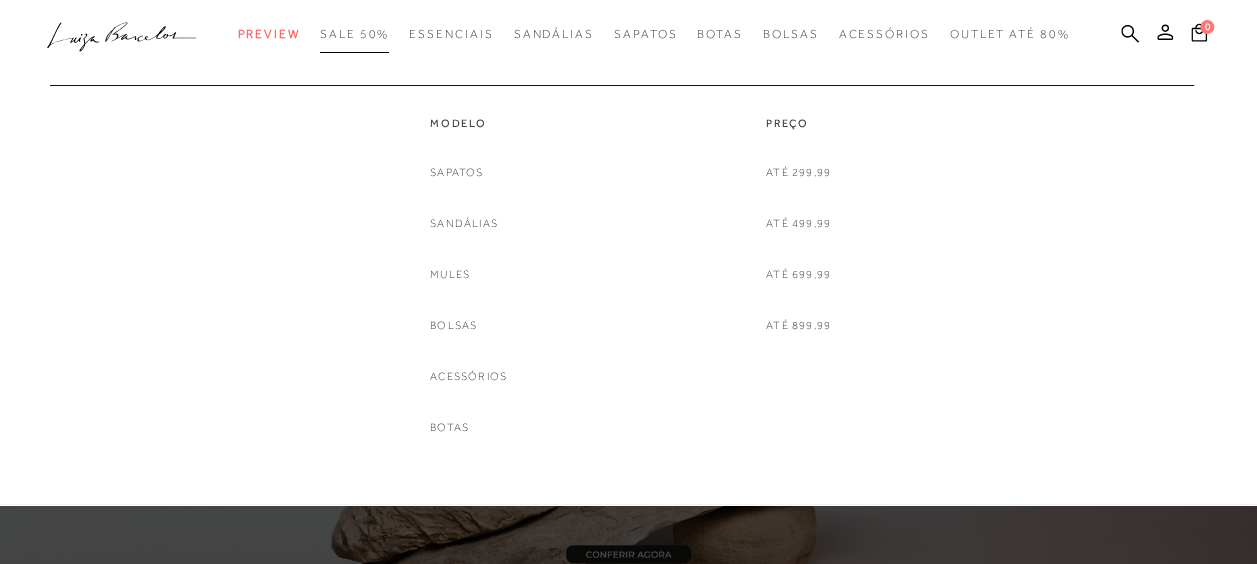 click on "SALE 50%" at bounding box center (354, 34) 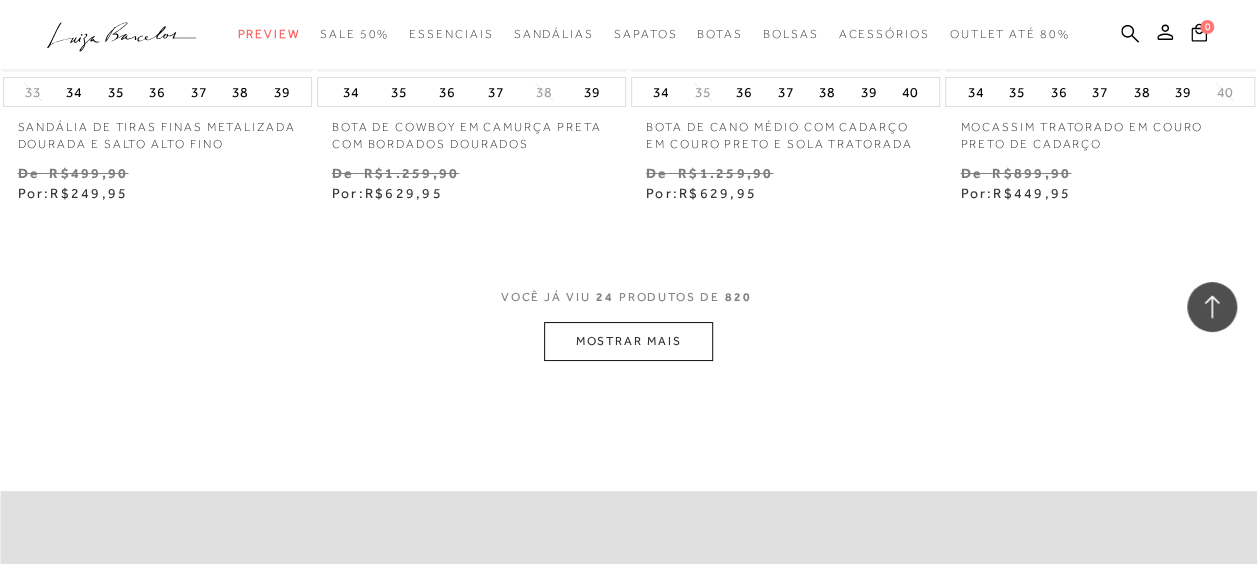 scroll, scrollTop: 3800, scrollLeft: 0, axis: vertical 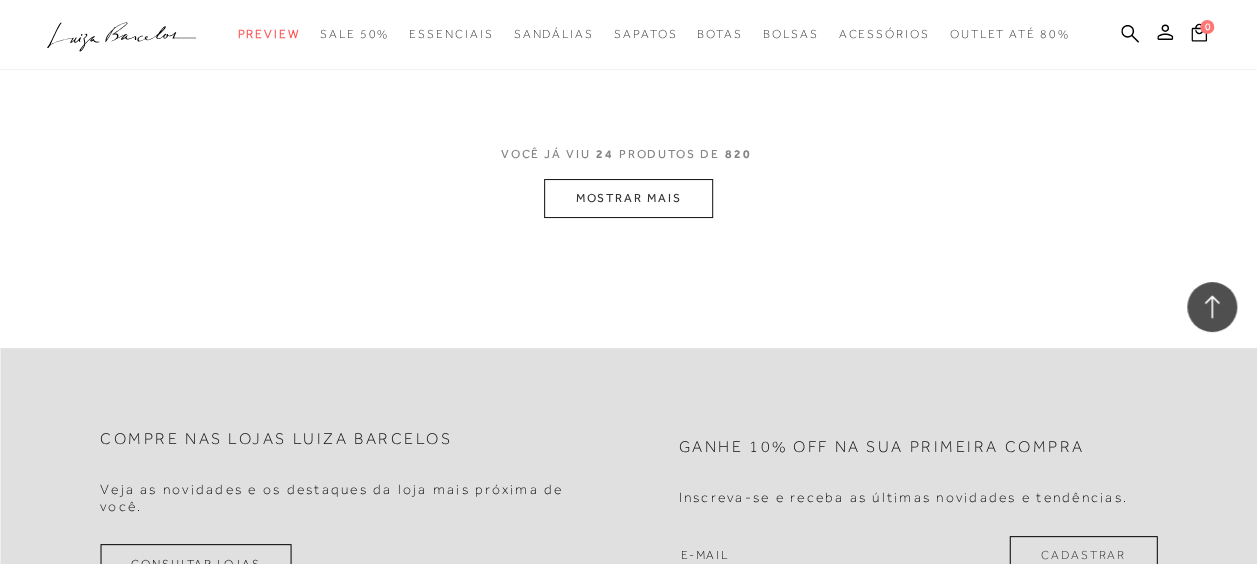click on "MOSTRAR MAIS" at bounding box center [628, 198] 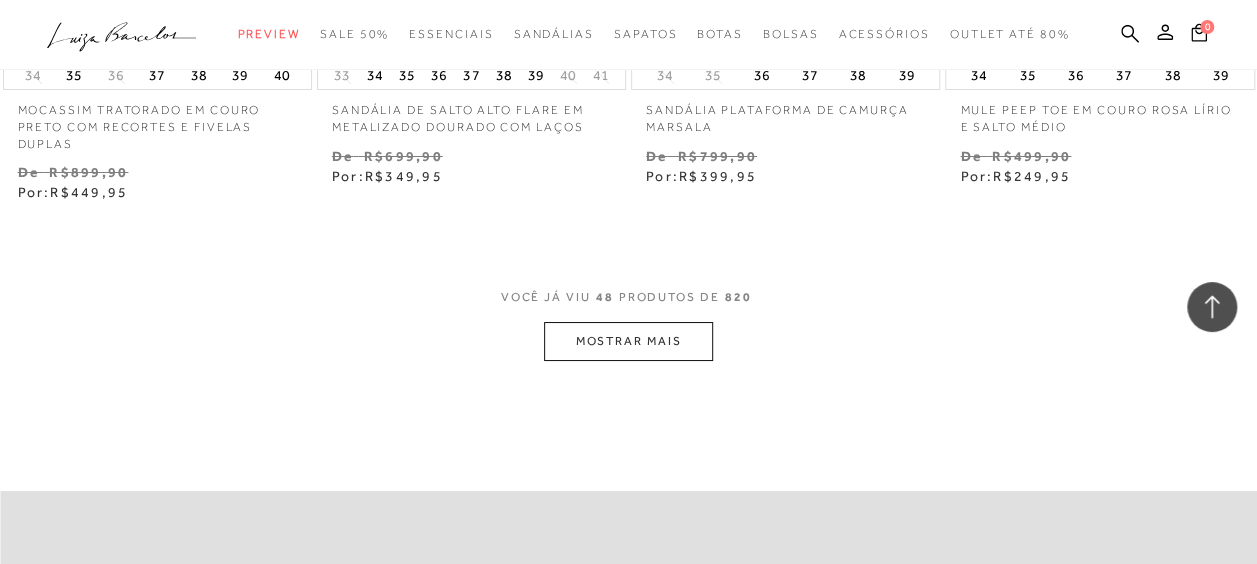 scroll, scrollTop: 7400, scrollLeft: 0, axis: vertical 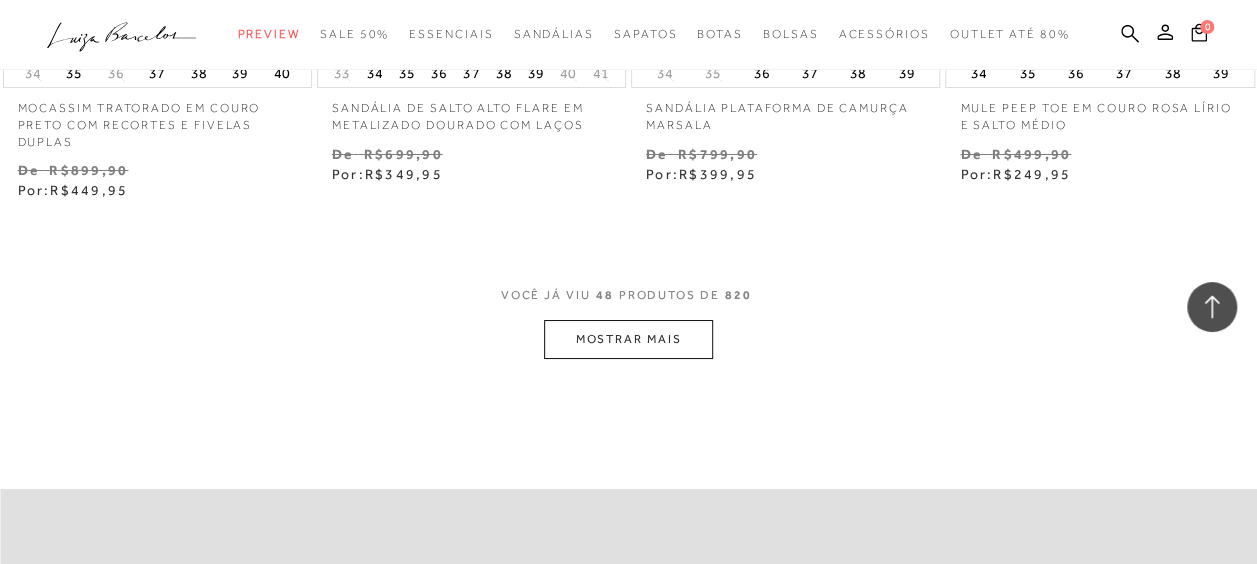 click on "MOSTRAR MAIS" at bounding box center [628, 339] 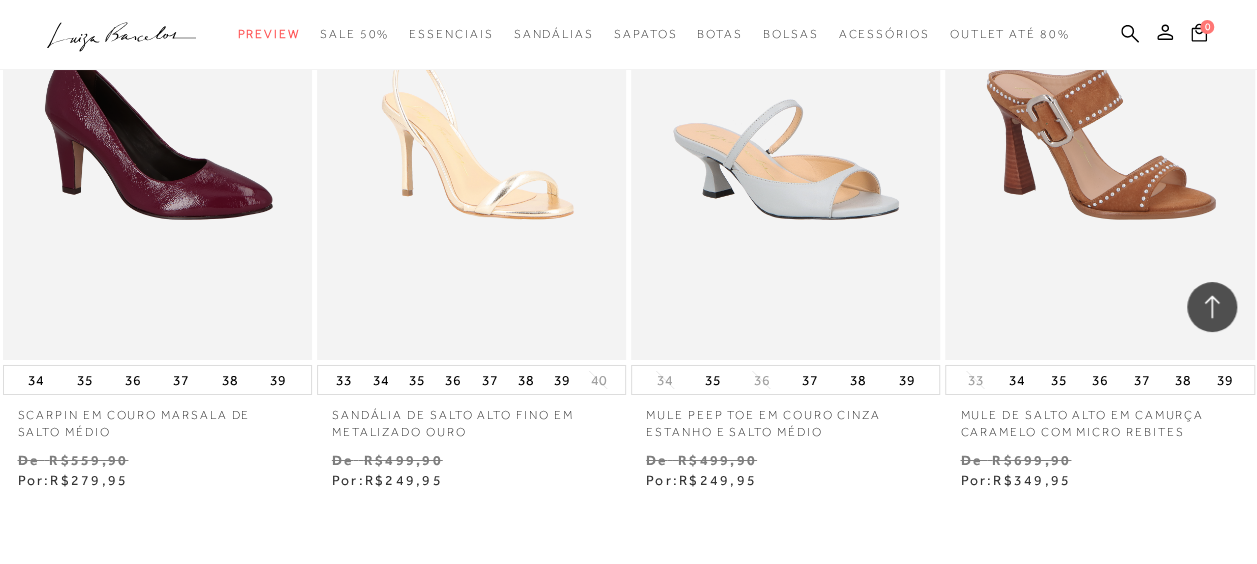 scroll, scrollTop: 11000, scrollLeft: 0, axis: vertical 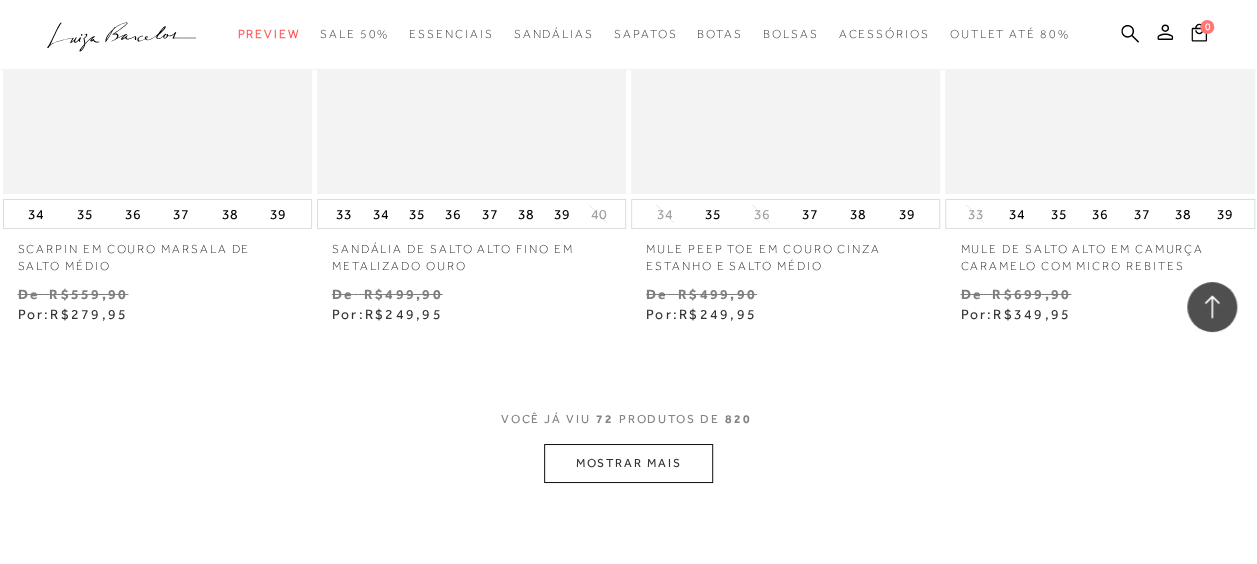 click on "MOSTRAR MAIS" at bounding box center [628, 463] 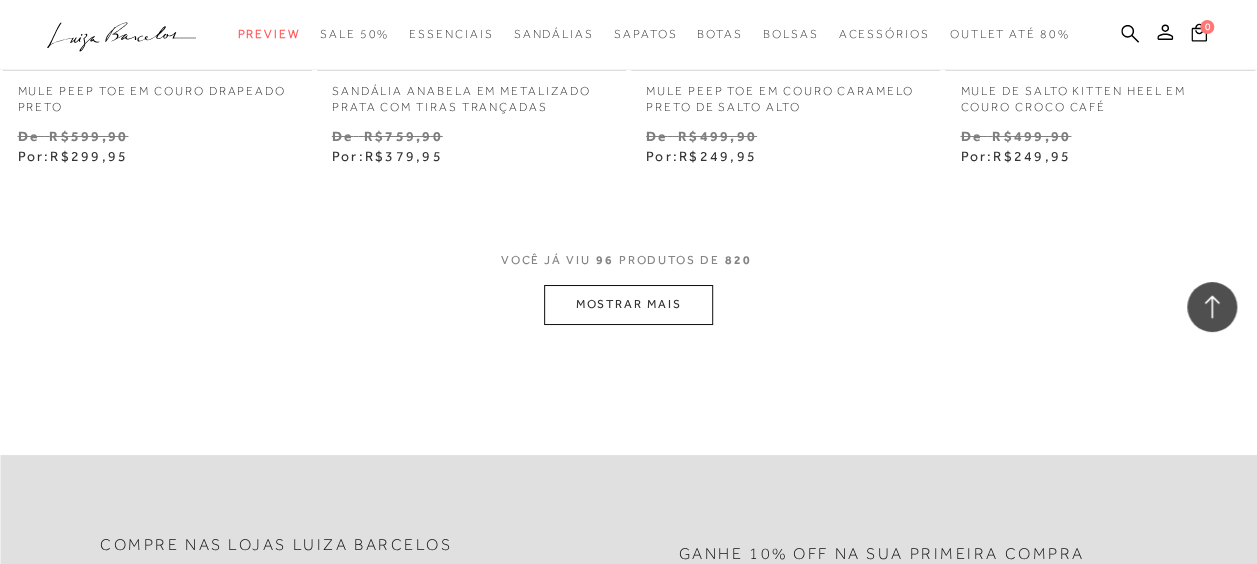 scroll, scrollTop: 14900, scrollLeft: 0, axis: vertical 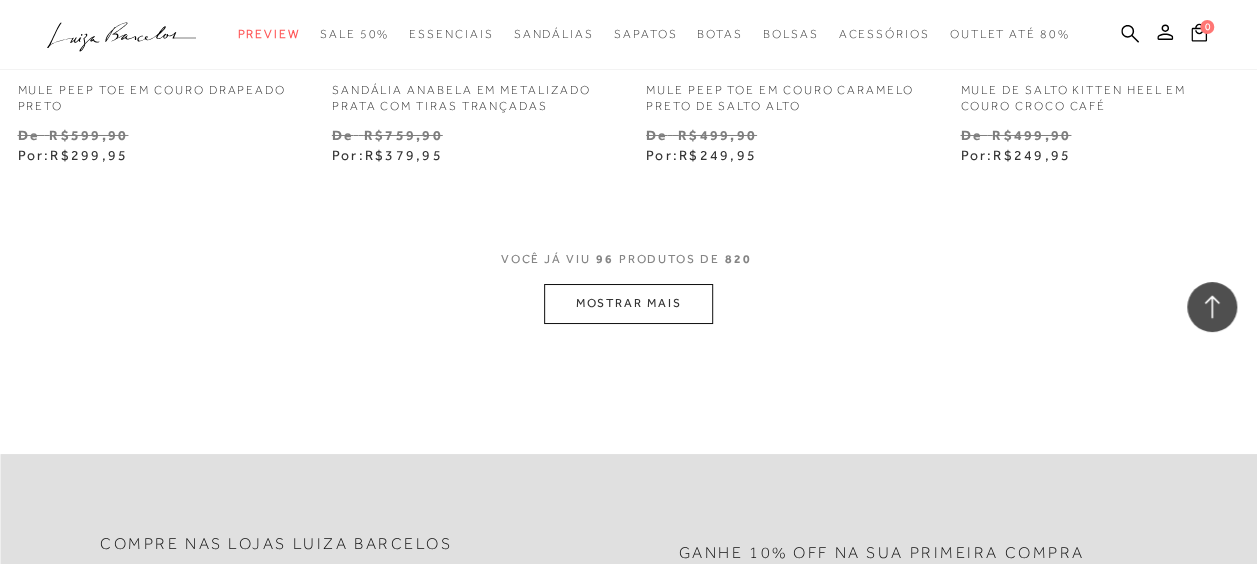 click on "MOSTRAR MAIS" at bounding box center [628, 303] 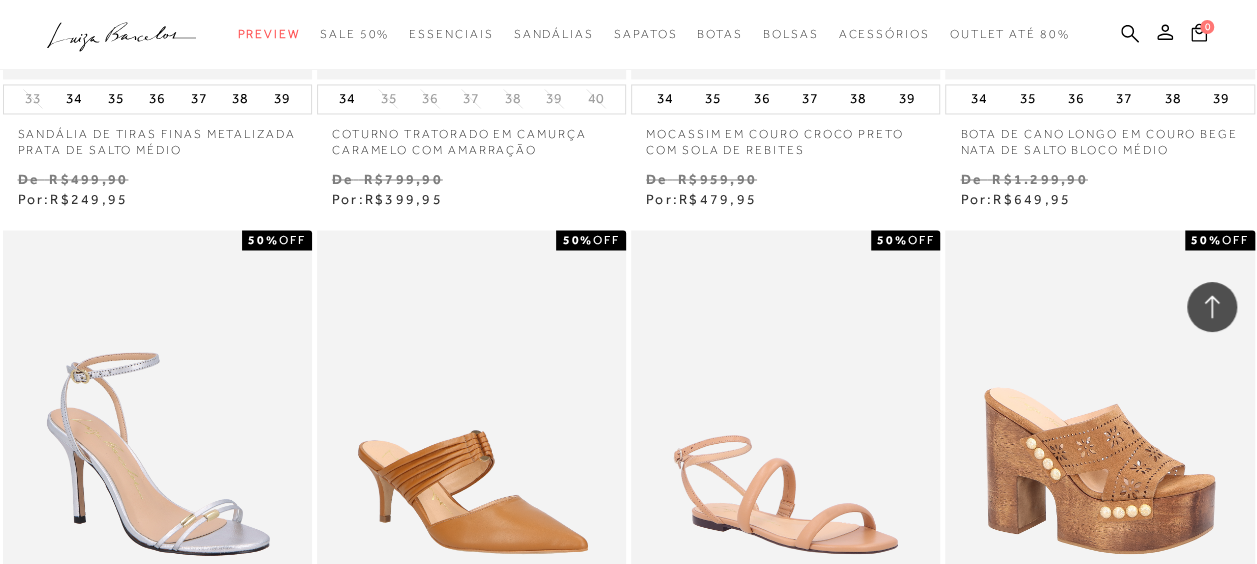 scroll, scrollTop: 16300, scrollLeft: 0, axis: vertical 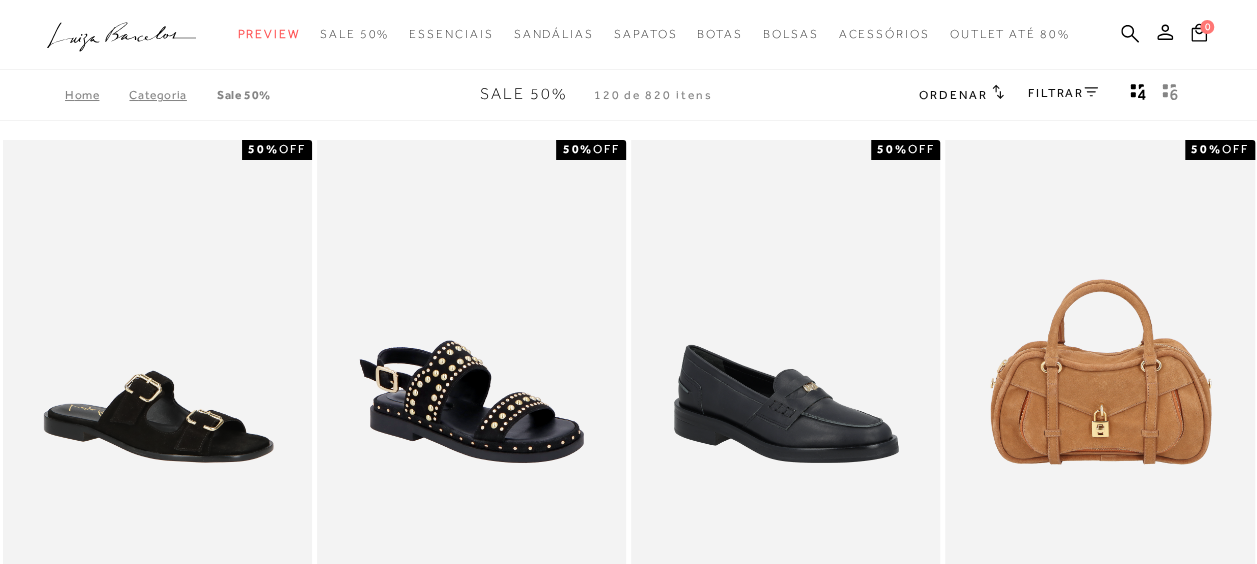 click on "FILTRAR" at bounding box center [1063, 93] 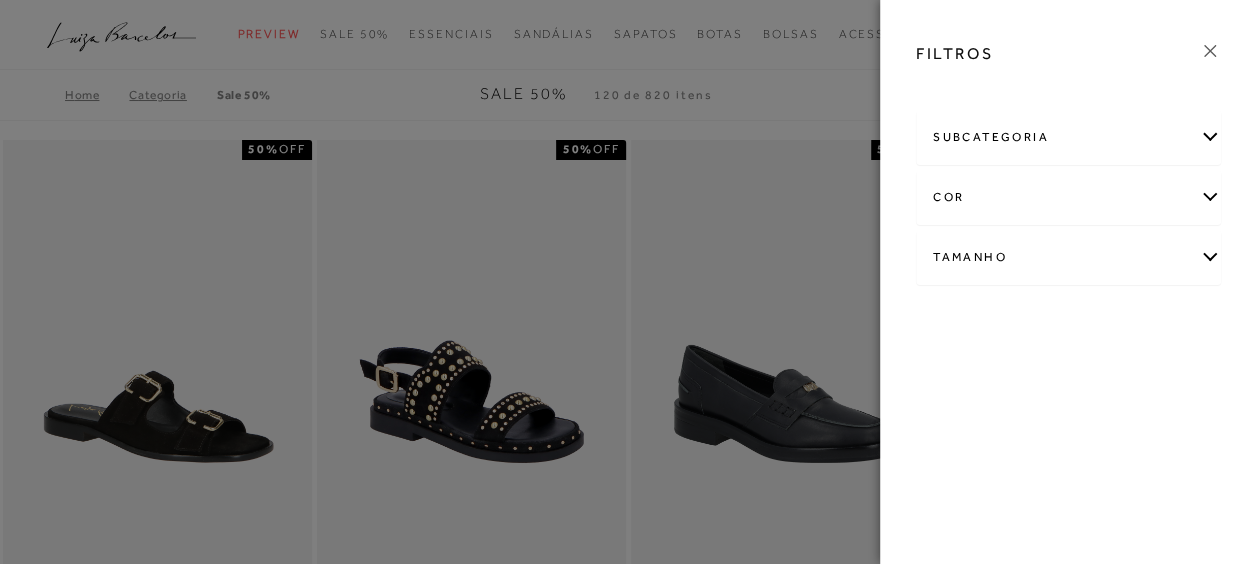 click on "Tamanho" at bounding box center [1068, 257] 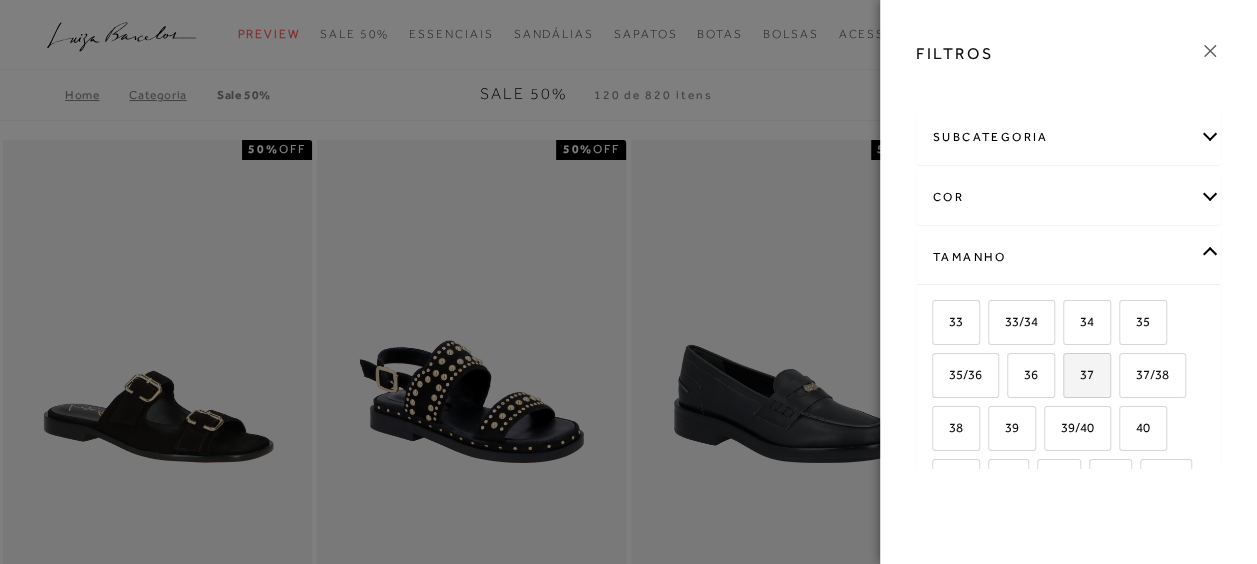 click on "37" at bounding box center (1079, 374) 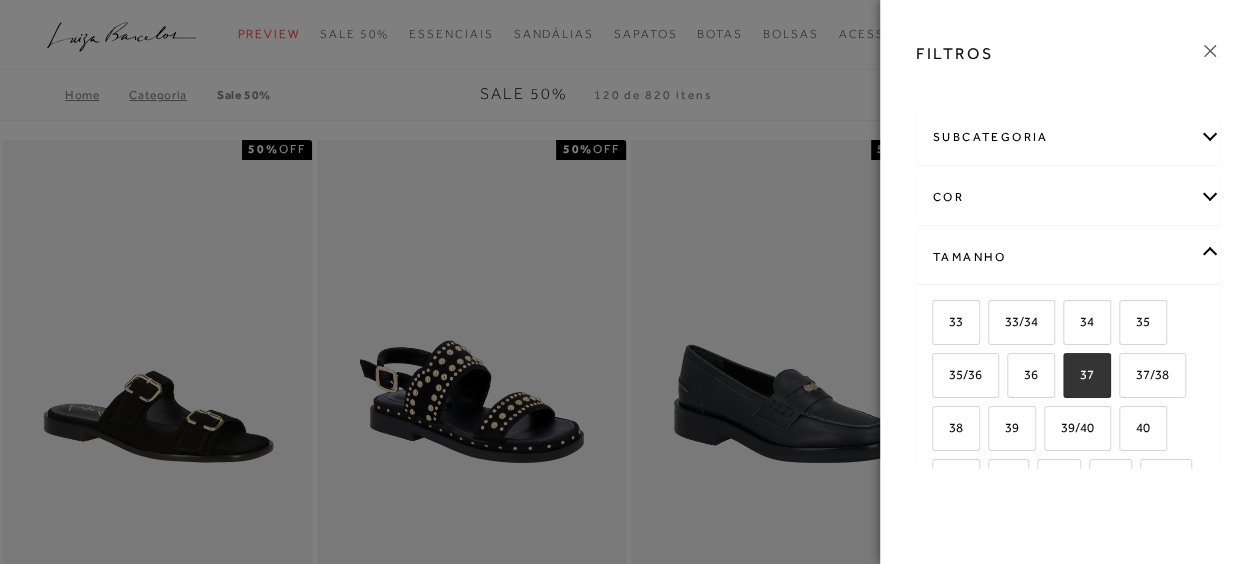 checkbox on "true" 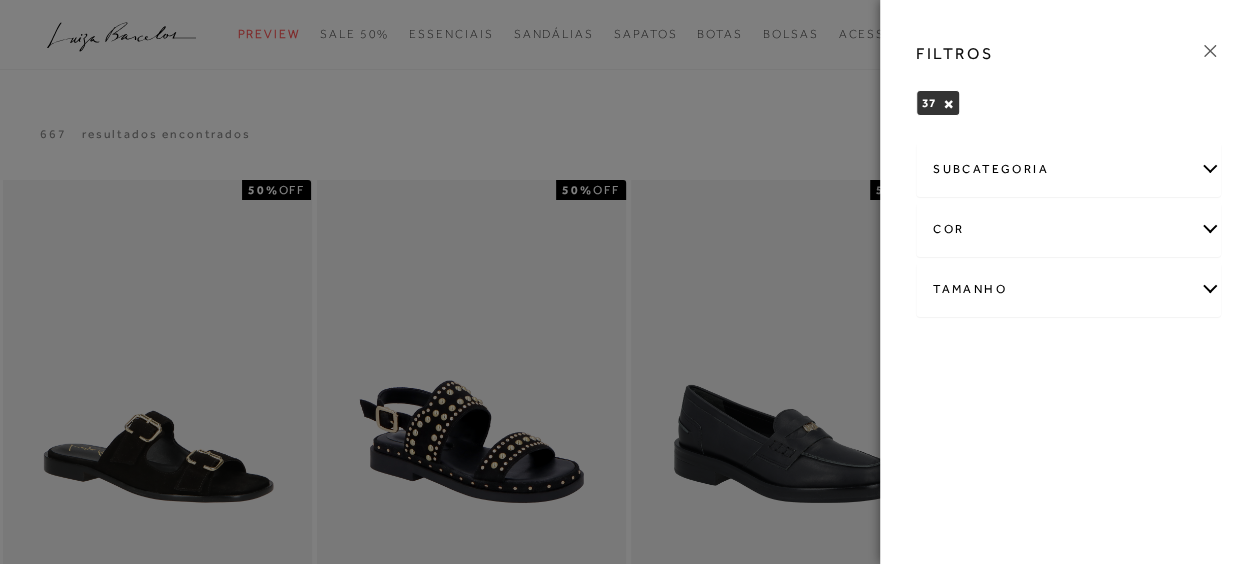 click 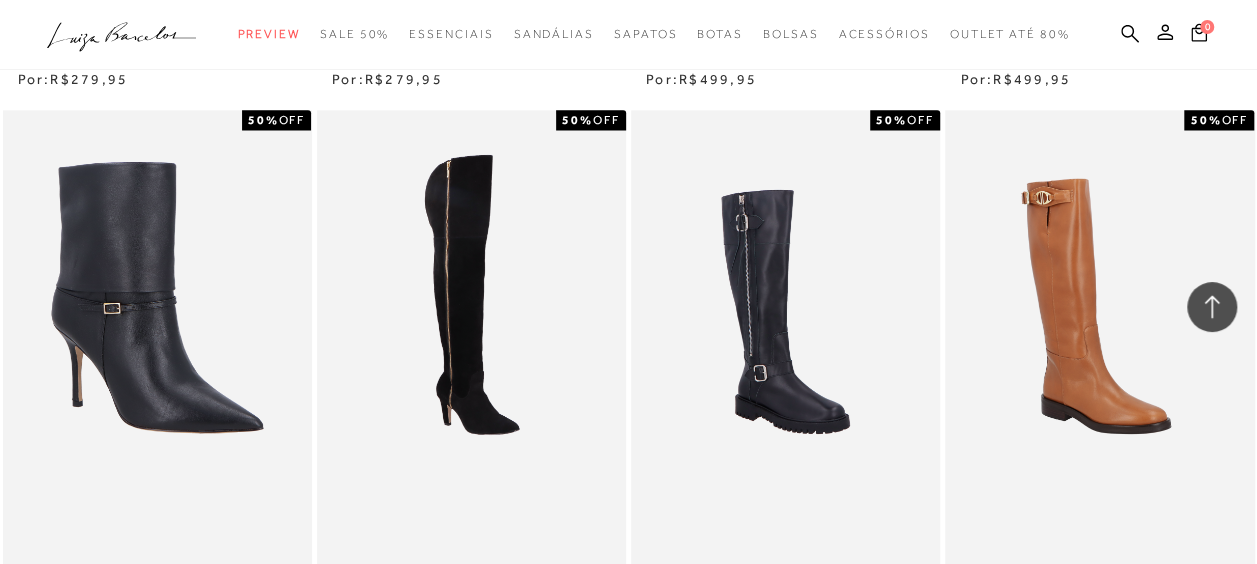 scroll, scrollTop: 1700, scrollLeft: 0, axis: vertical 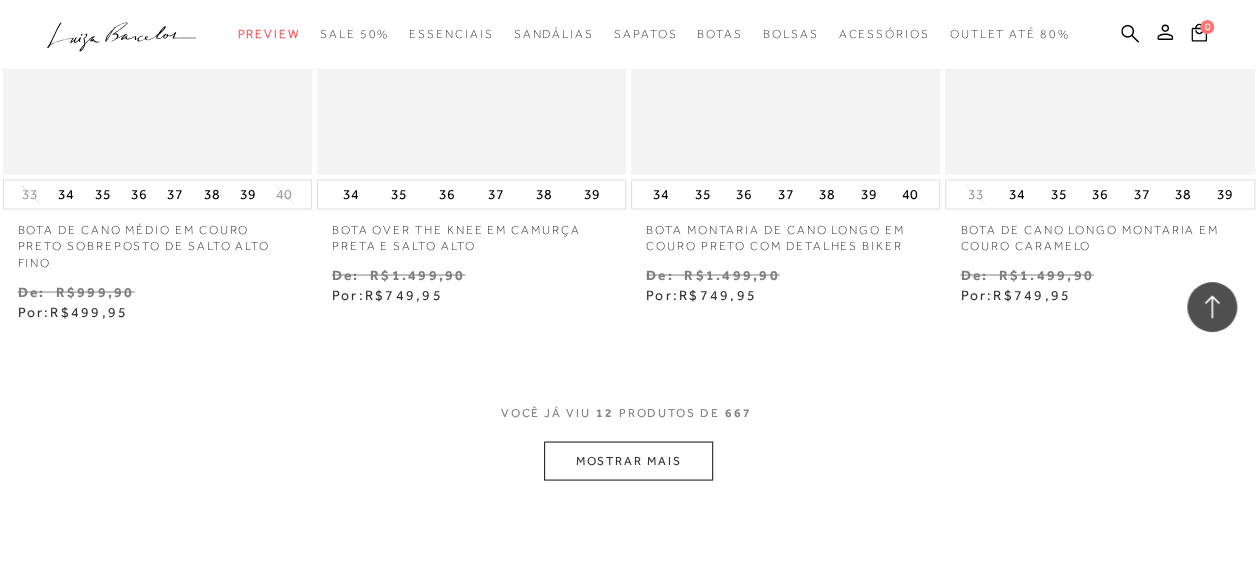 click on "MOSTRAR MAIS" at bounding box center (628, 460) 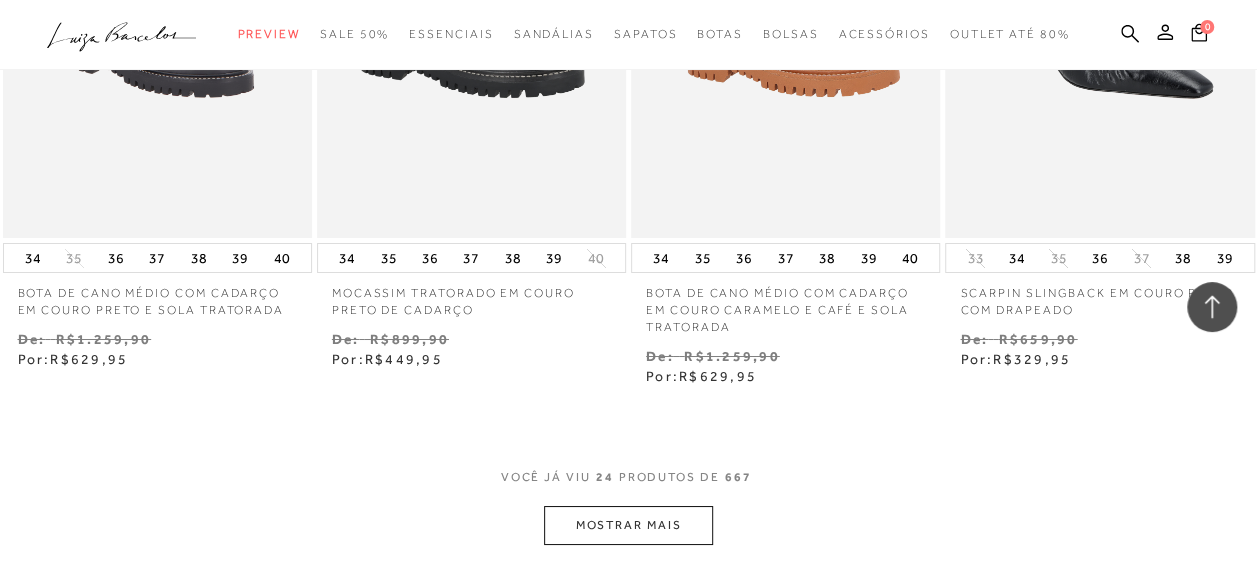 scroll, scrollTop: 3800, scrollLeft: 0, axis: vertical 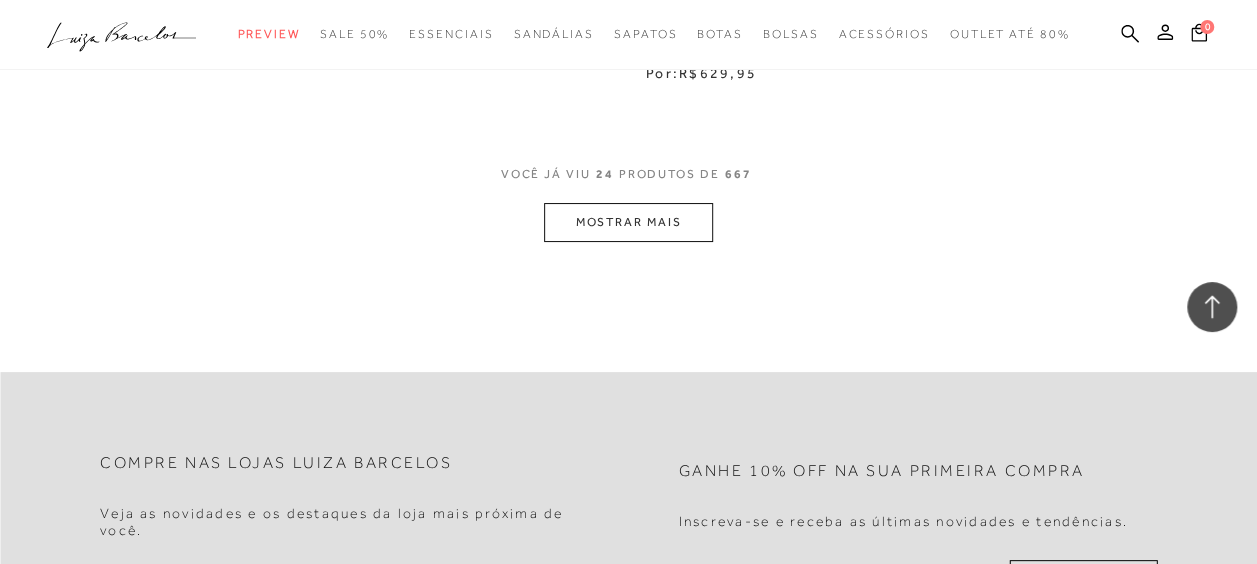 click on "MOSTRAR MAIS" at bounding box center [628, 222] 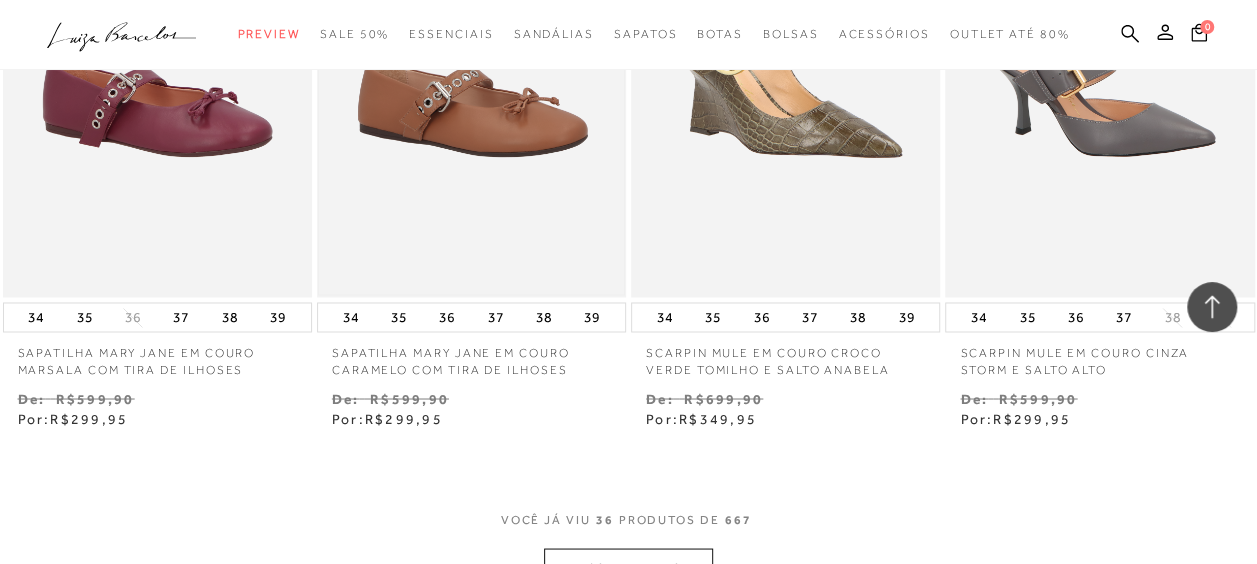 scroll, scrollTop: 5600, scrollLeft: 0, axis: vertical 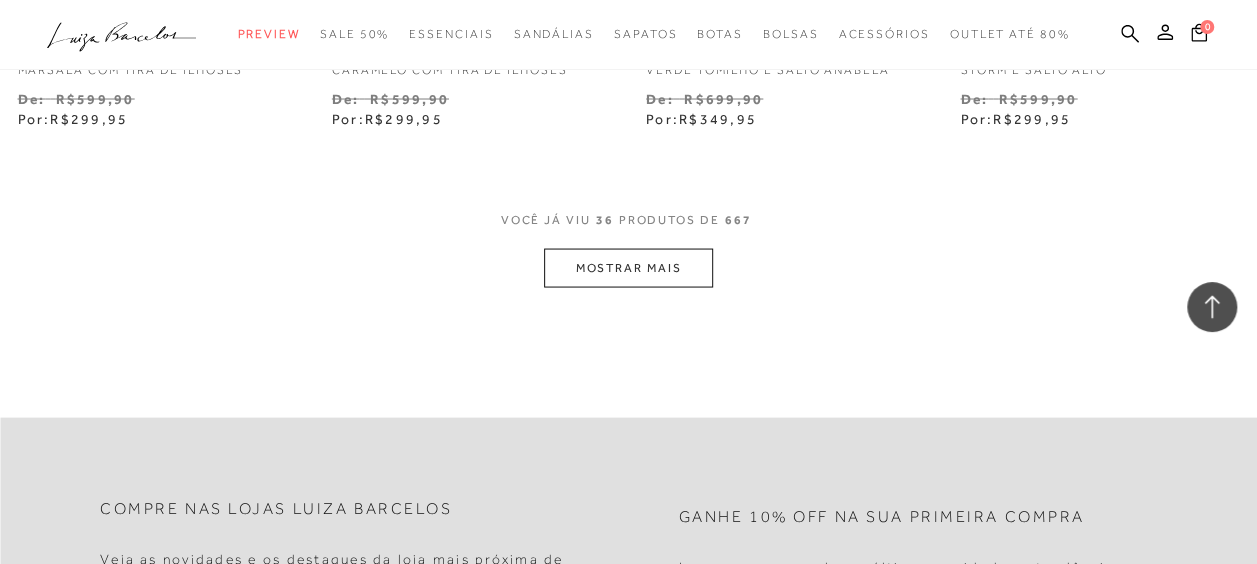 click on "MOSTRAR MAIS" at bounding box center (628, 267) 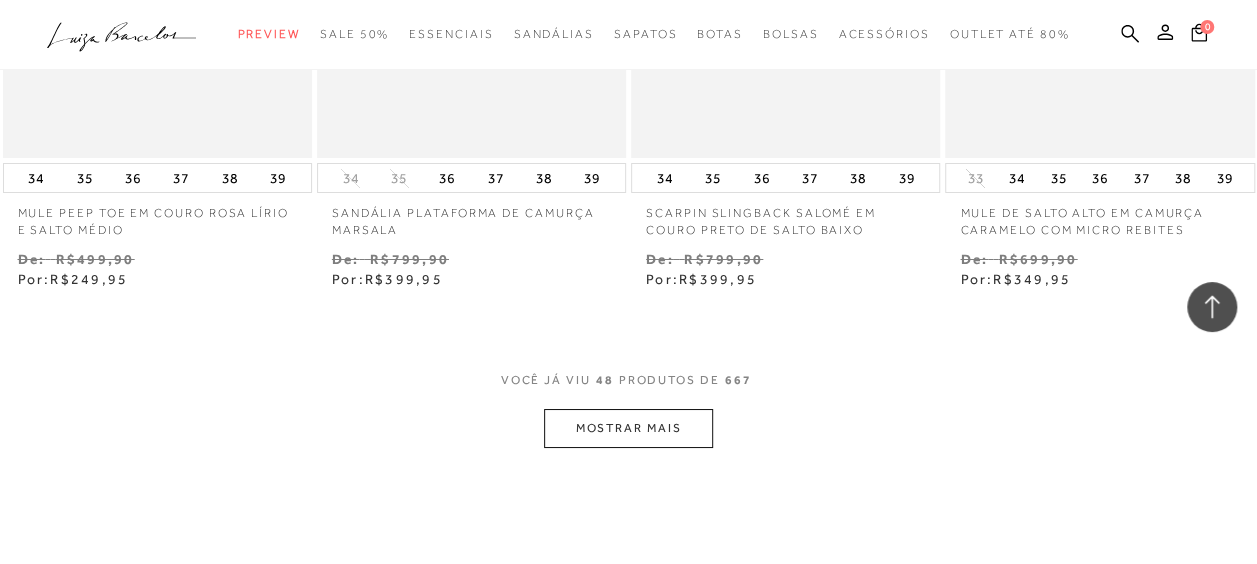 scroll, scrollTop: 7400, scrollLeft: 0, axis: vertical 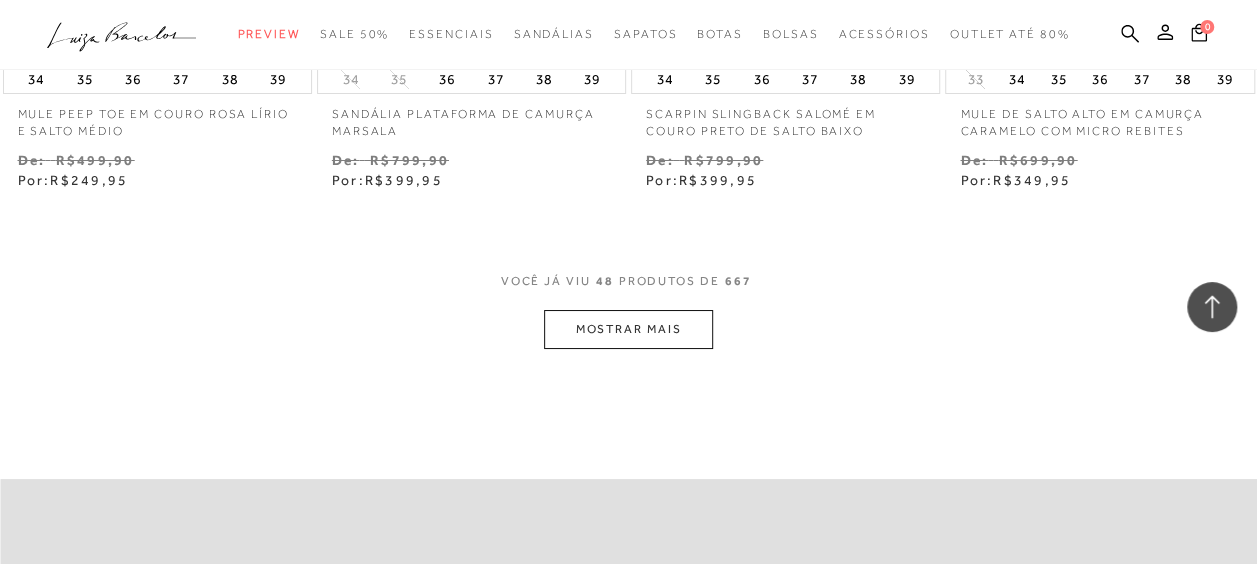 click on "MOSTRAR MAIS" at bounding box center (628, 329) 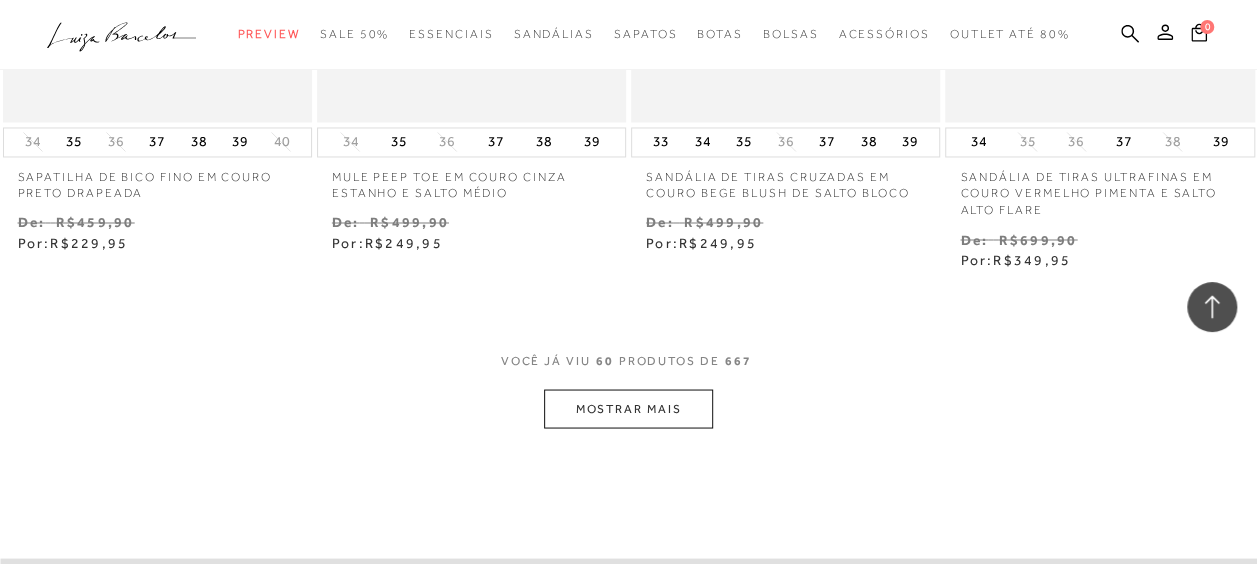 scroll, scrollTop: 9300, scrollLeft: 0, axis: vertical 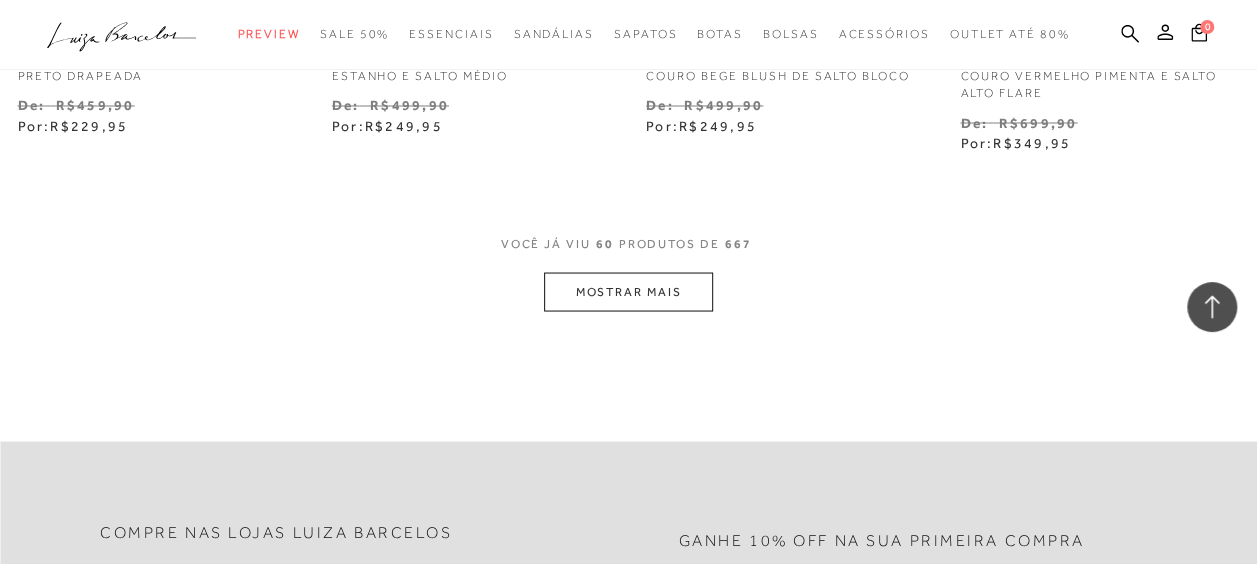 click on "MOSTRAR MAIS" at bounding box center [628, 291] 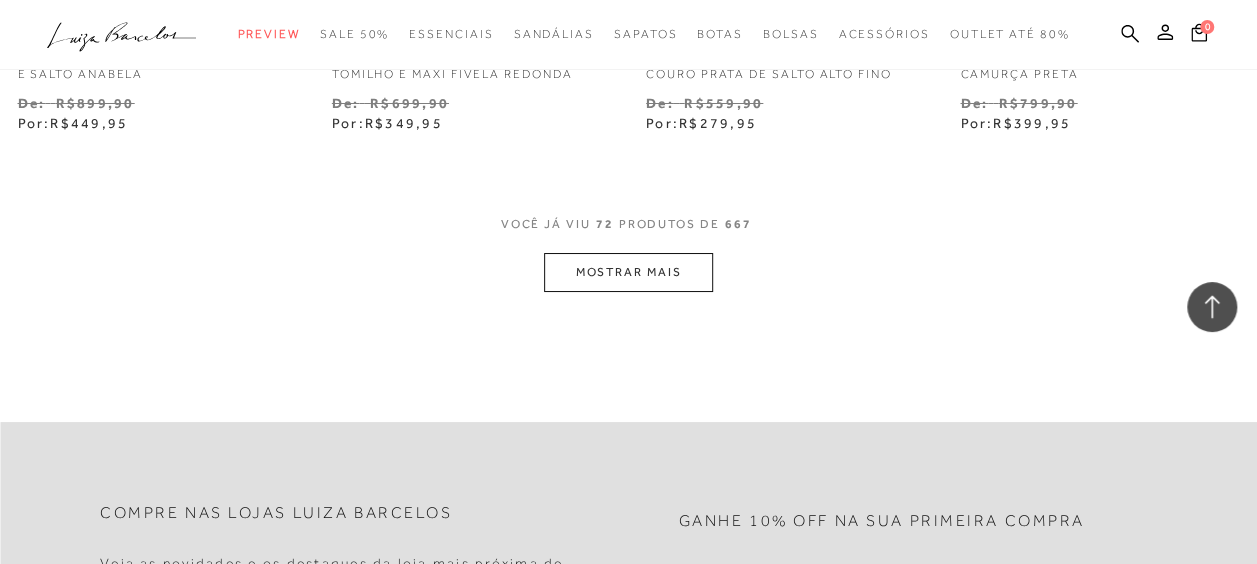 scroll, scrollTop: 11200, scrollLeft: 0, axis: vertical 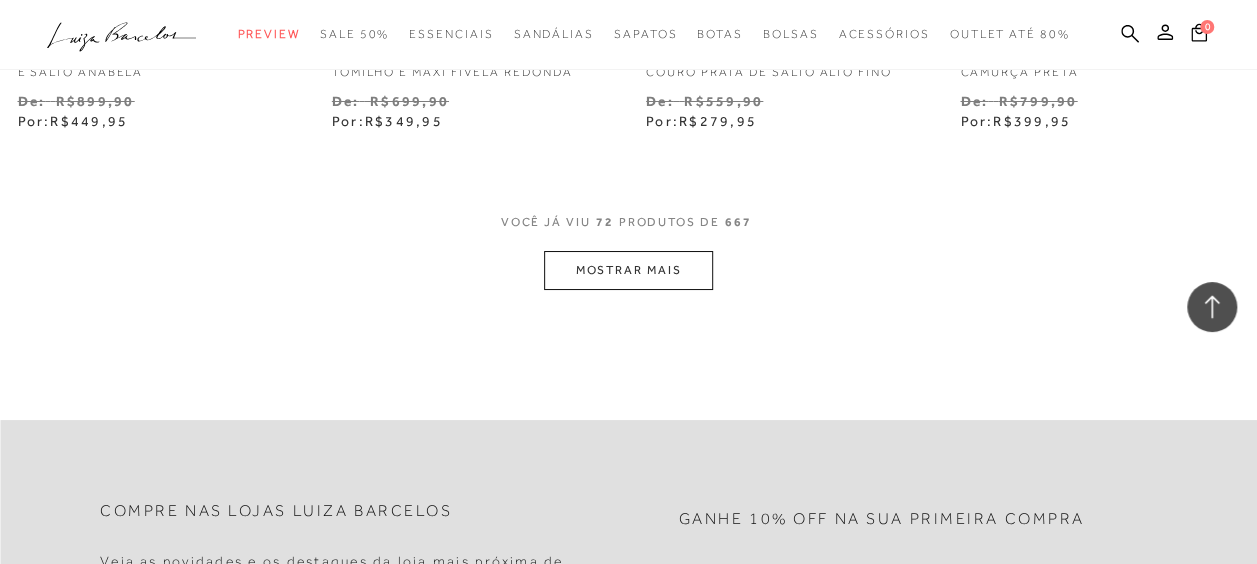 click on "MOSTRAR MAIS" at bounding box center [628, 270] 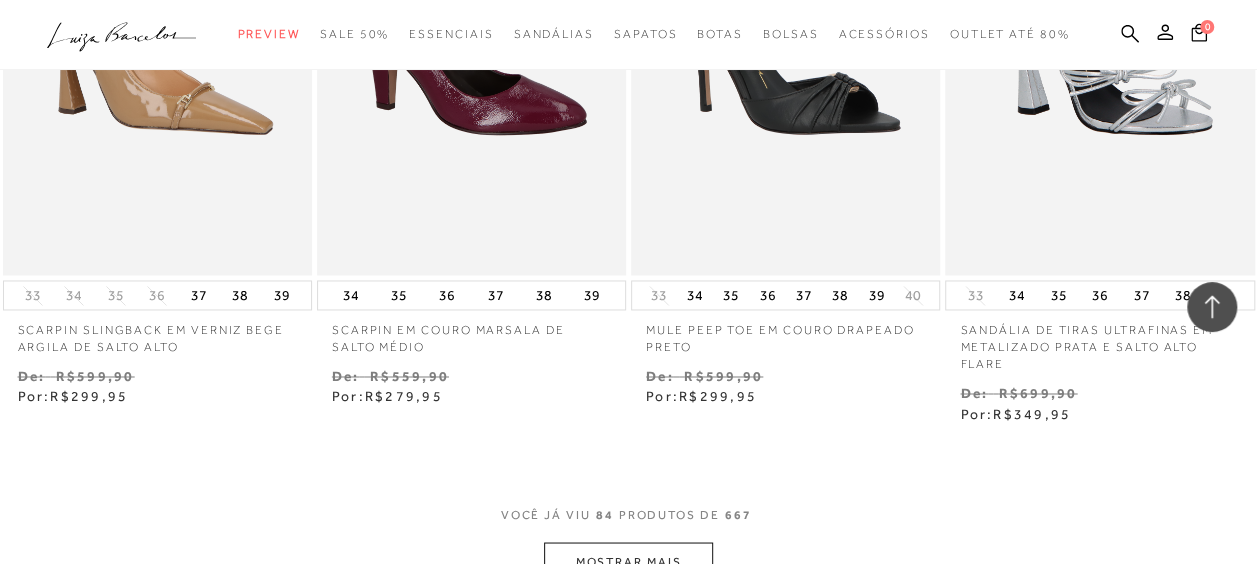 scroll, scrollTop: 13000, scrollLeft: 0, axis: vertical 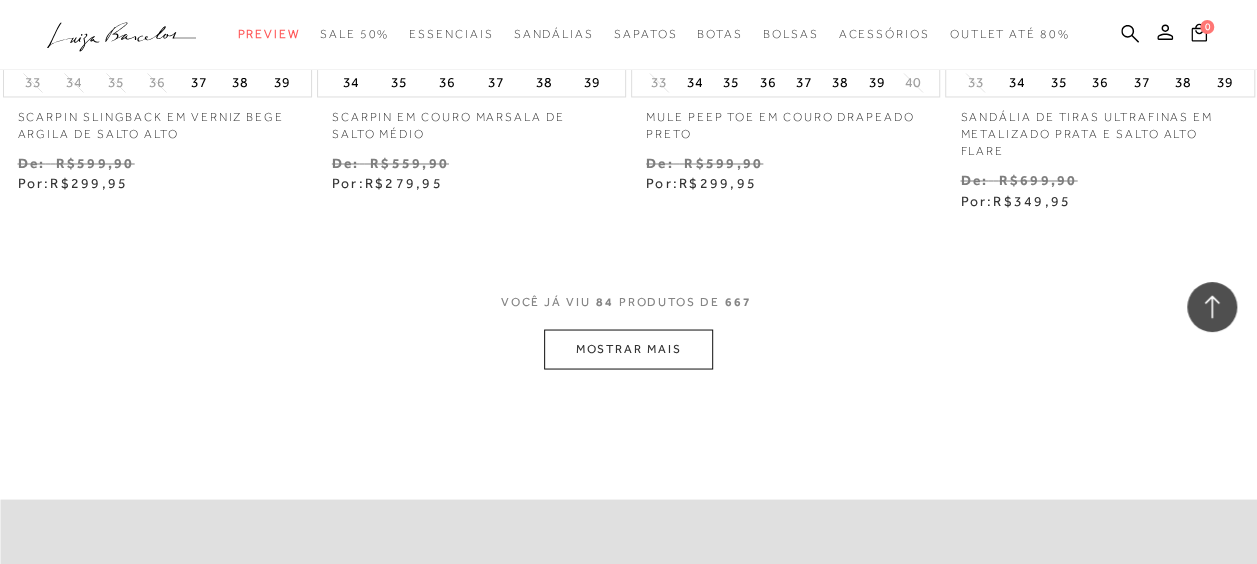 click on "MOSTRAR MAIS" at bounding box center (628, 348) 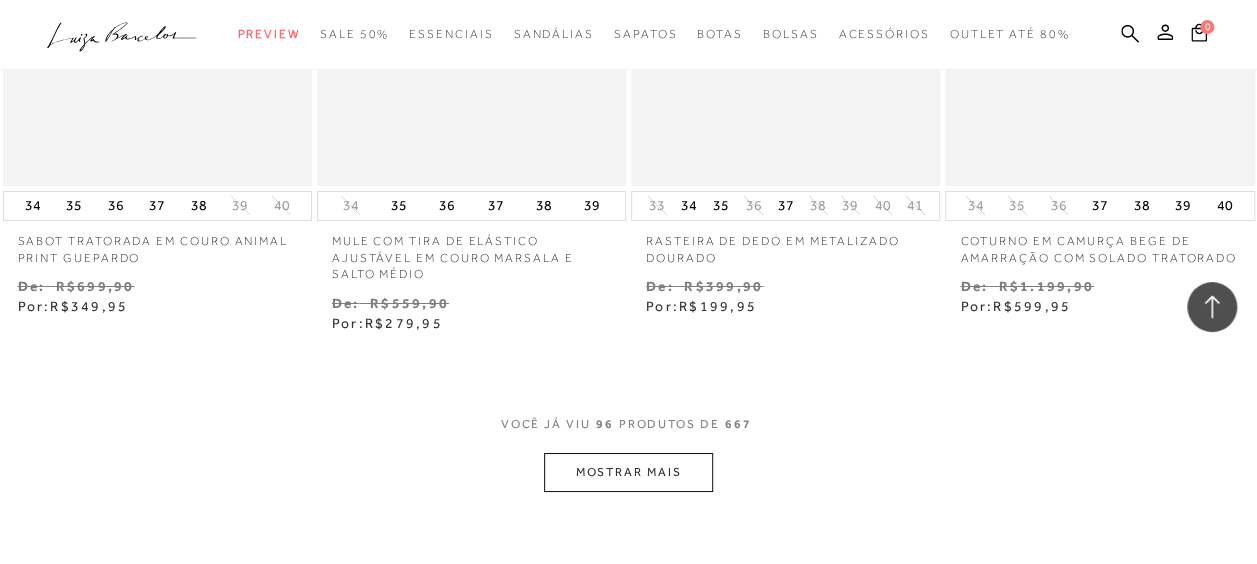 scroll, scrollTop: 14900, scrollLeft: 0, axis: vertical 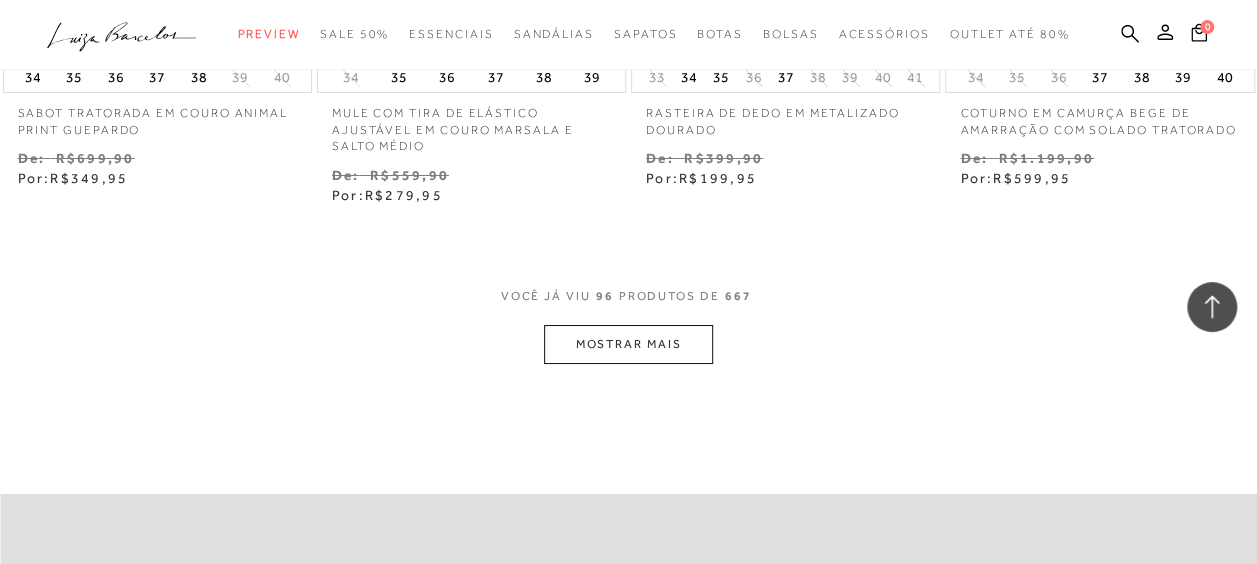 click on "MOSTRAR MAIS" at bounding box center [628, 344] 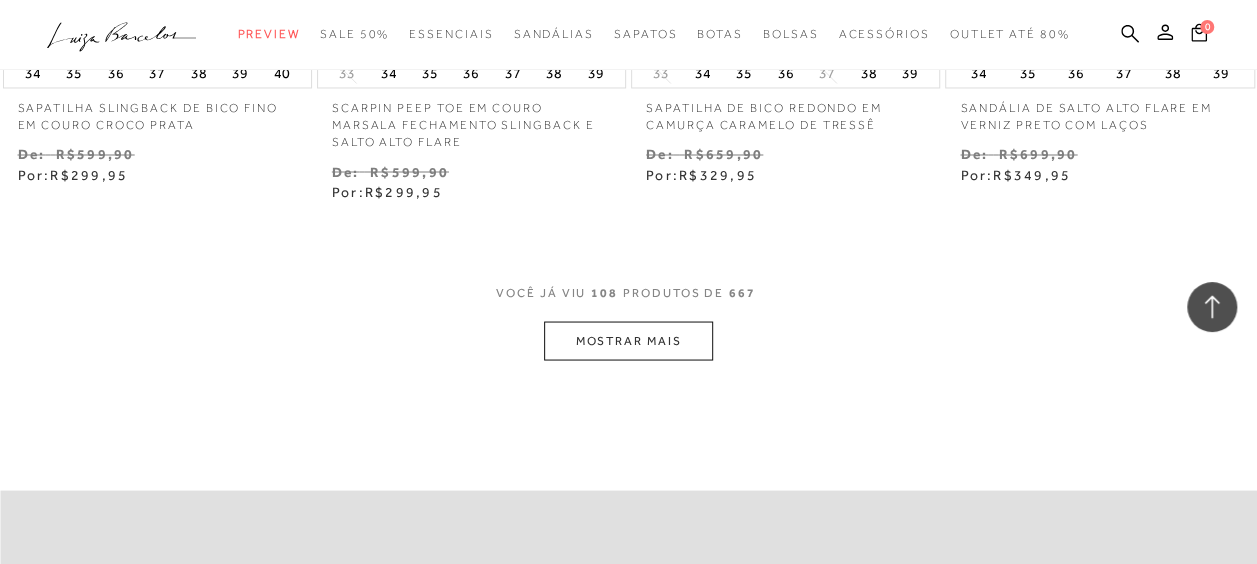 scroll, scrollTop: 16900, scrollLeft: 0, axis: vertical 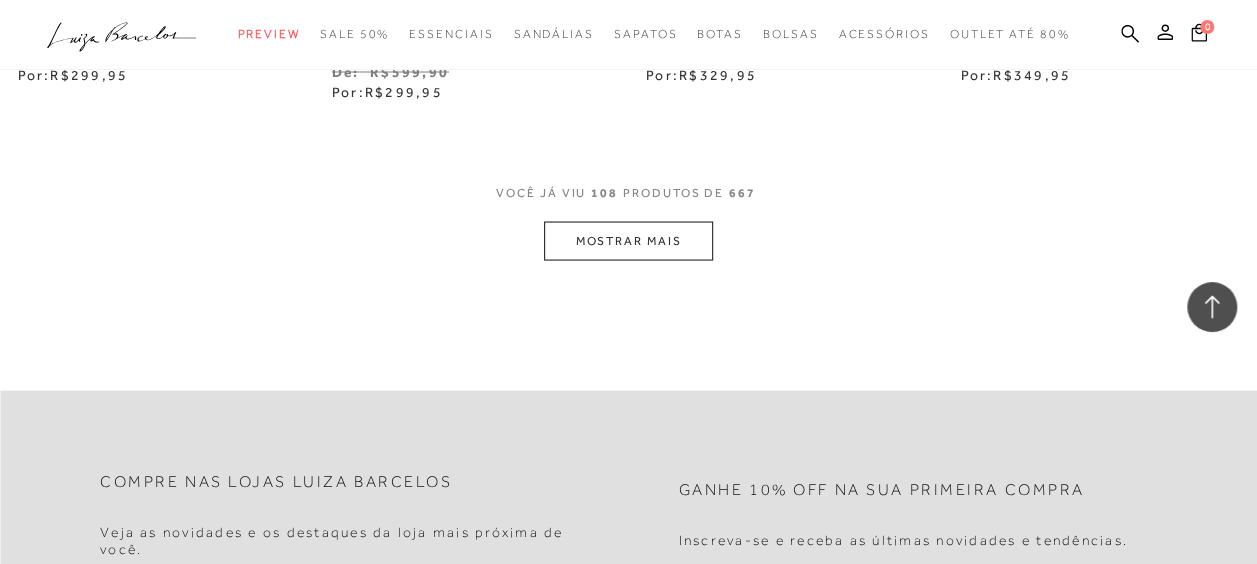 click on "MOSTRAR MAIS" at bounding box center [628, 240] 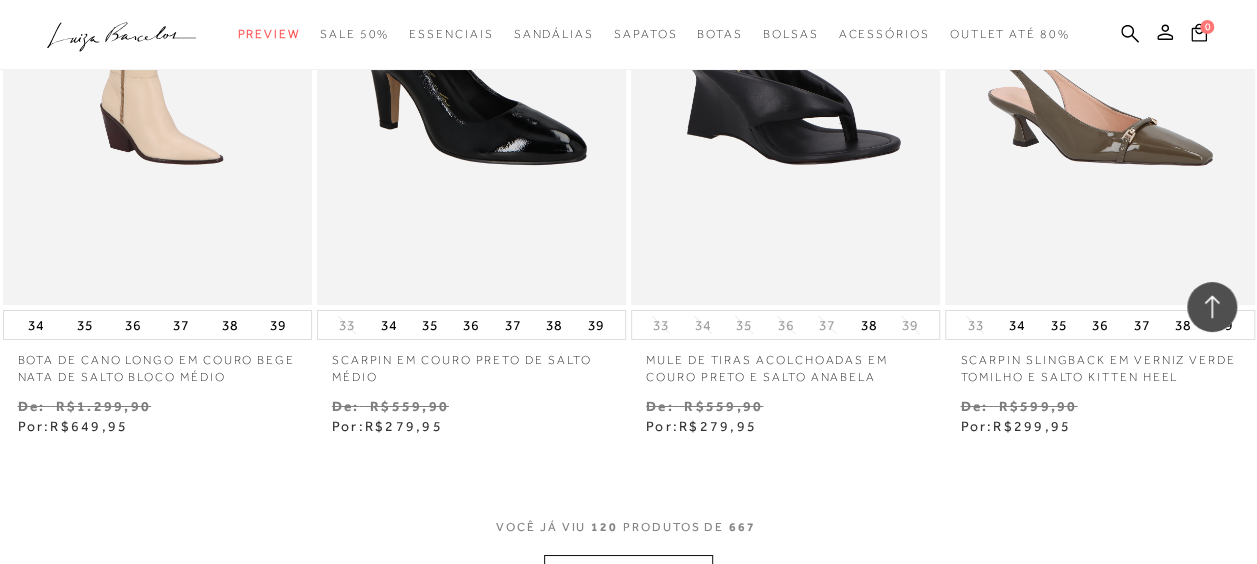 scroll, scrollTop: 18600, scrollLeft: 0, axis: vertical 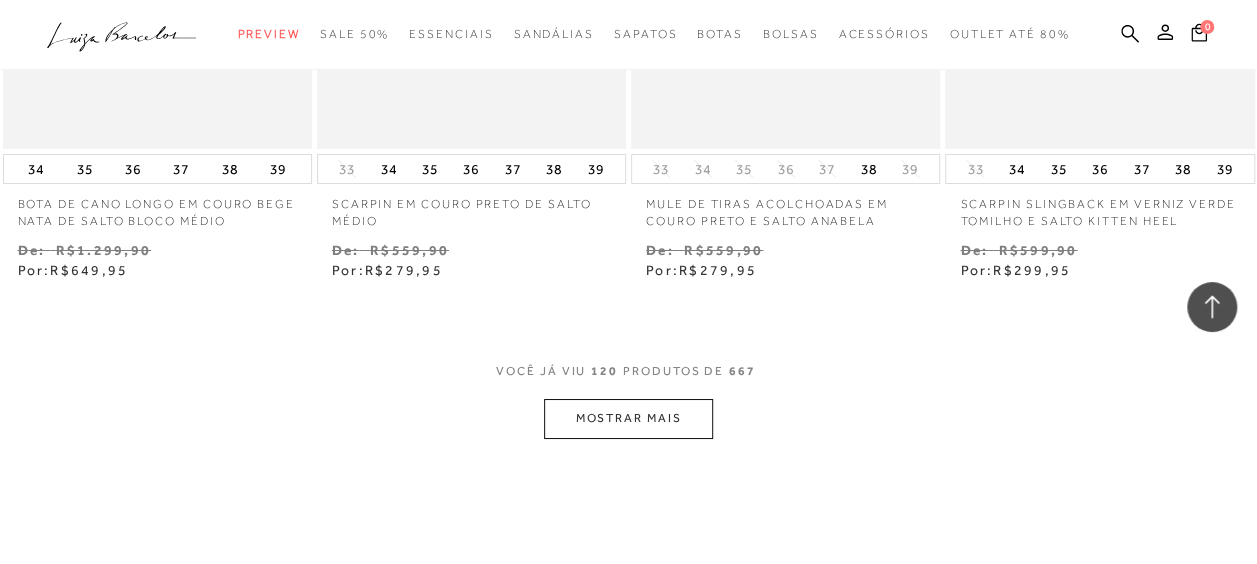 click on "MOSTRAR MAIS" at bounding box center (628, 418) 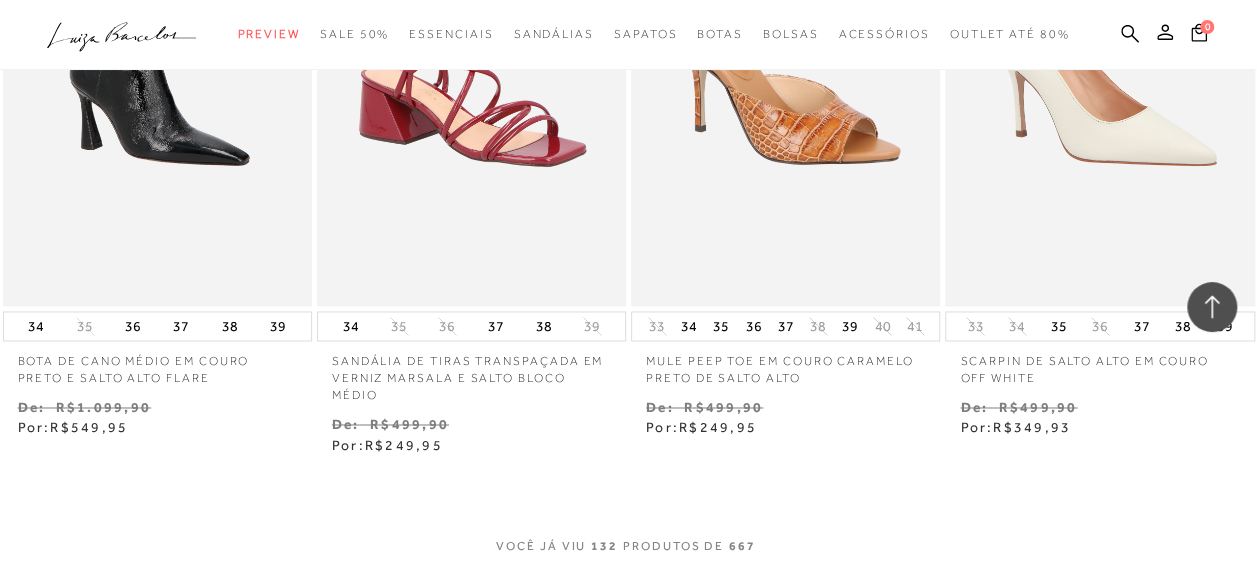scroll, scrollTop: 20500, scrollLeft: 0, axis: vertical 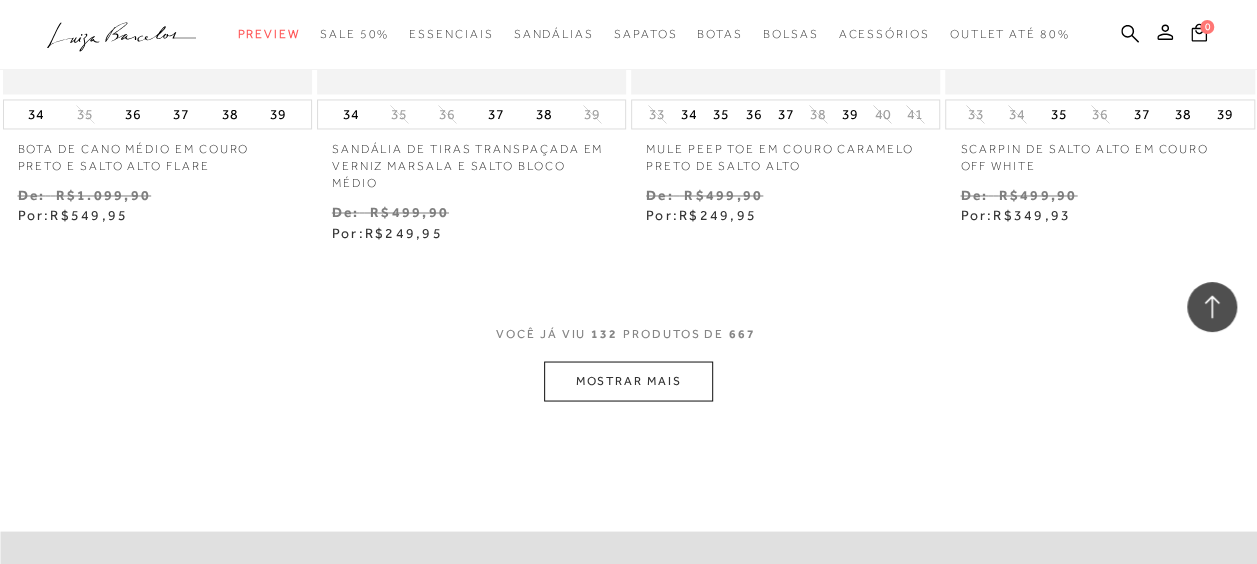 click on "MOSTRAR MAIS" at bounding box center (628, 380) 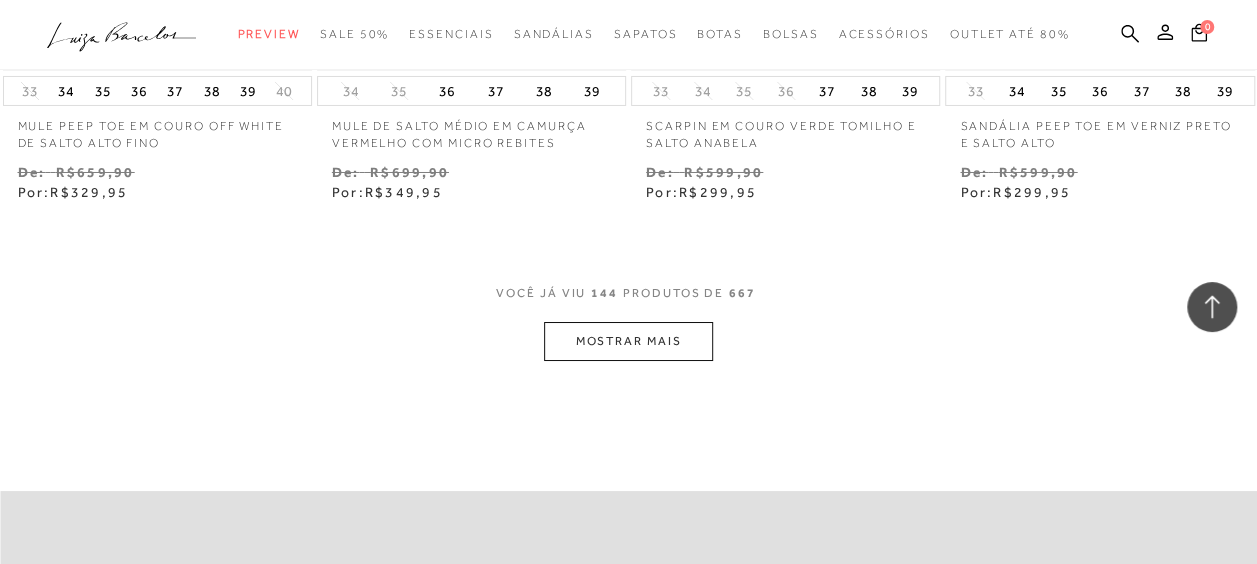 scroll, scrollTop: 22400, scrollLeft: 0, axis: vertical 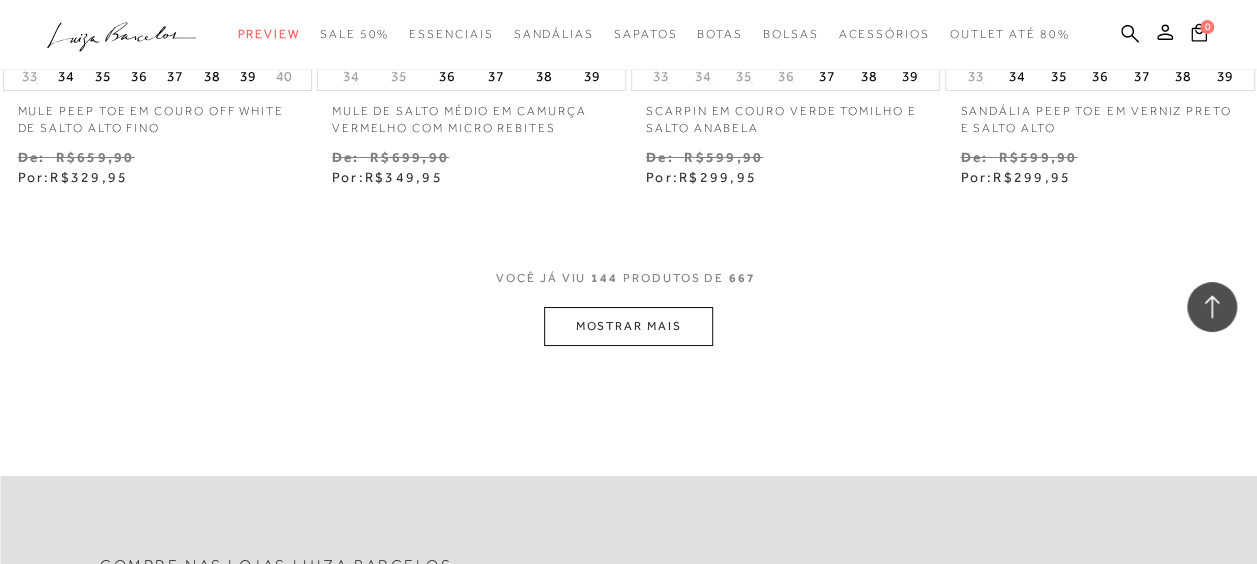 click on "MOSTRAR MAIS" at bounding box center [628, 326] 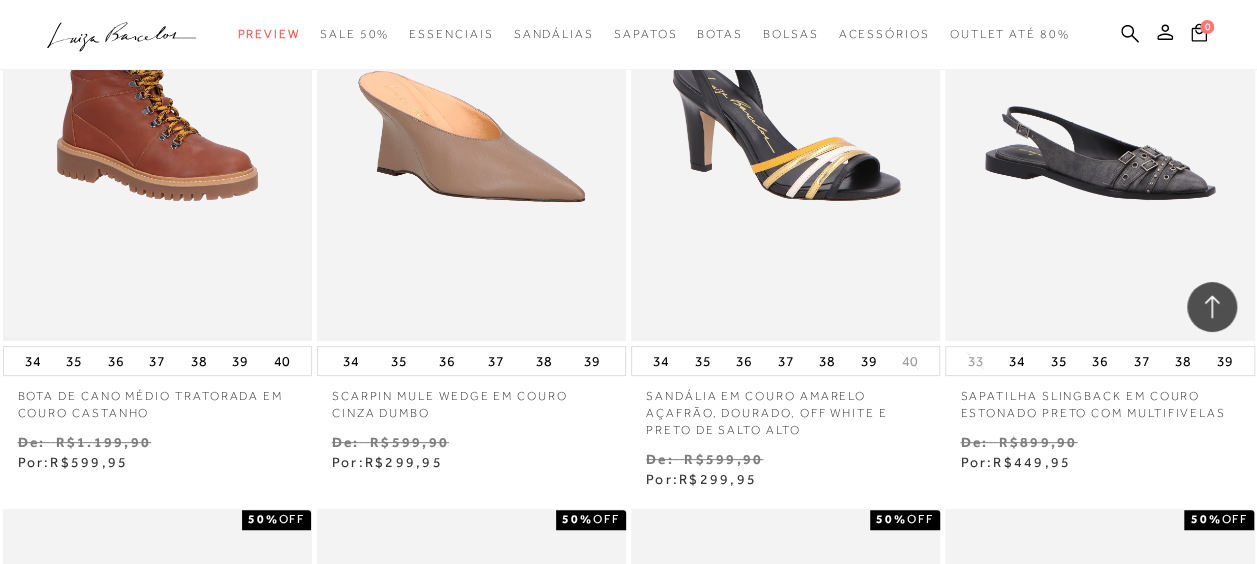 scroll, scrollTop: 22700, scrollLeft: 0, axis: vertical 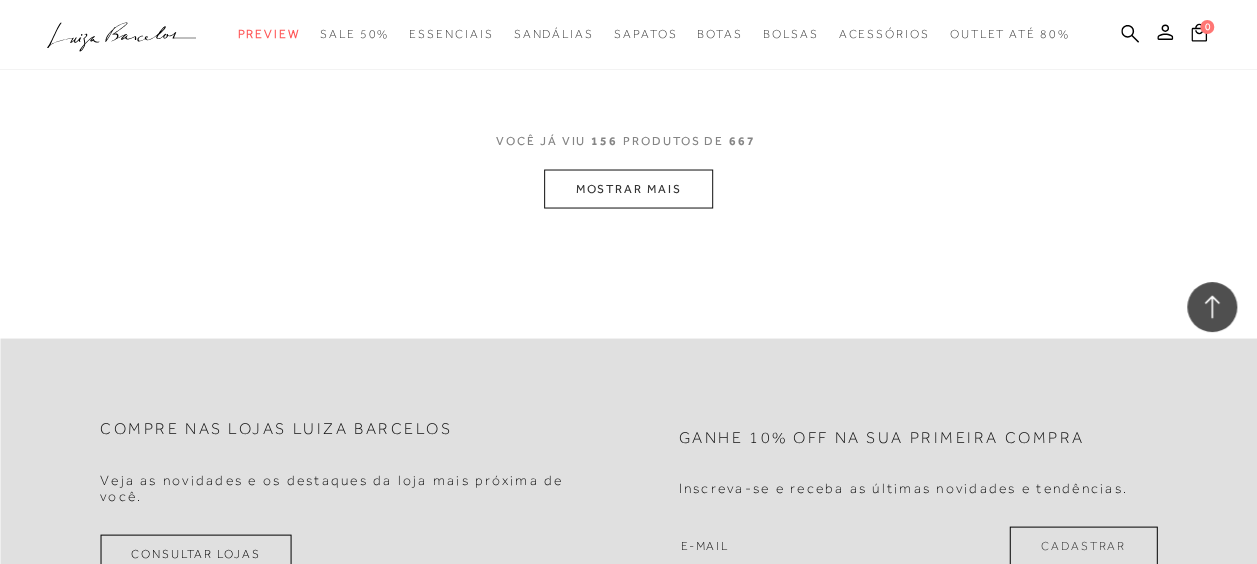 click on "MOSTRAR MAIS" at bounding box center [628, 188] 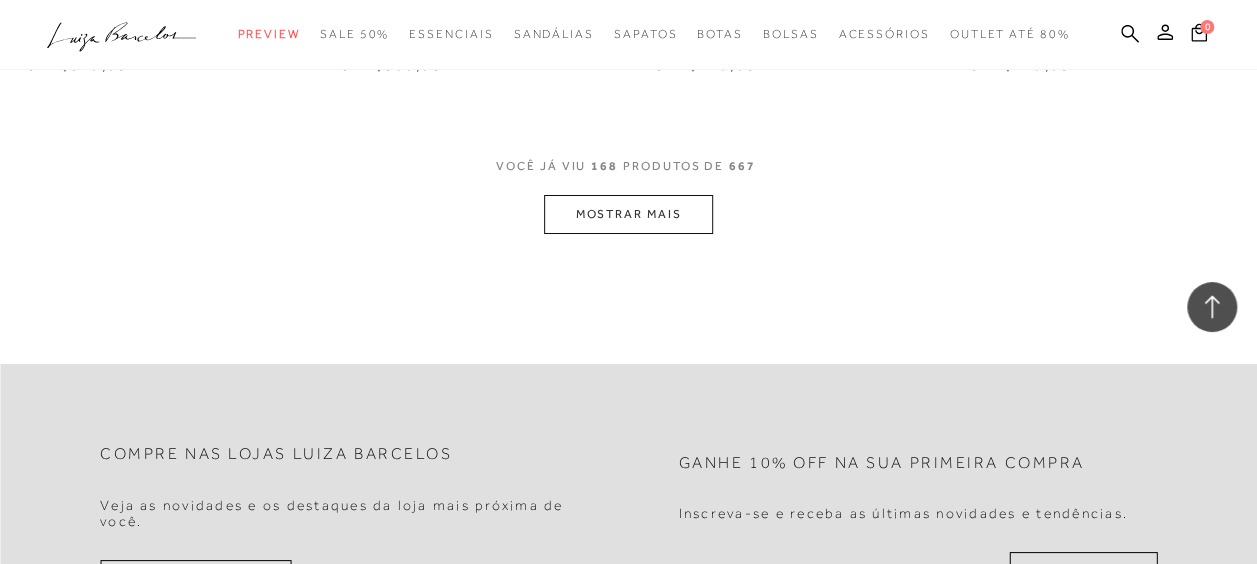 scroll, scrollTop: 26300, scrollLeft: 0, axis: vertical 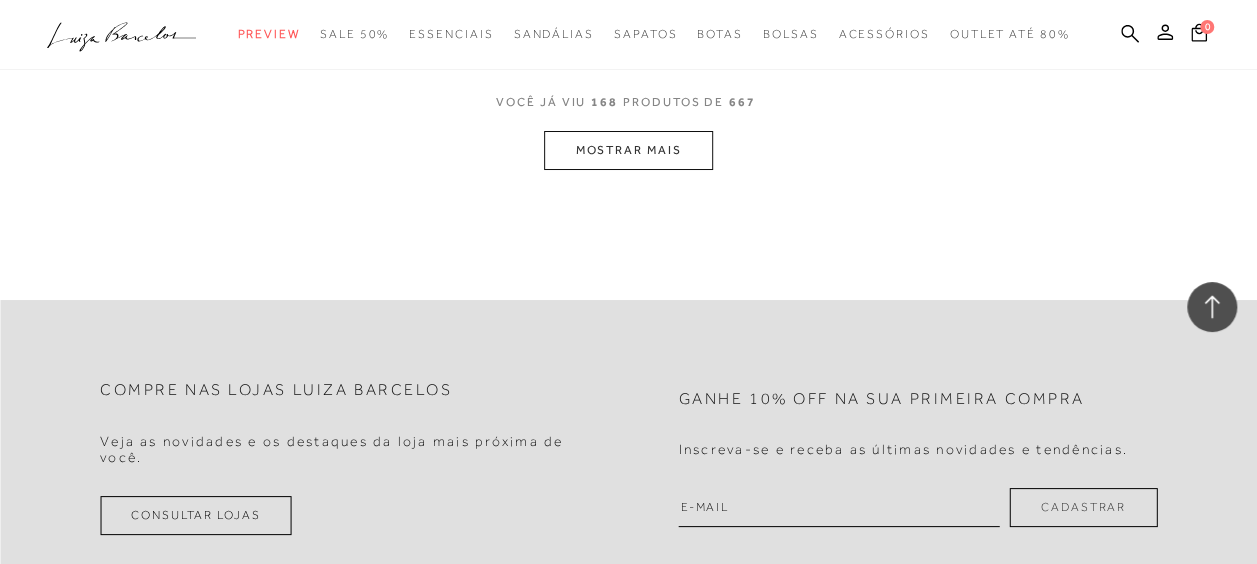 click on "MOSTRAR MAIS" at bounding box center (628, 150) 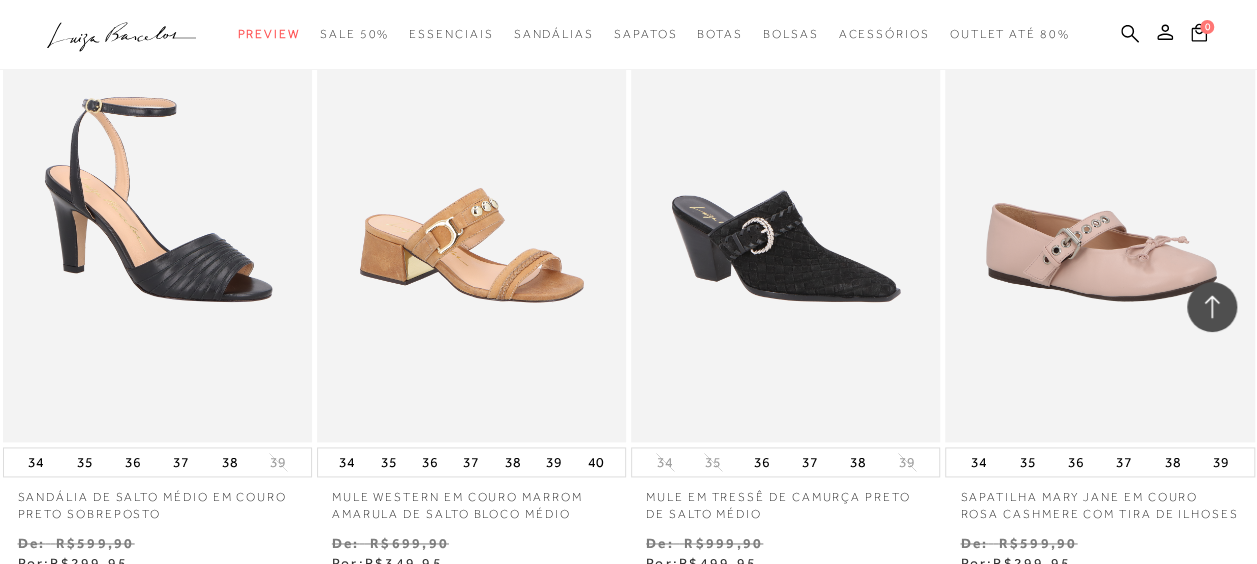 scroll, scrollTop: 28000, scrollLeft: 0, axis: vertical 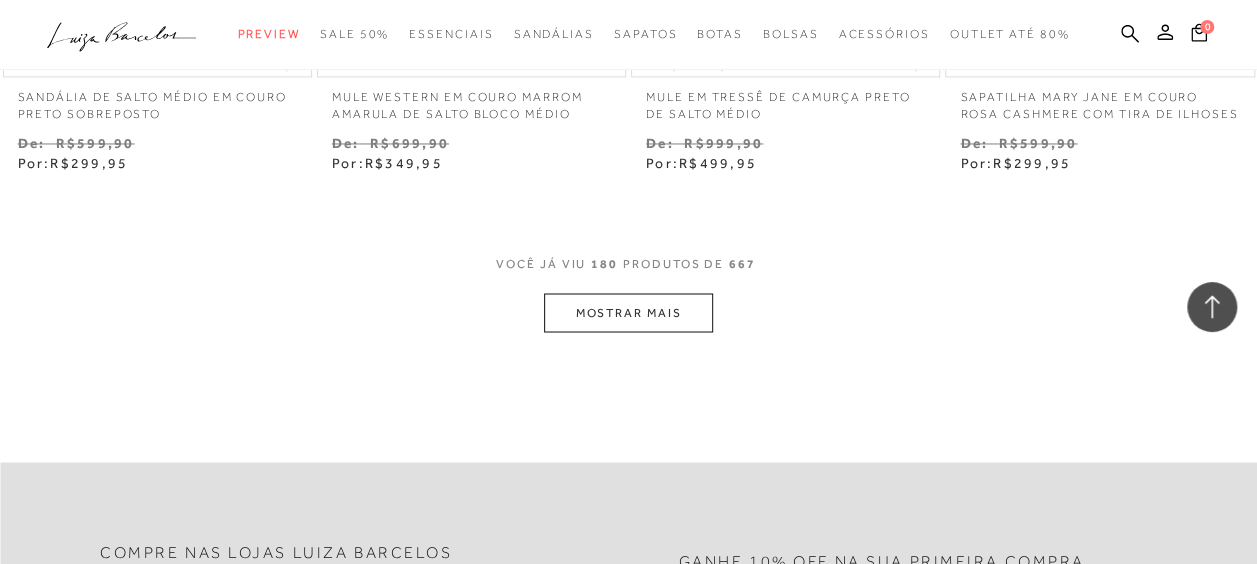 click on "MOSTRAR MAIS" at bounding box center (628, 312) 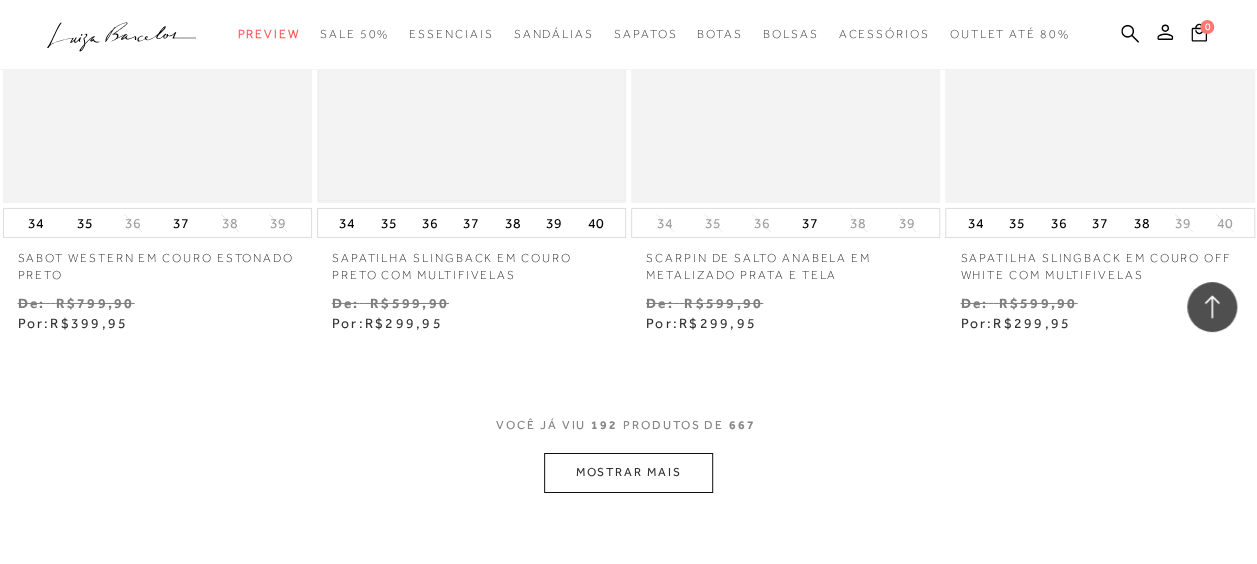 scroll, scrollTop: 29900, scrollLeft: 0, axis: vertical 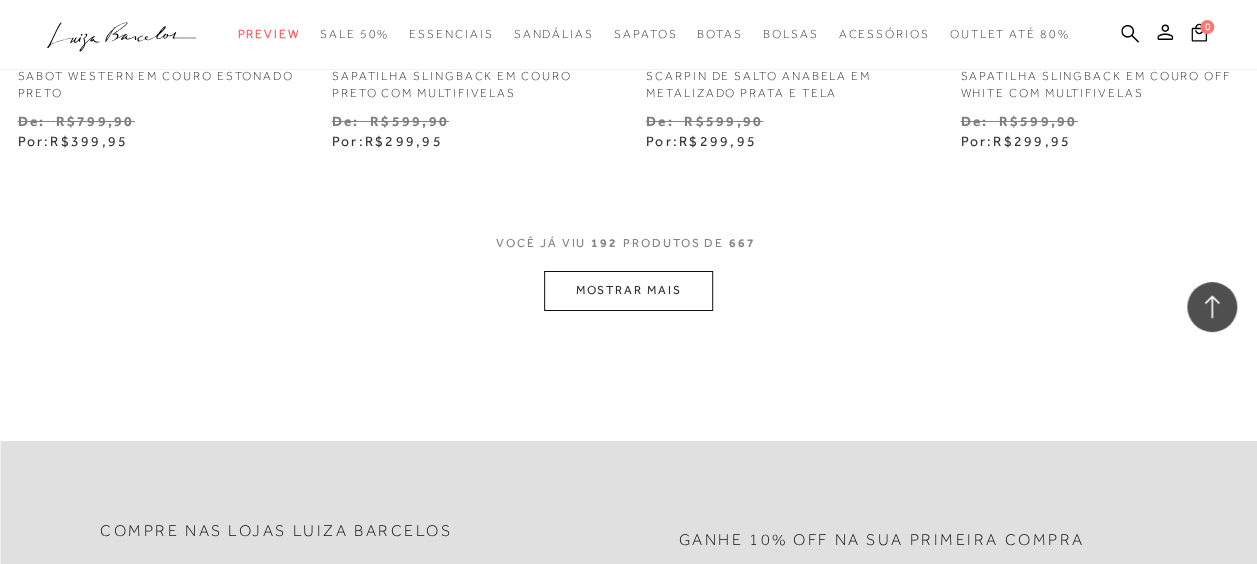 click on "MOSTRAR MAIS" at bounding box center (628, 290) 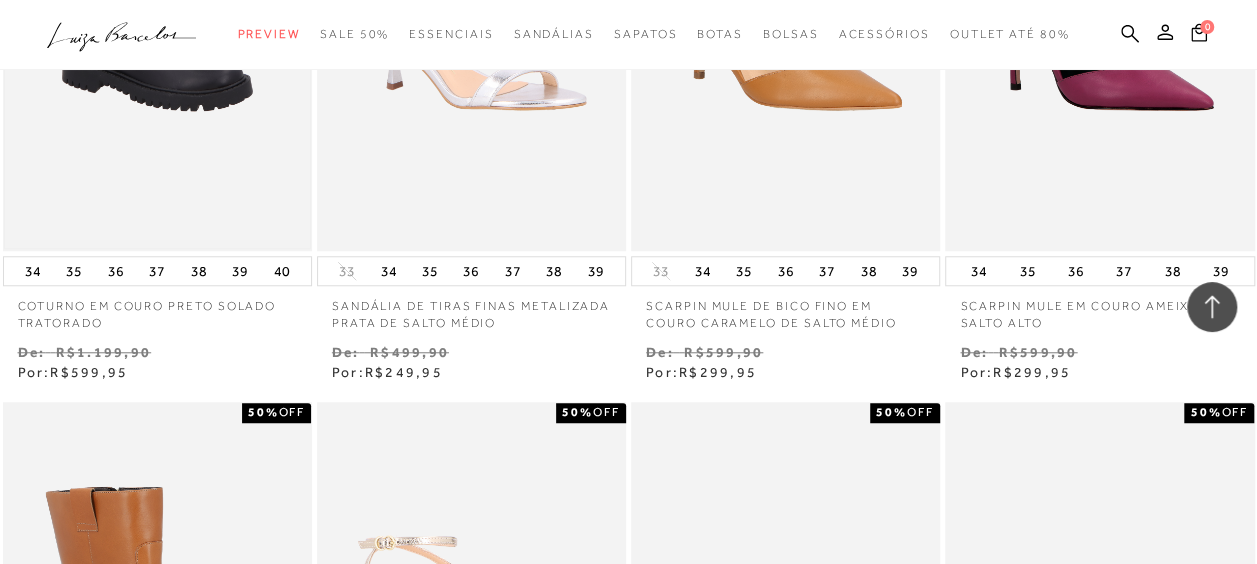 scroll, scrollTop: 30800, scrollLeft: 0, axis: vertical 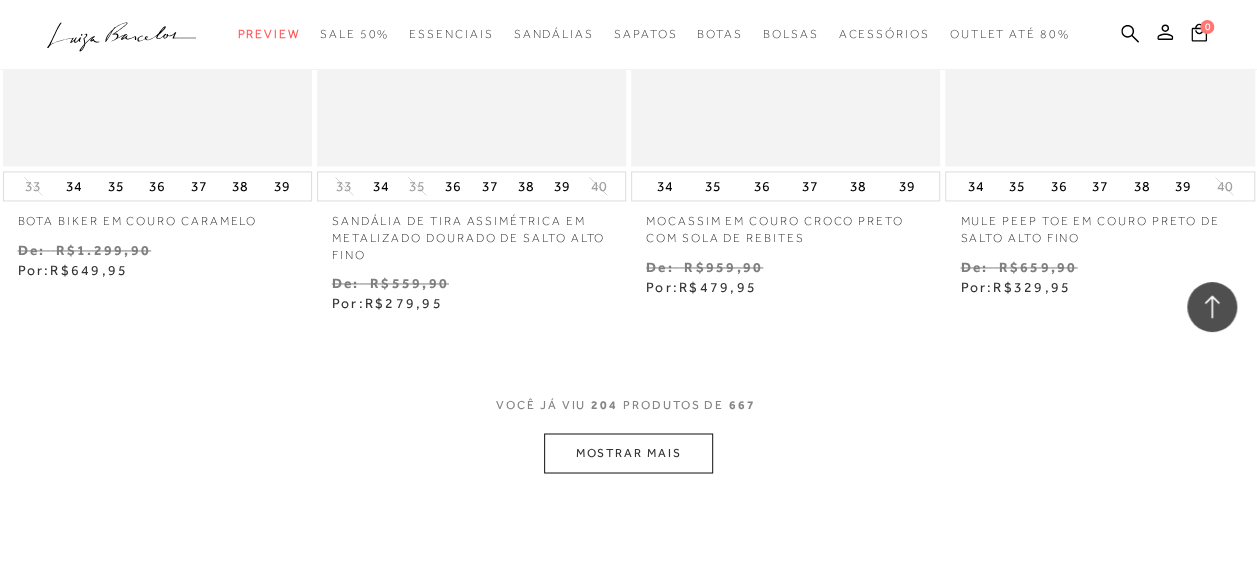 click on "MOSTRAR MAIS" at bounding box center [628, 452] 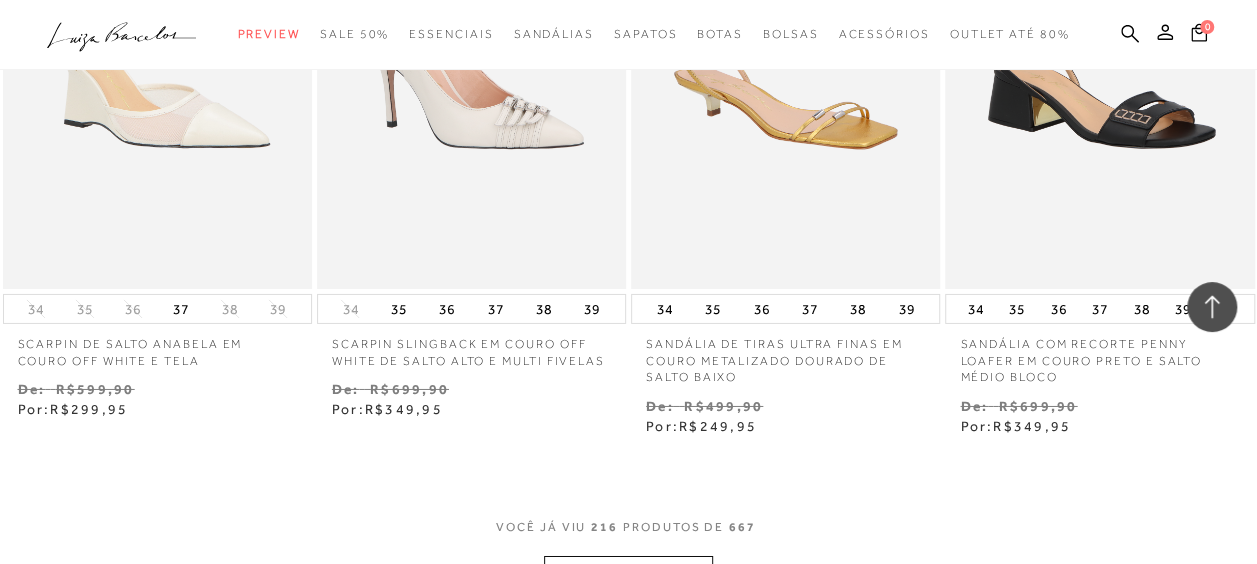 scroll, scrollTop: 33400, scrollLeft: 0, axis: vertical 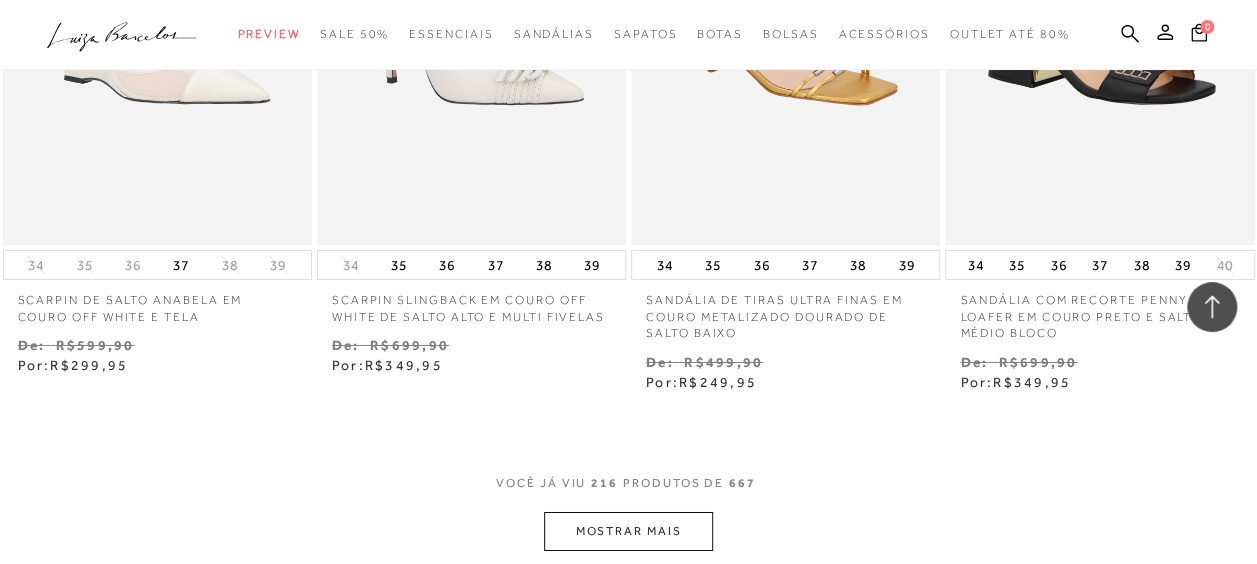 click on "MOSTRAR MAIS" at bounding box center [628, 531] 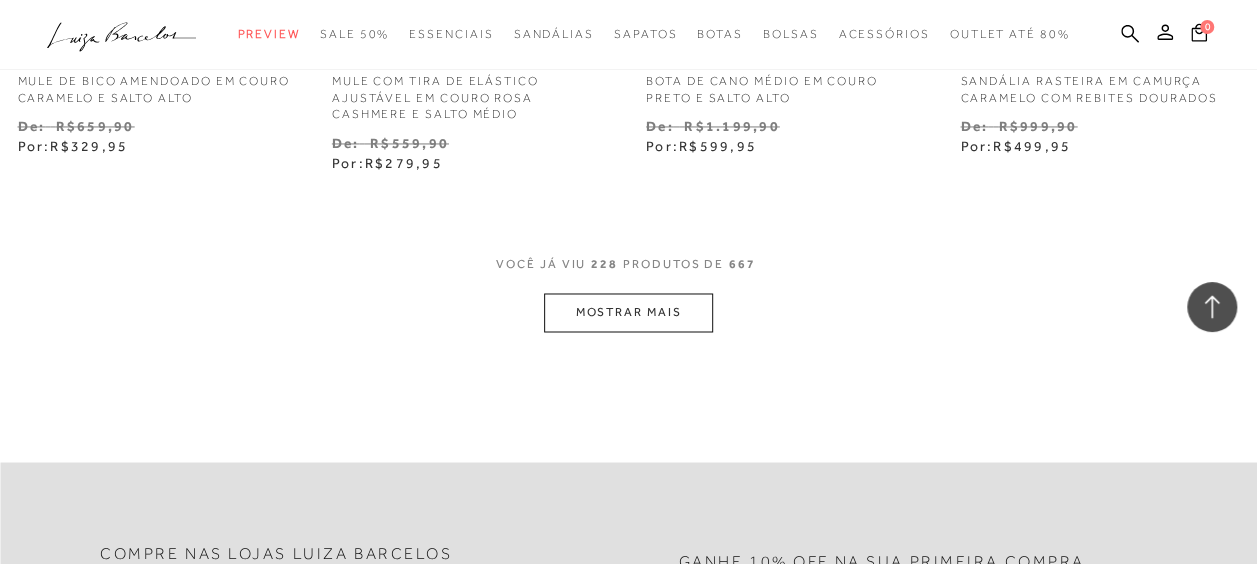 scroll, scrollTop: 35500, scrollLeft: 0, axis: vertical 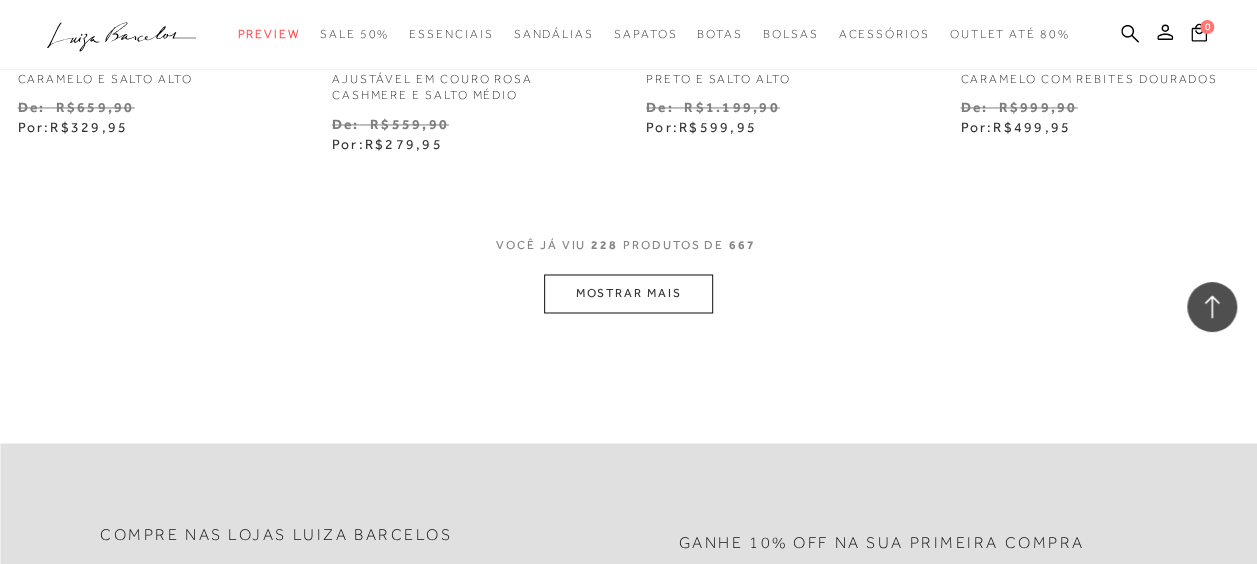 click on "MOSTRAR MAIS" at bounding box center (628, 293) 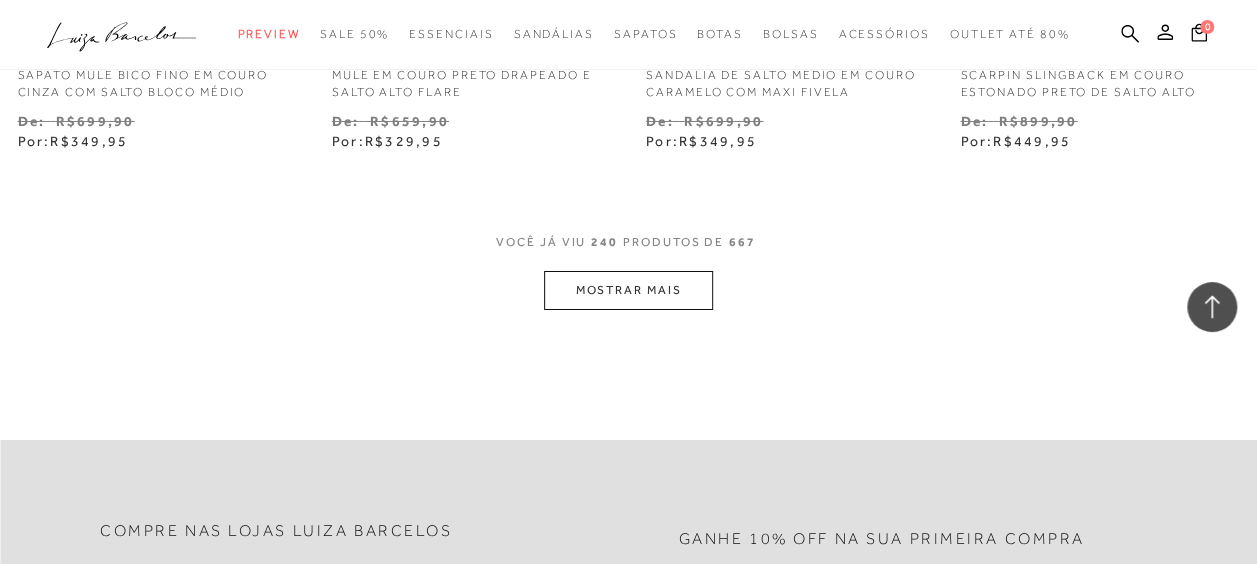 scroll, scrollTop: 37500, scrollLeft: 0, axis: vertical 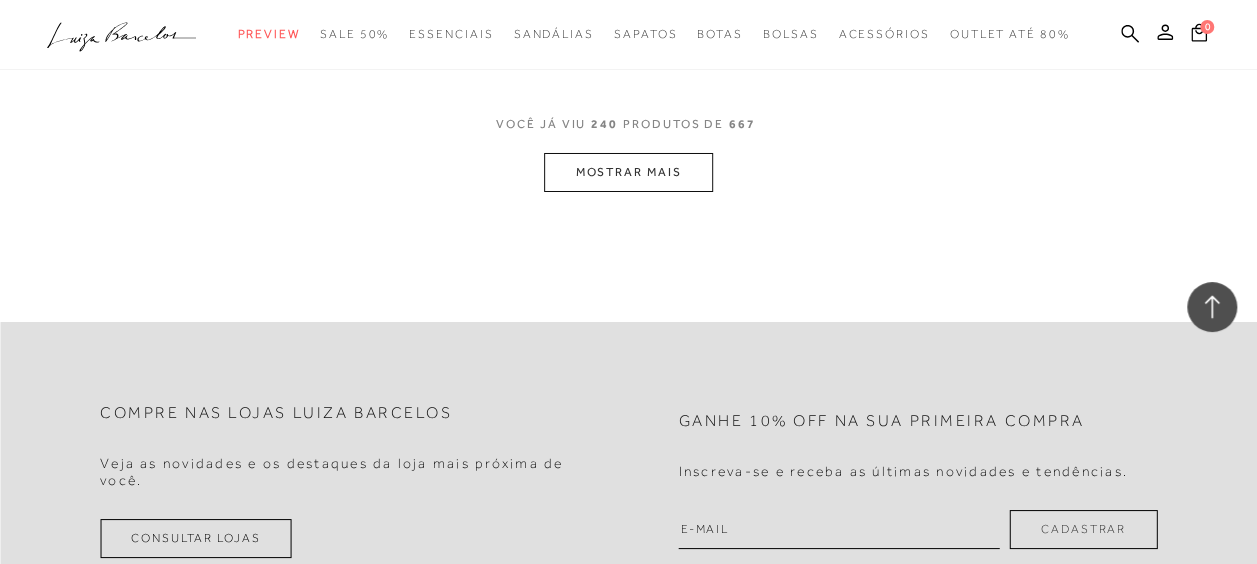 click on "MOSTRAR MAIS" at bounding box center (628, 172) 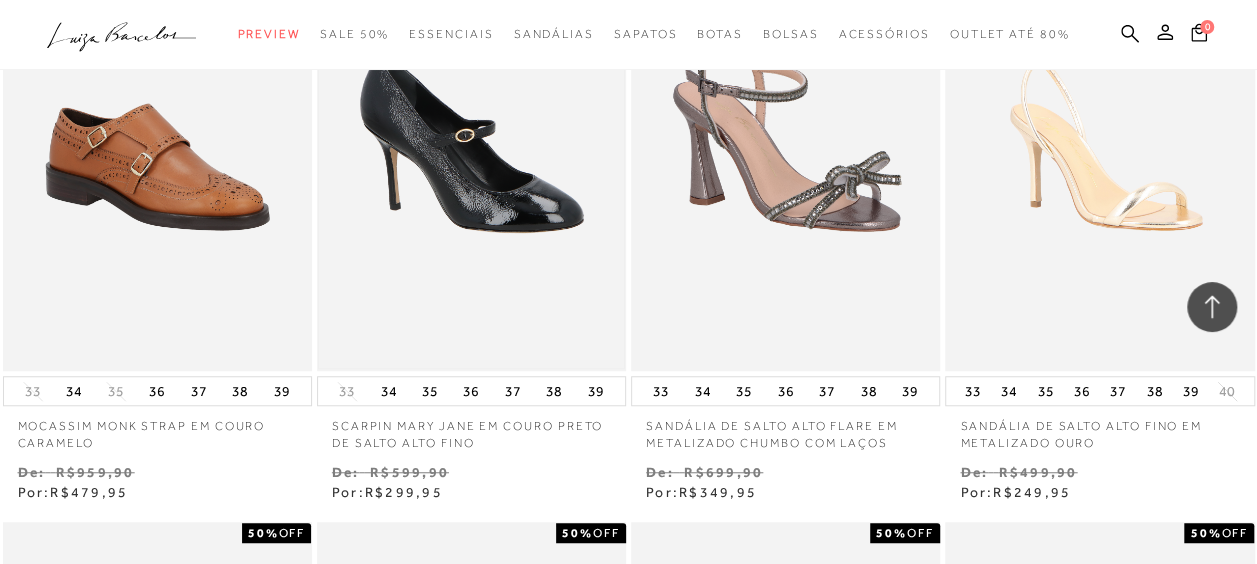 scroll, scrollTop: 38300, scrollLeft: 0, axis: vertical 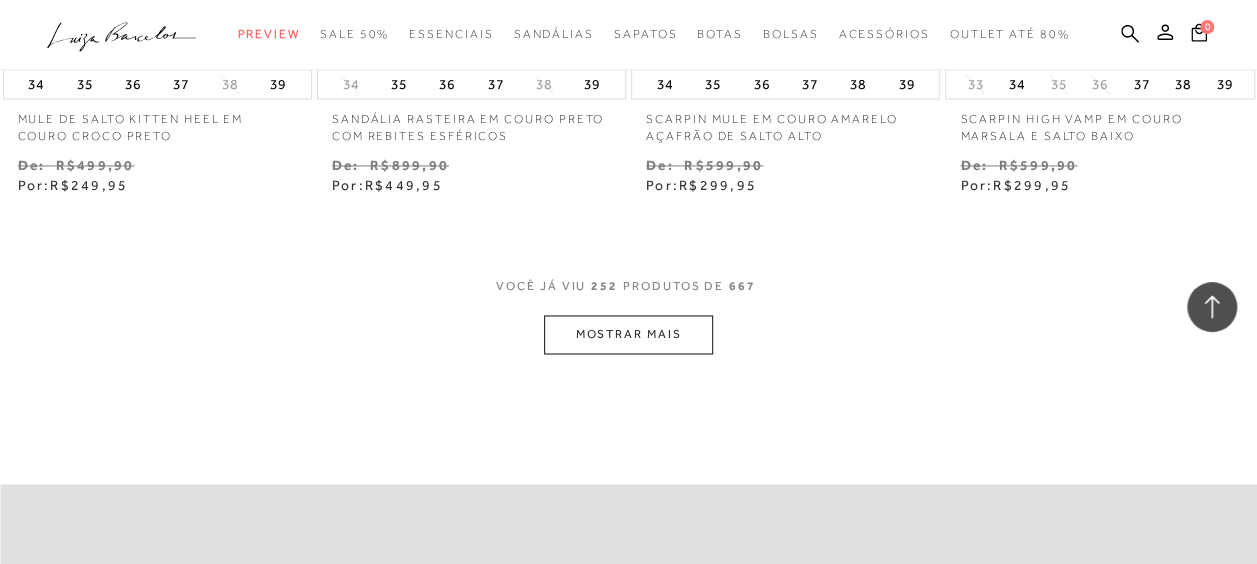 click on "MOSTRAR MAIS" at bounding box center (628, 334) 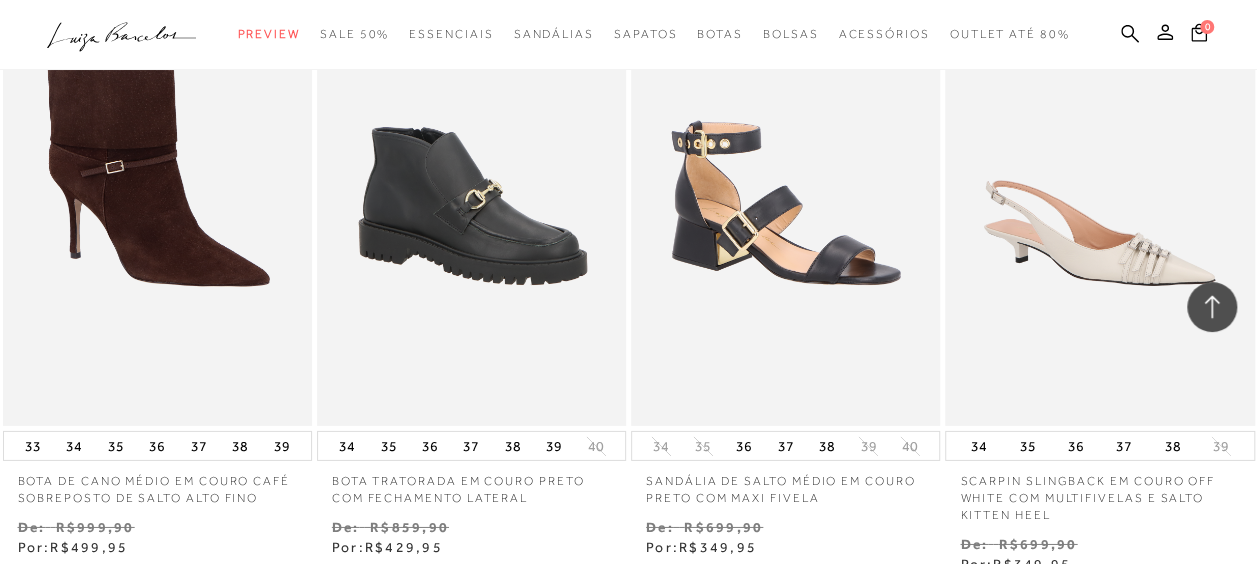 scroll, scrollTop: 41100, scrollLeft: 0, axis: vertical 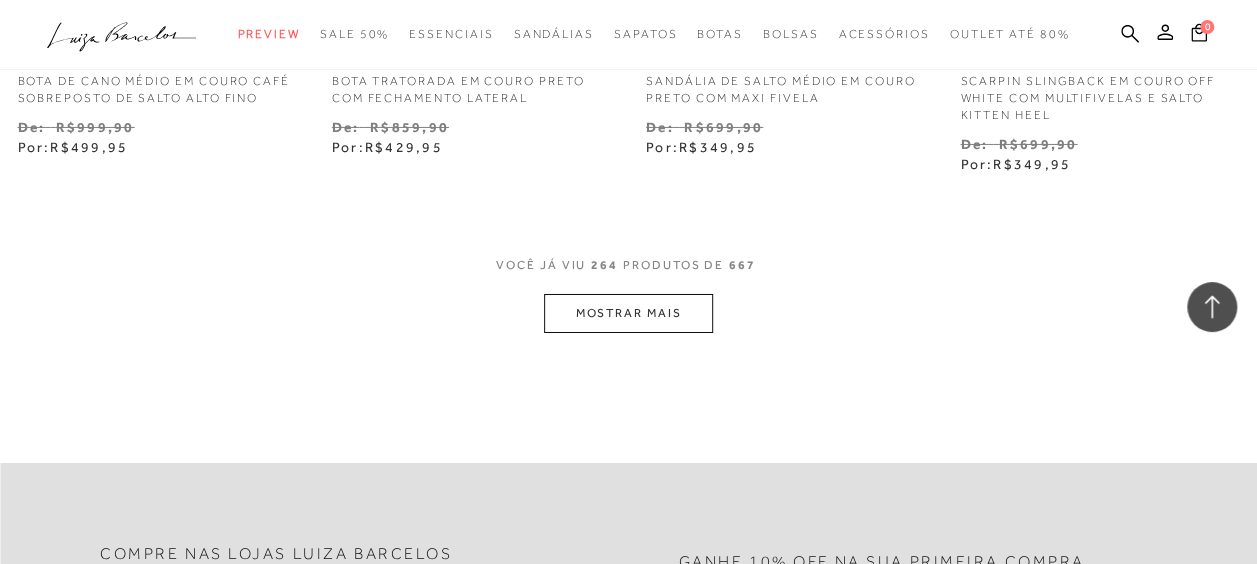 click on "MOSTRAR MAIS" at bounding box center [628, 313] 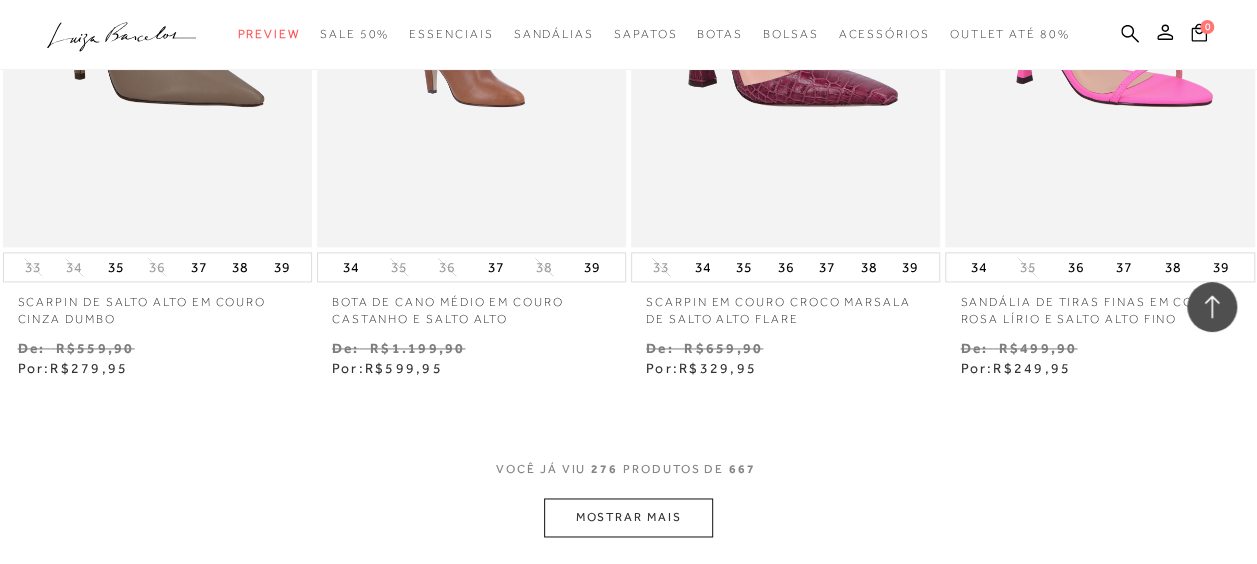 scroll, scrollTop: 43100, scrollLeft: 0, axis: vertical 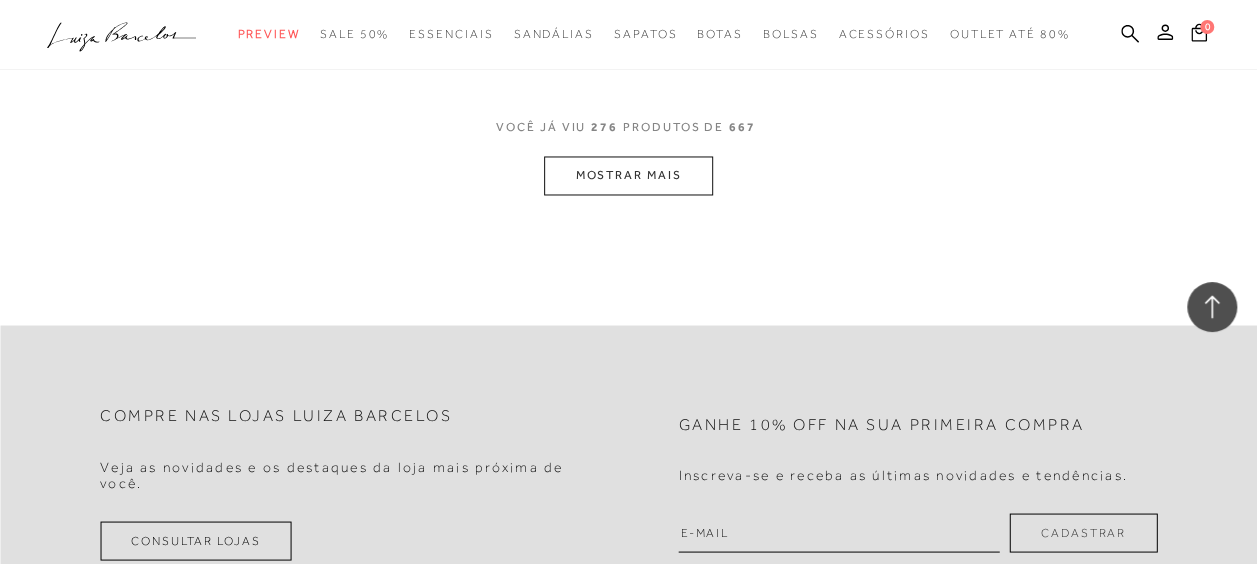click on "MOSTRAR MAIS" at bounding box center [628, 175] 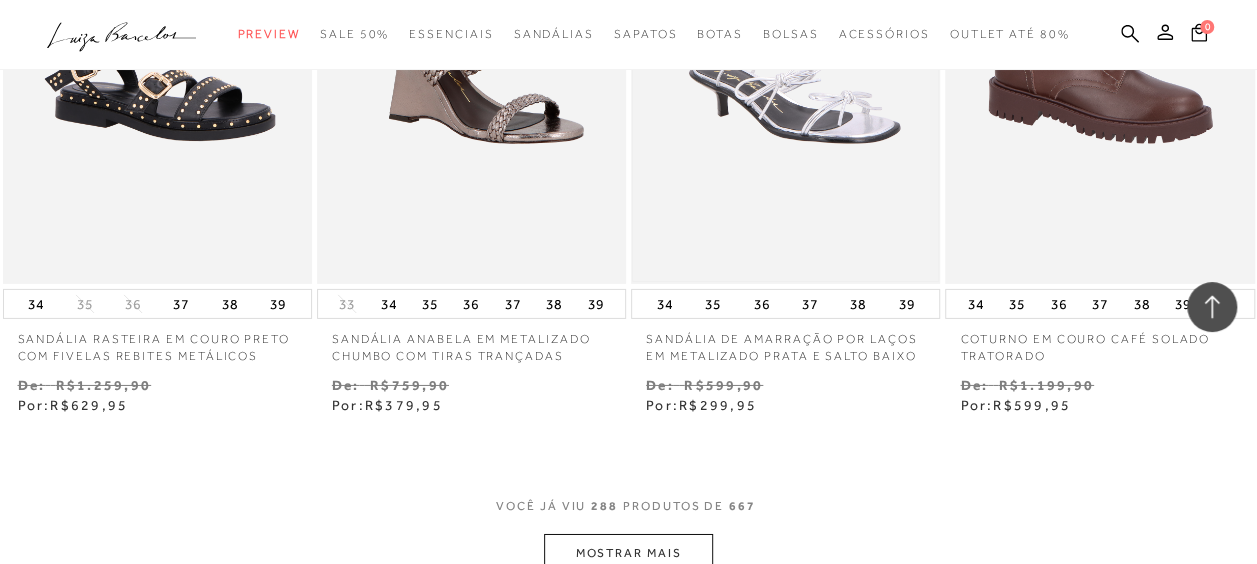 scroll, scrollTop: 44900, scrollLeft: 0, axis: vertical 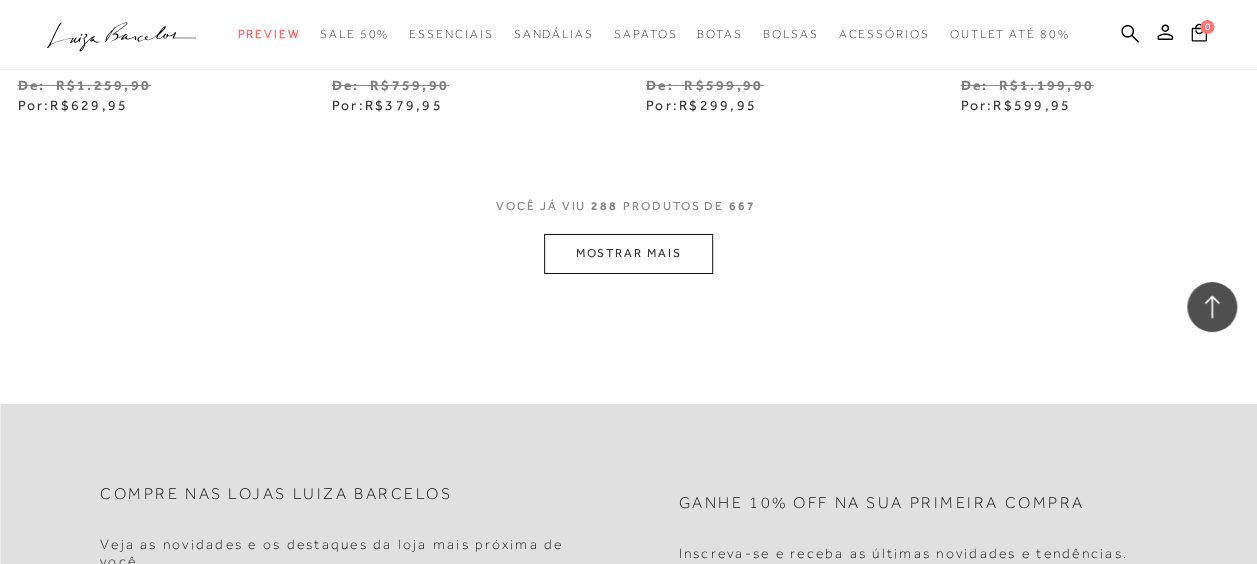 click on "MOSTRAR MAIS" at bounding box center [628, 253] 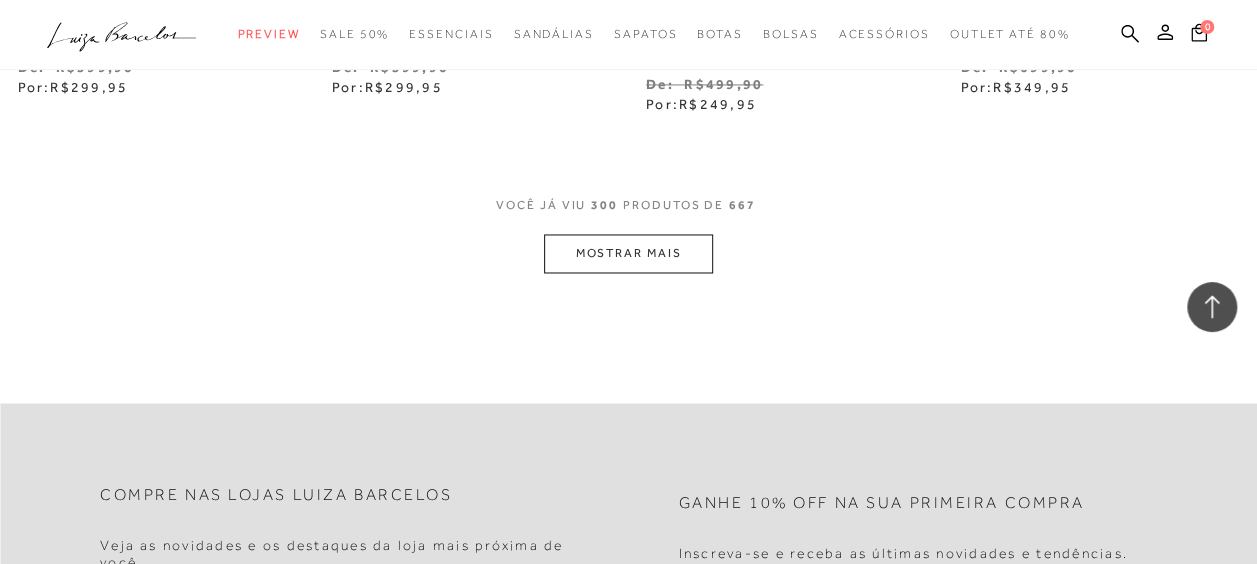 scroll, scrollTop: 46800, scrollLeft: 0, axis: vertical 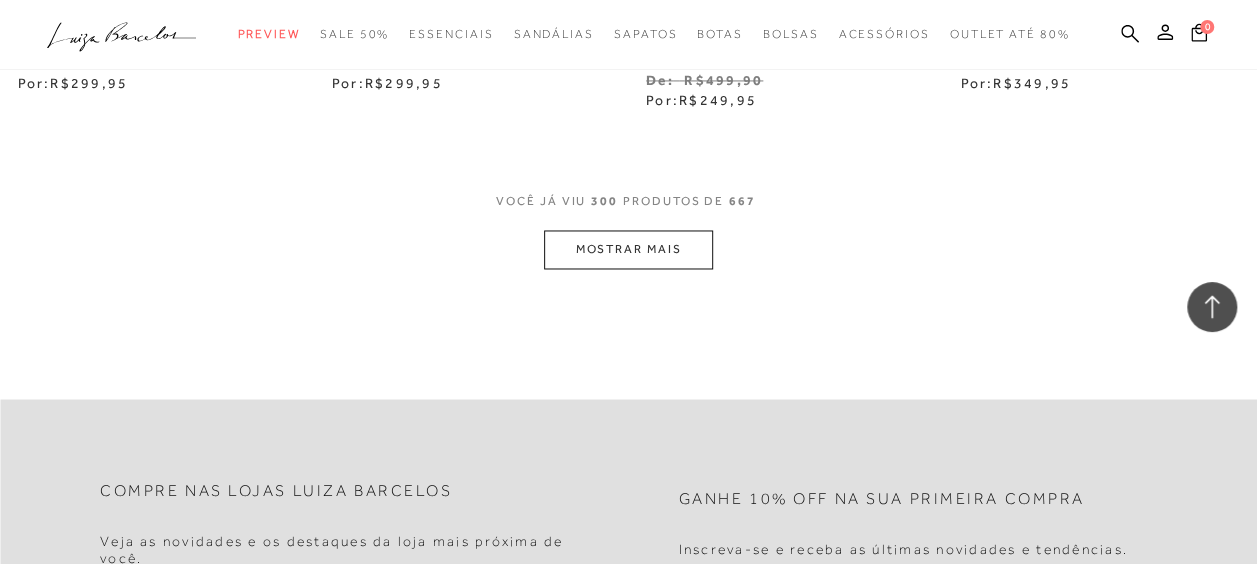 click on "MOSTRAR MAIS" at bounding box center [628, 249] 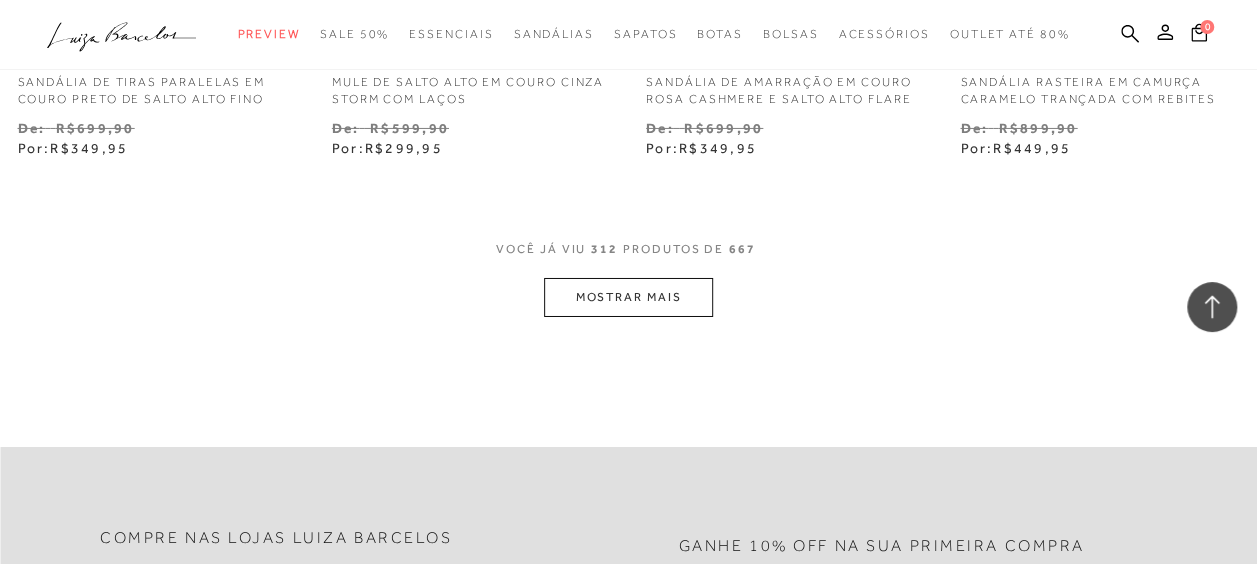 scroll, scrollTop: 48700, scrollLeft: 0, axis: vertical 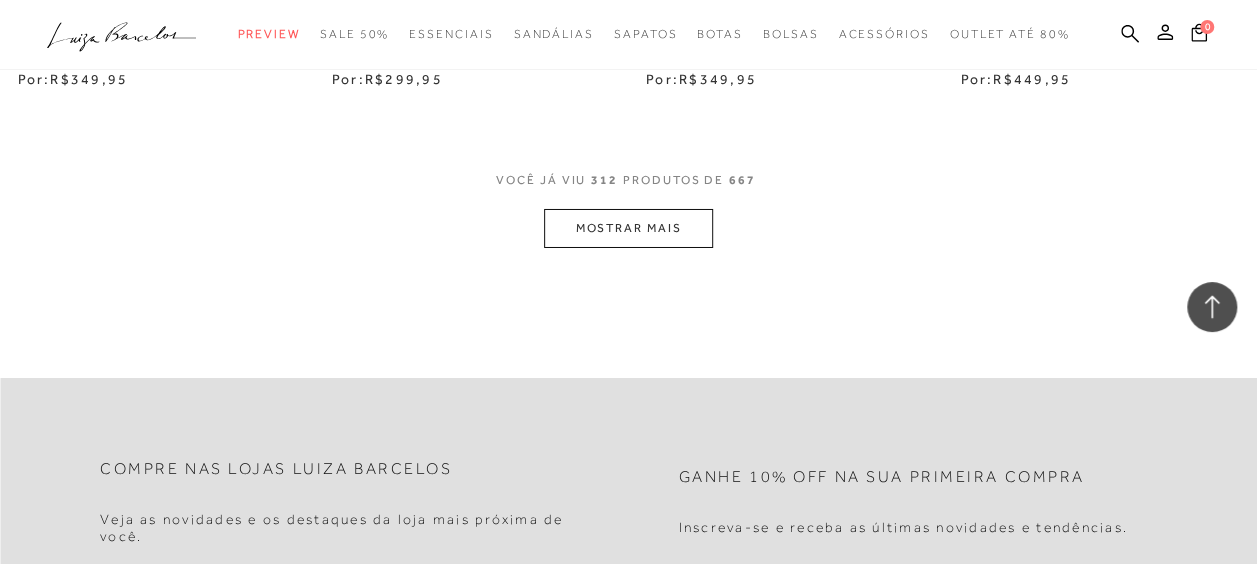 click on "MOSTRAR MAIS" at bounding box center (628, 228) 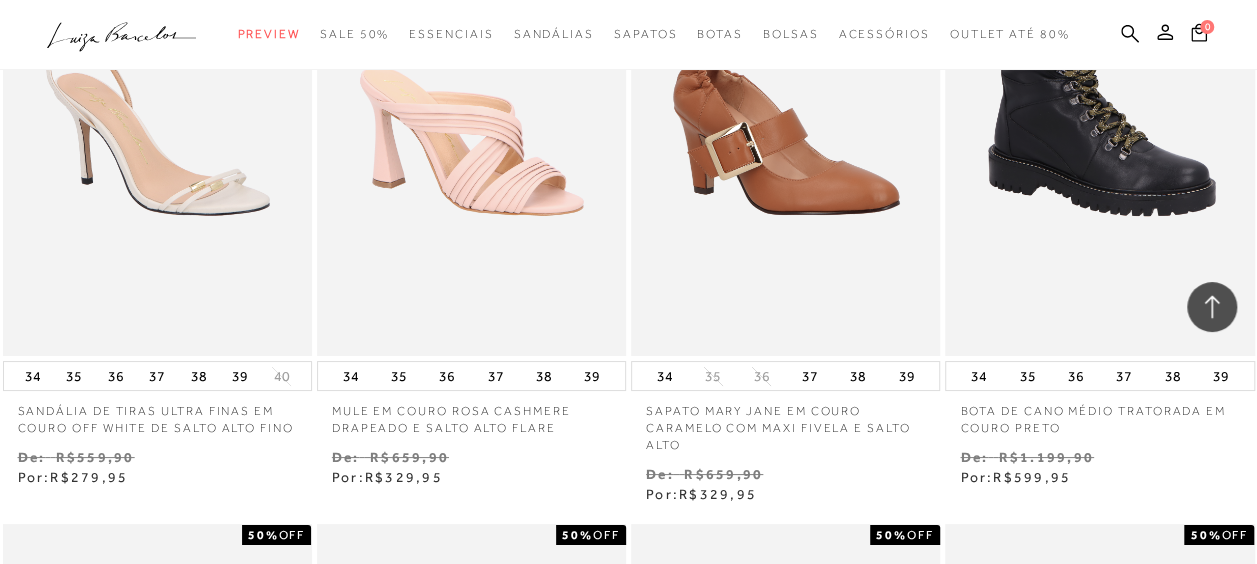 scroll, scrollTop: 48800, scrollLeft: 0, axis: vertical 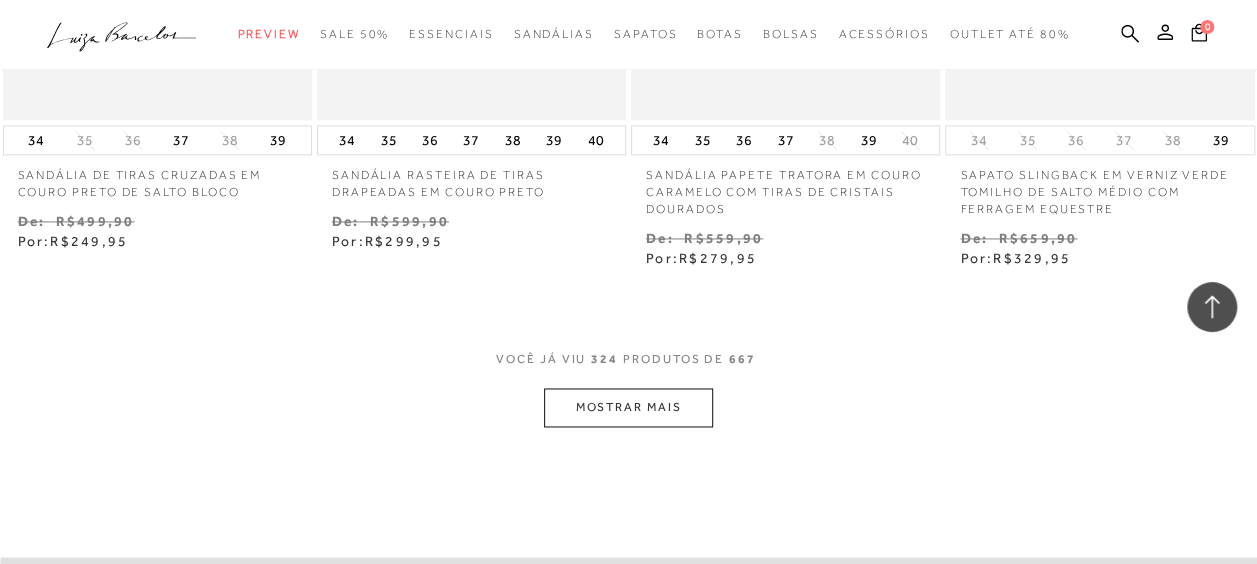 click on "MOSTRAR MAIS" at bounding box center [628, 407] 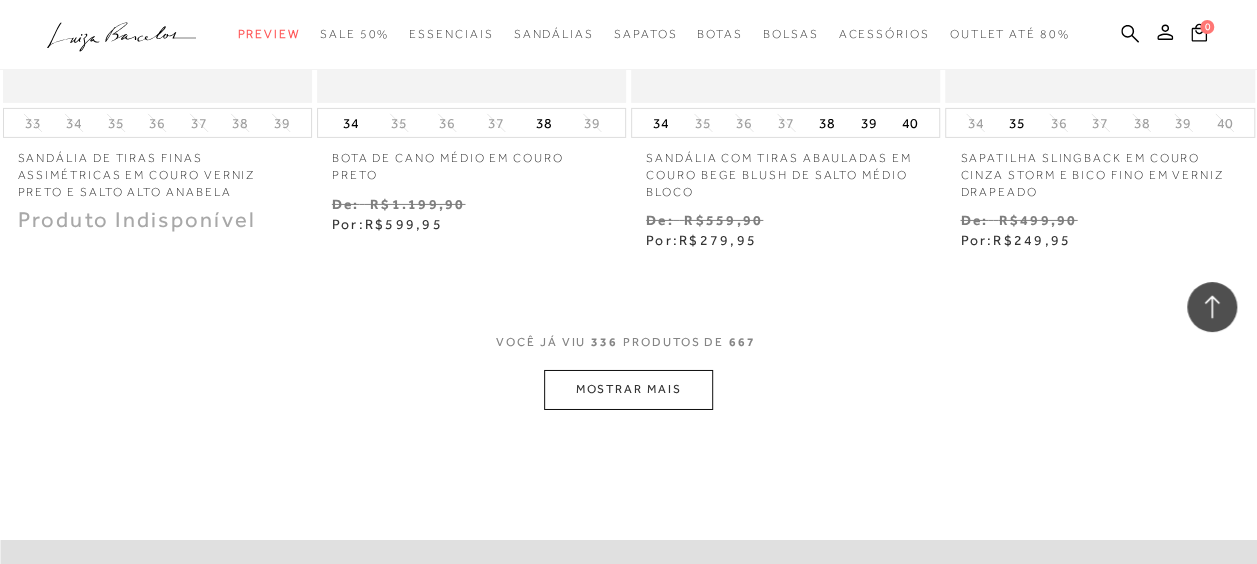 scroll, scrollTop: 52300, scrollLeft: 0, axis: vertical 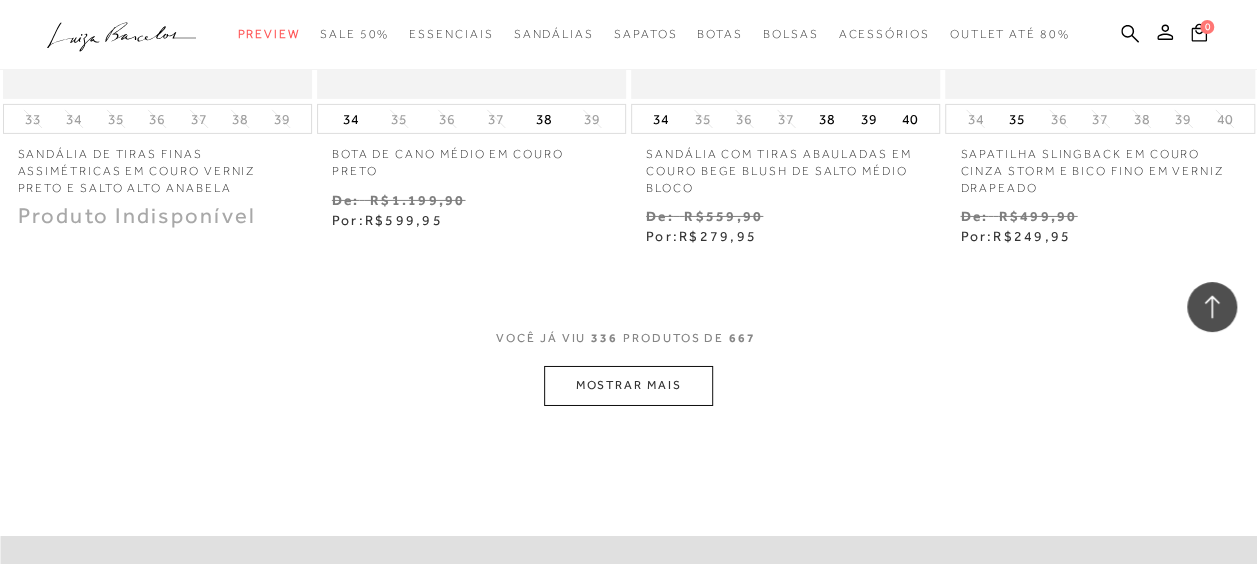 click on "MOSTRAR MAIS" at bounding box center [628, 385] 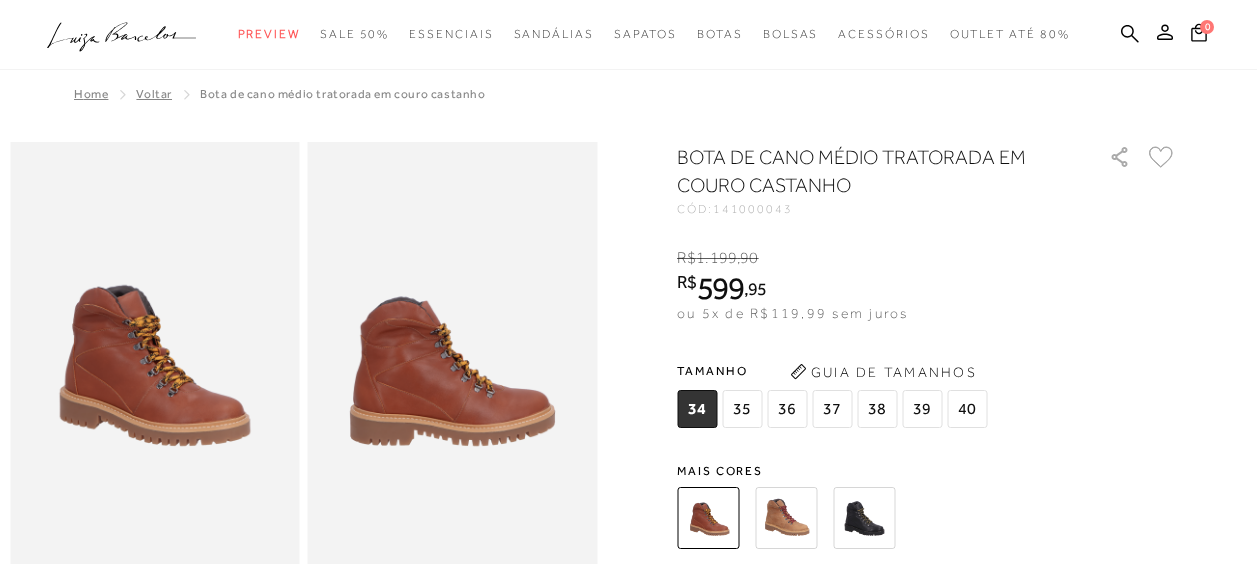 scroll, scrollTop: 0, scrollLeft: 0, axis: both 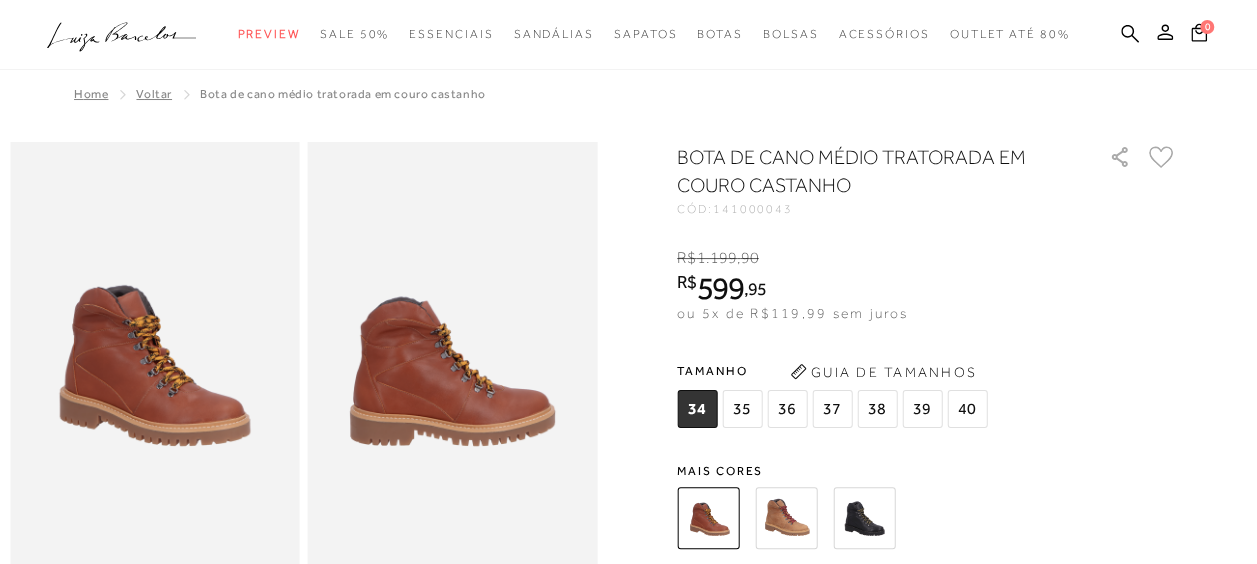 click at bounding box center [864, 518] 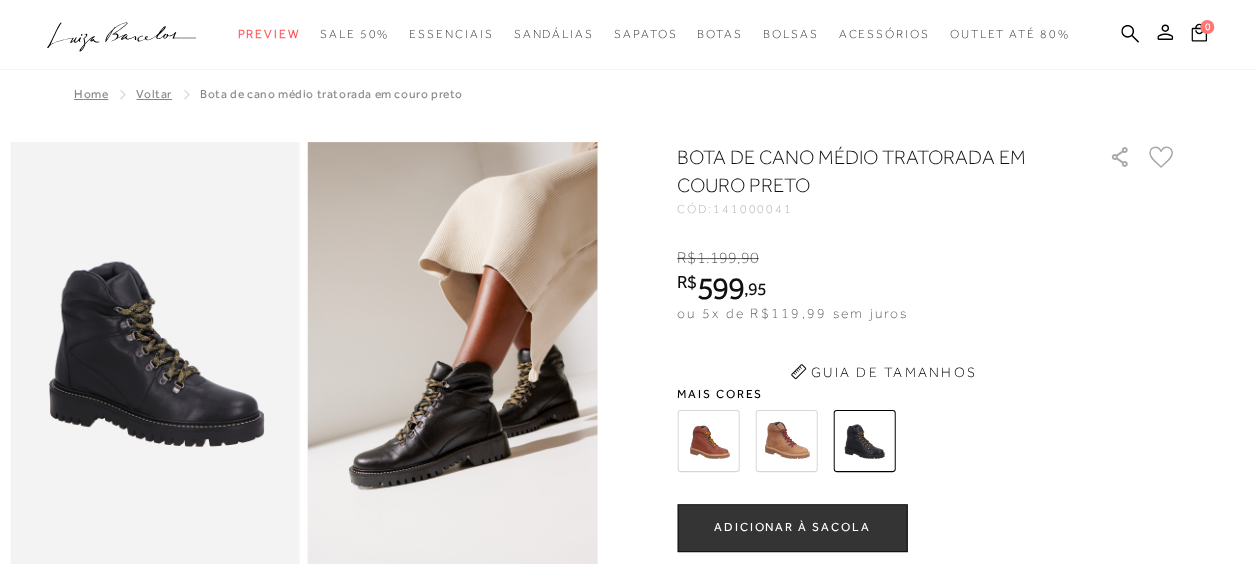scroll, scrollTop: 0, scrollLeft: 0, axis: both 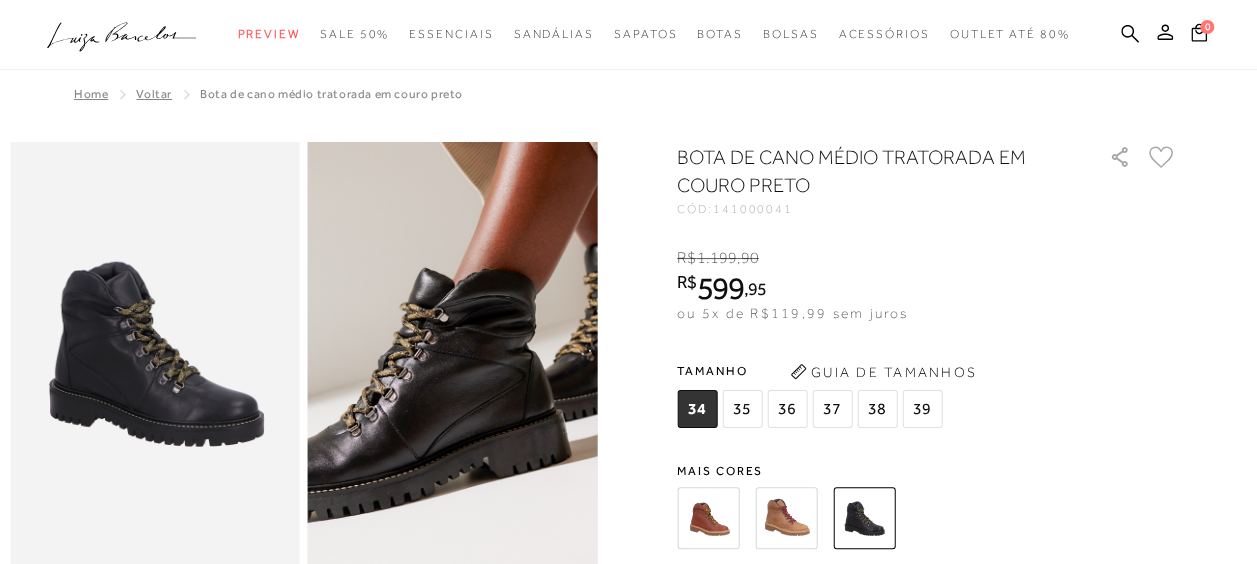click at bounding box center [454, 264] 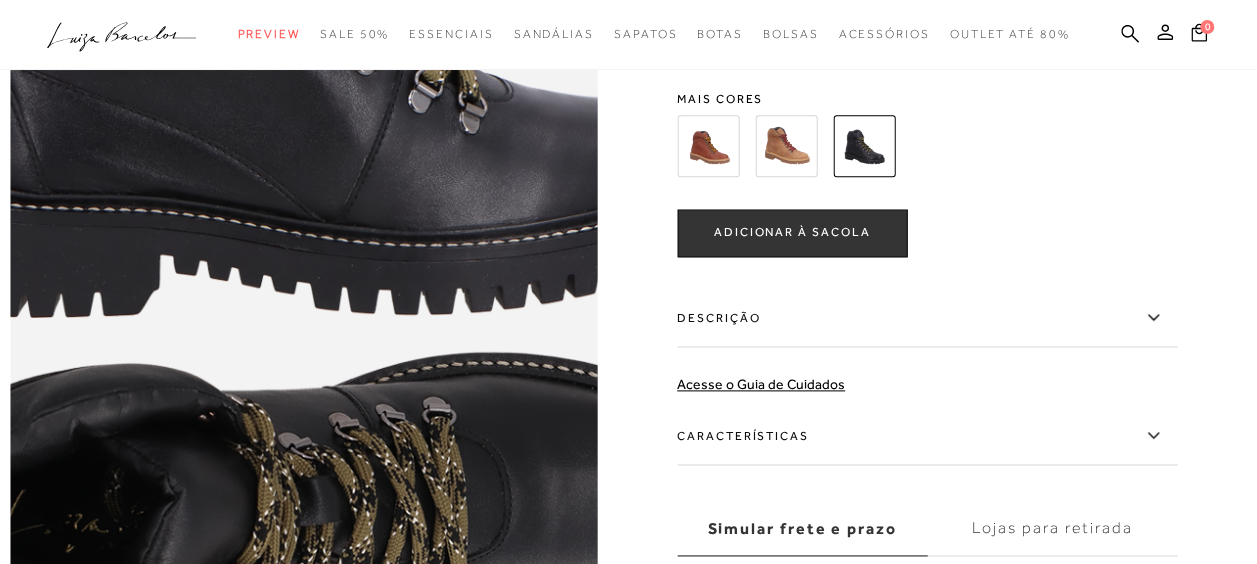 scroll, scrollTop: 800, scrollLeft: 0, axis: vertical 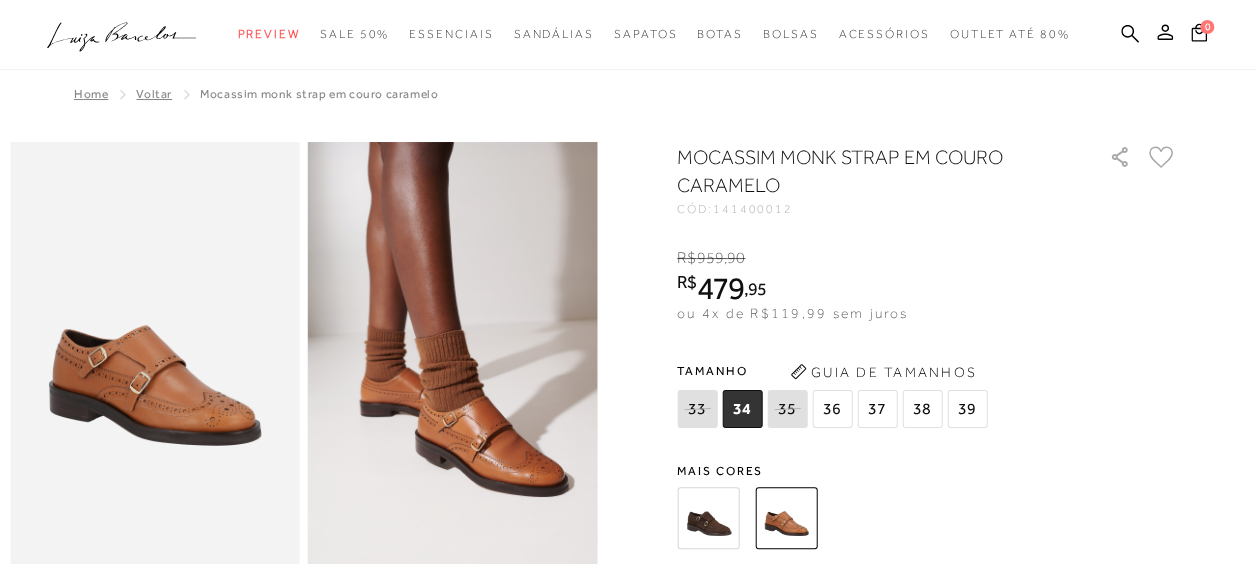 click at bounding box center (708, 518) 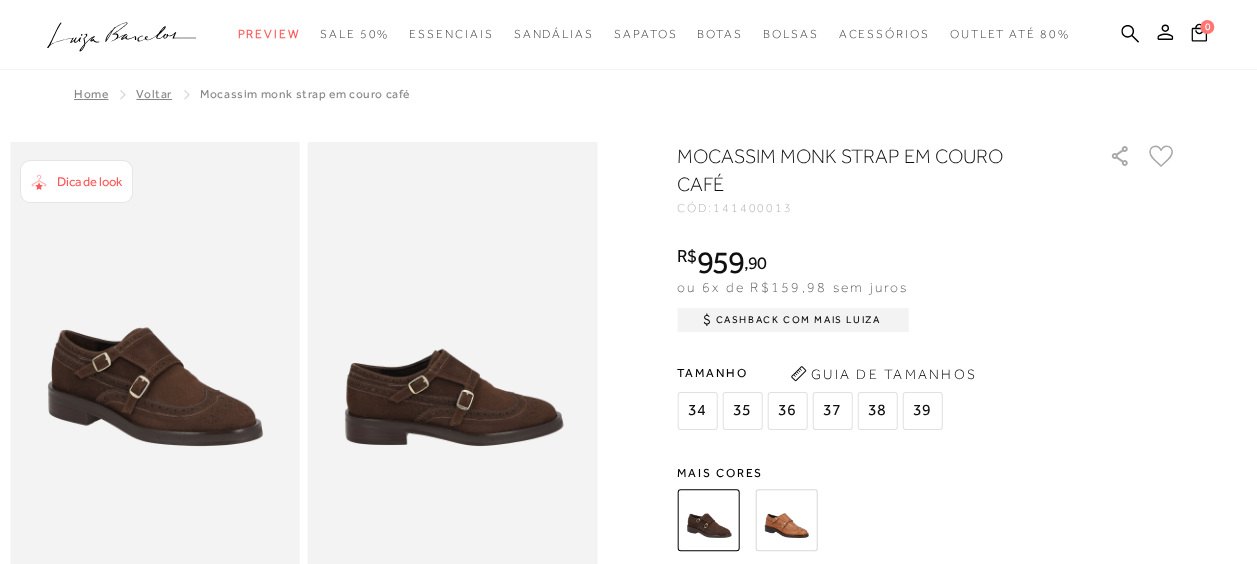 scroll, scrollTop: 0, scrollLeft: 0, axis: both 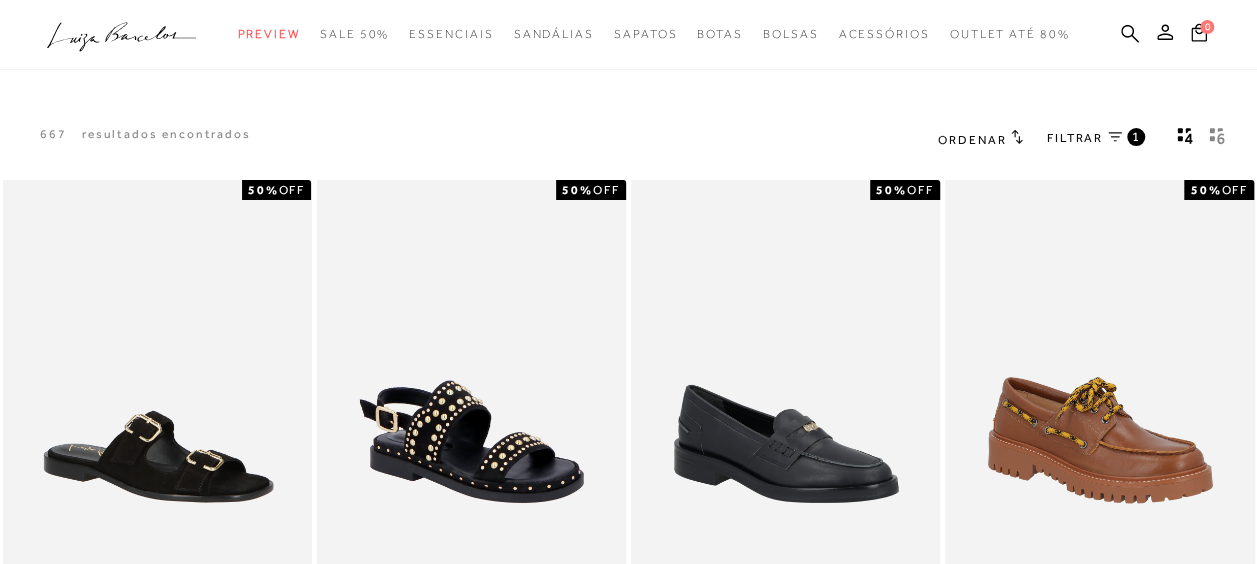 click on "FILTRAR" at bounding box center (1075, 138) 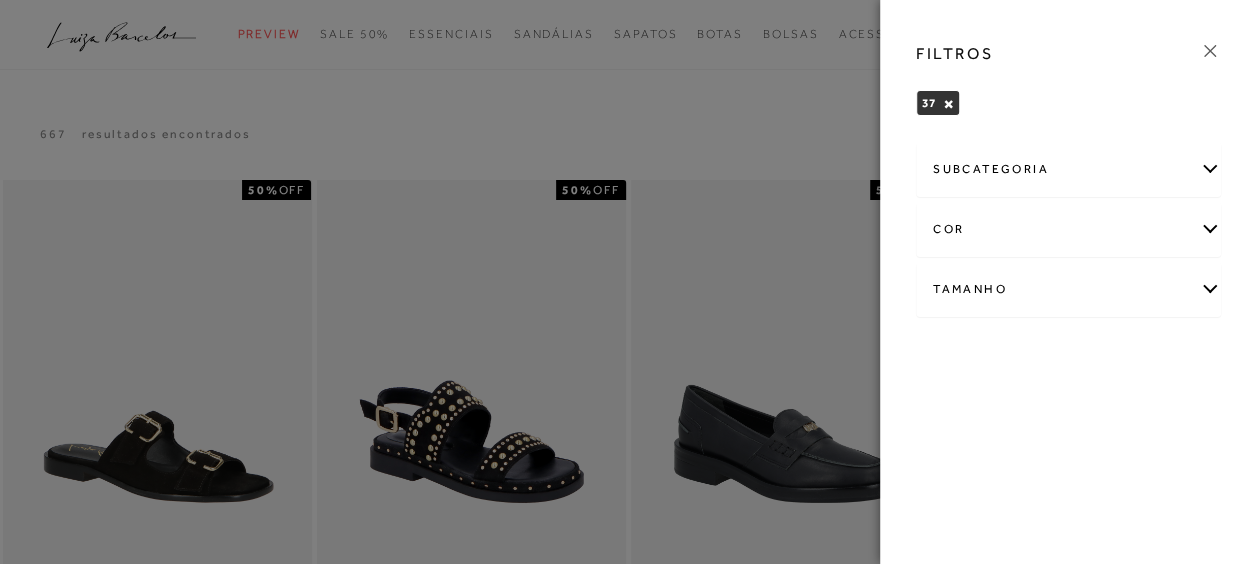 click on "subcategoria" at bounding box center [1068, 169] 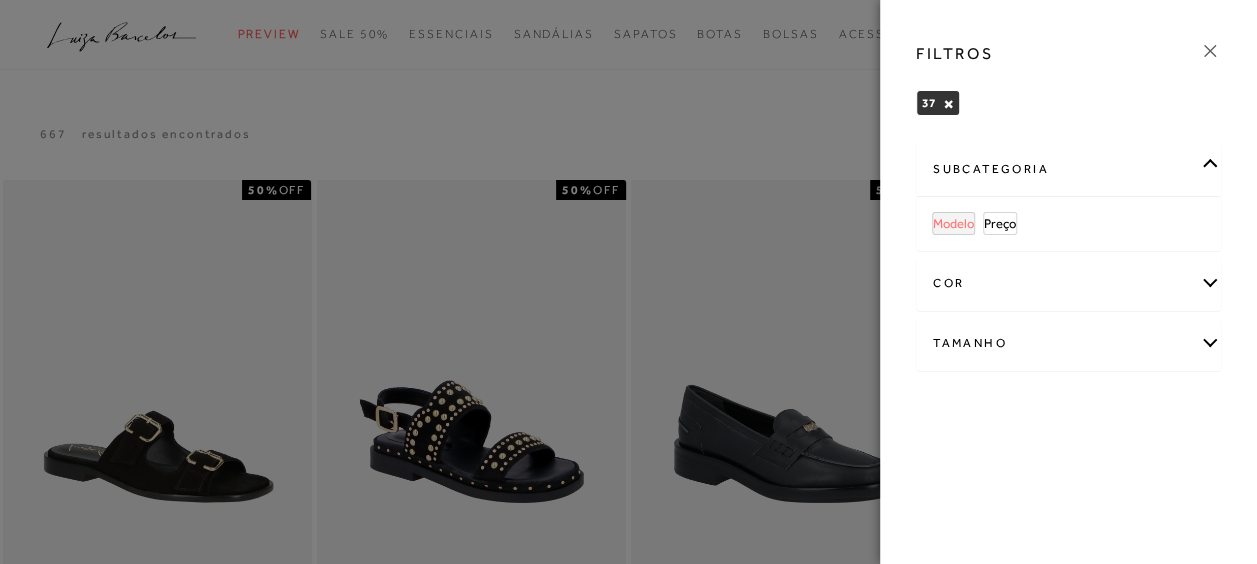 click on "Modelo" at bounding box center (953, 223) 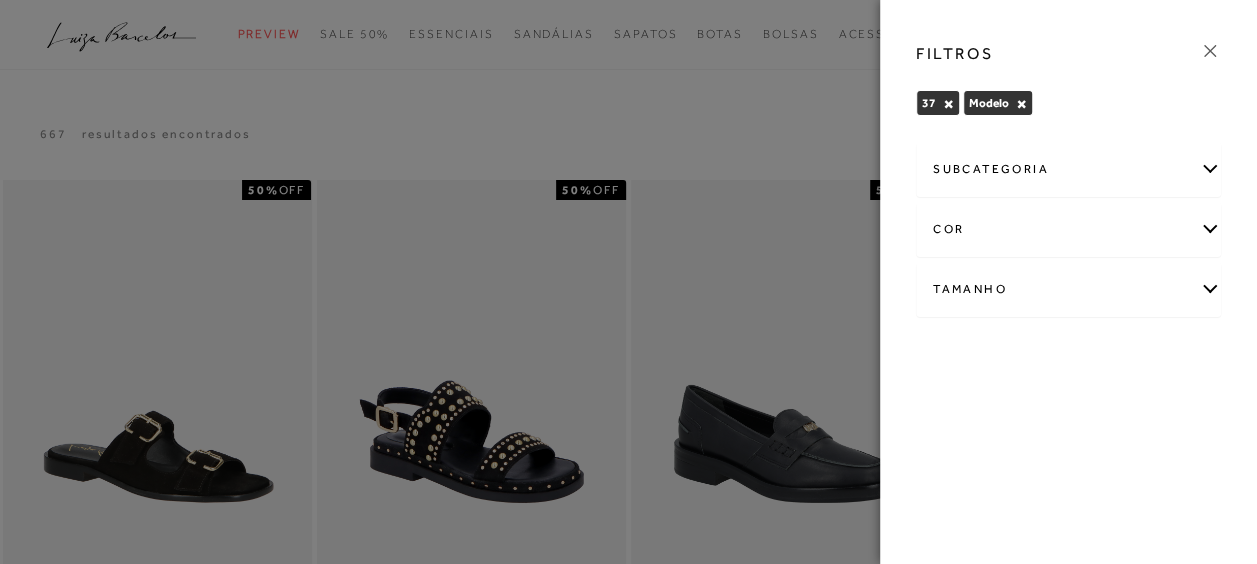 click on "×" at bounding box center (1021, 104) 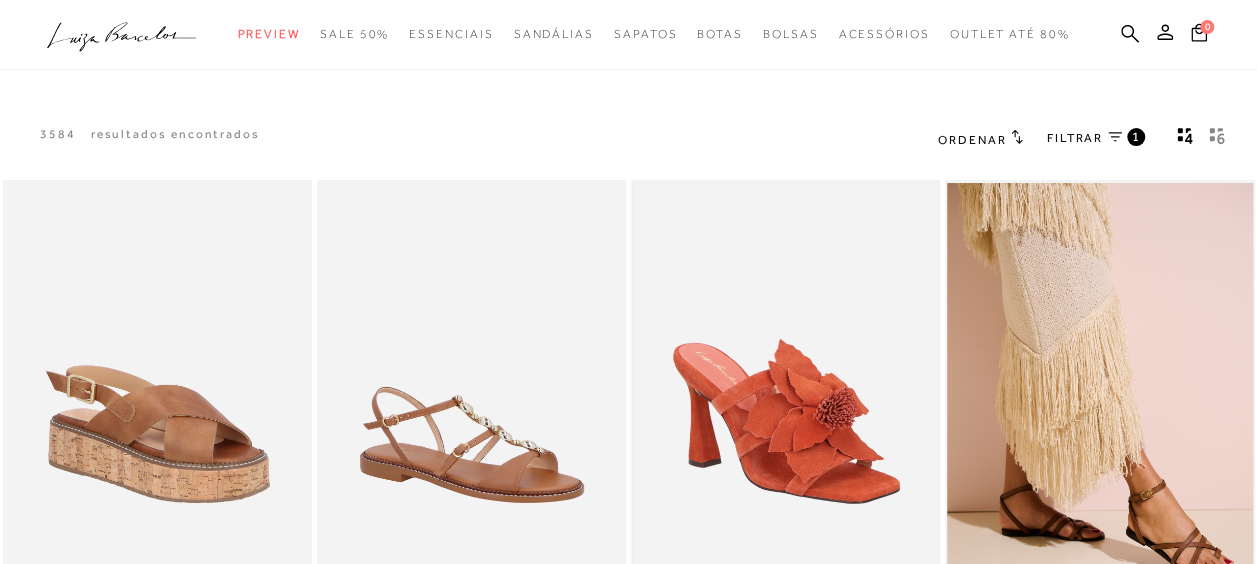 scroll, scrollTop: 0, scrollLeft: 0, axis: both 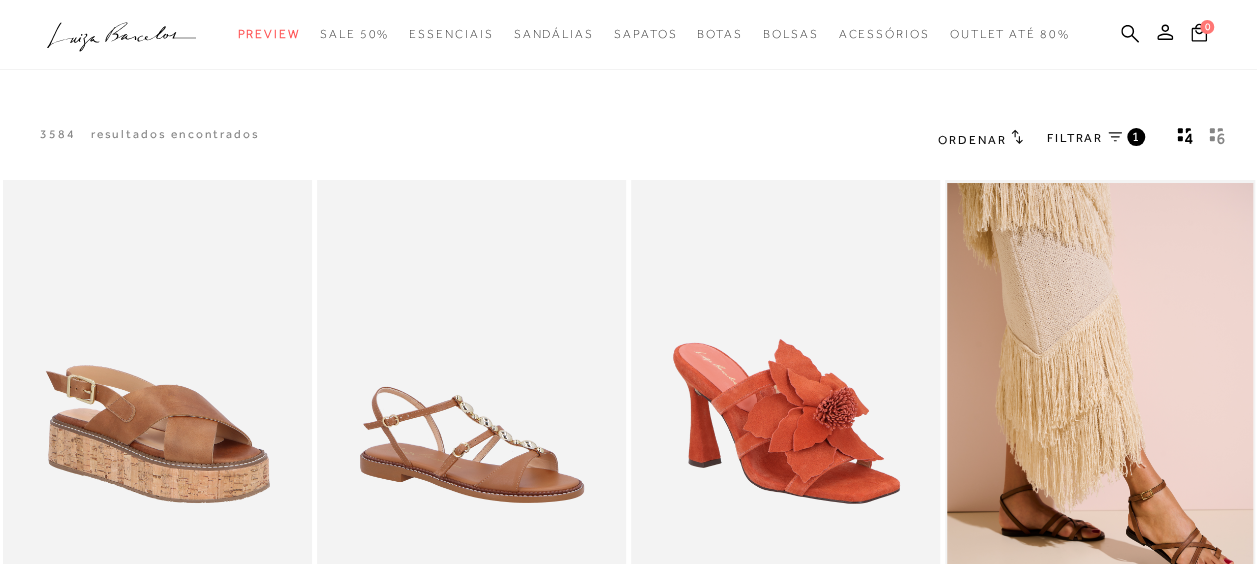 click on "FILTRAR" at bounding box center [1075, 138] 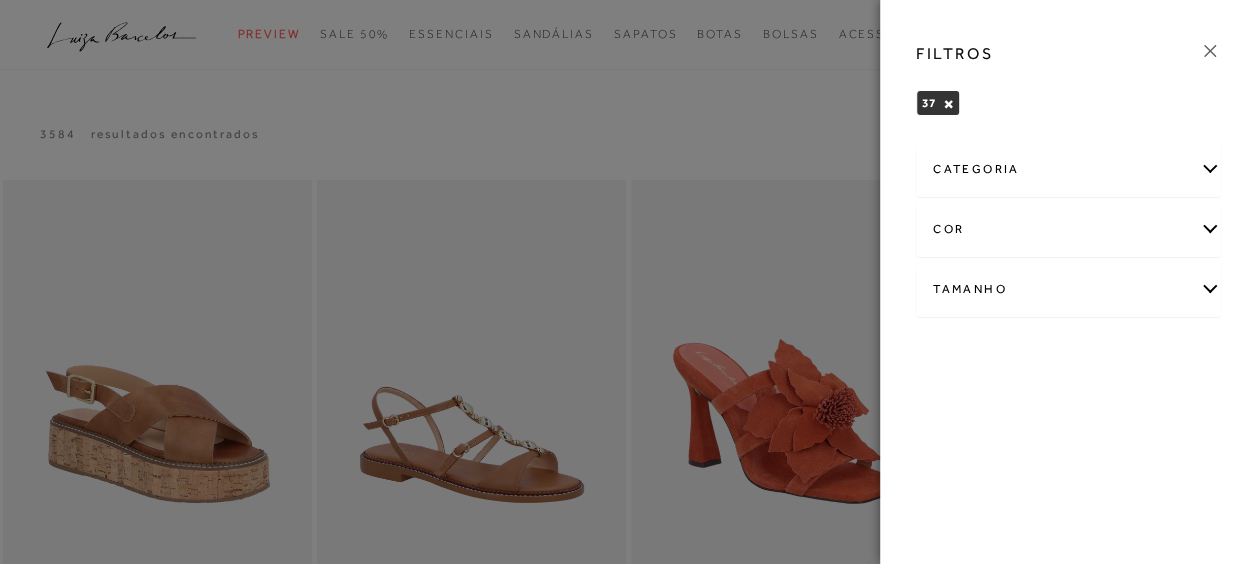 click 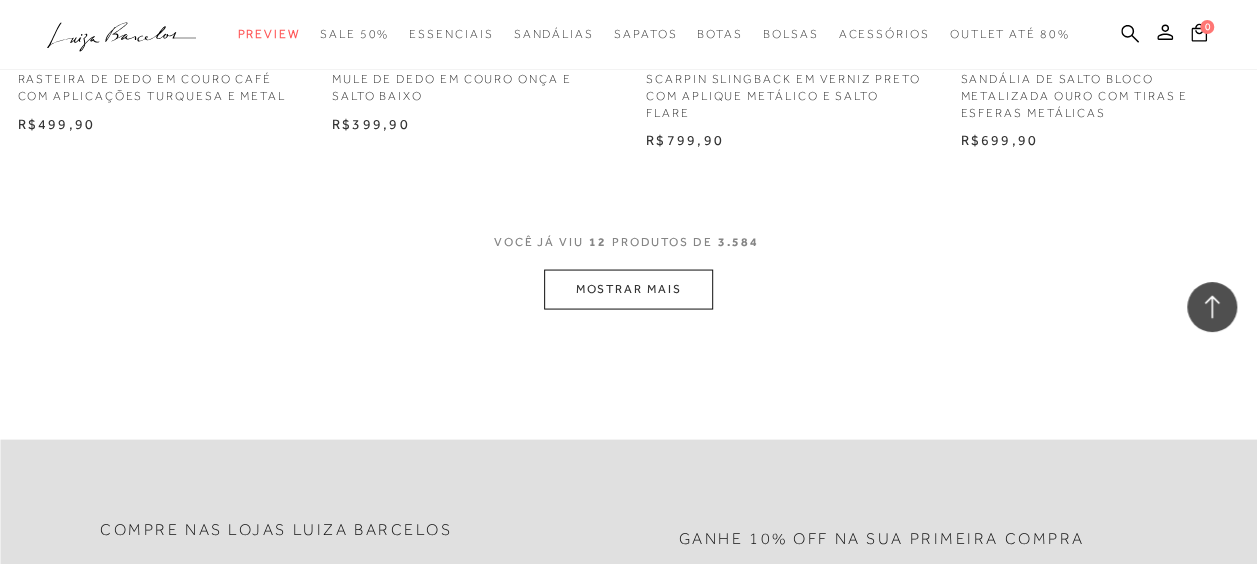 scroll, scrollTop: 2000, scrollLeft: 0, axis: vertical 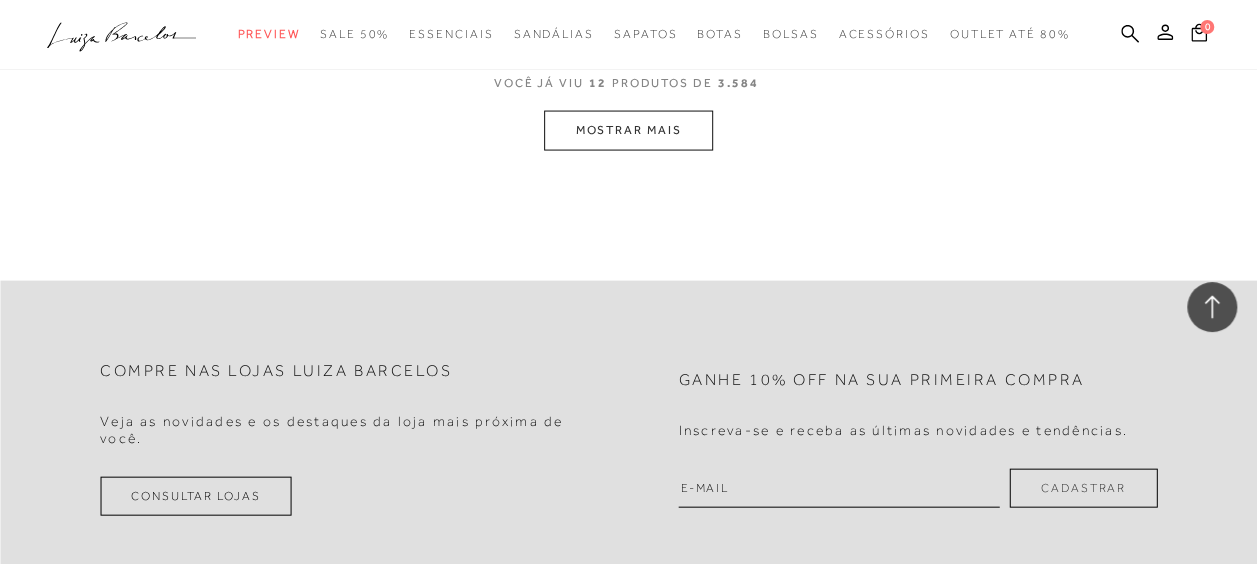 click on "MOSTRAR MAIS" at bounding box center [628, 130] 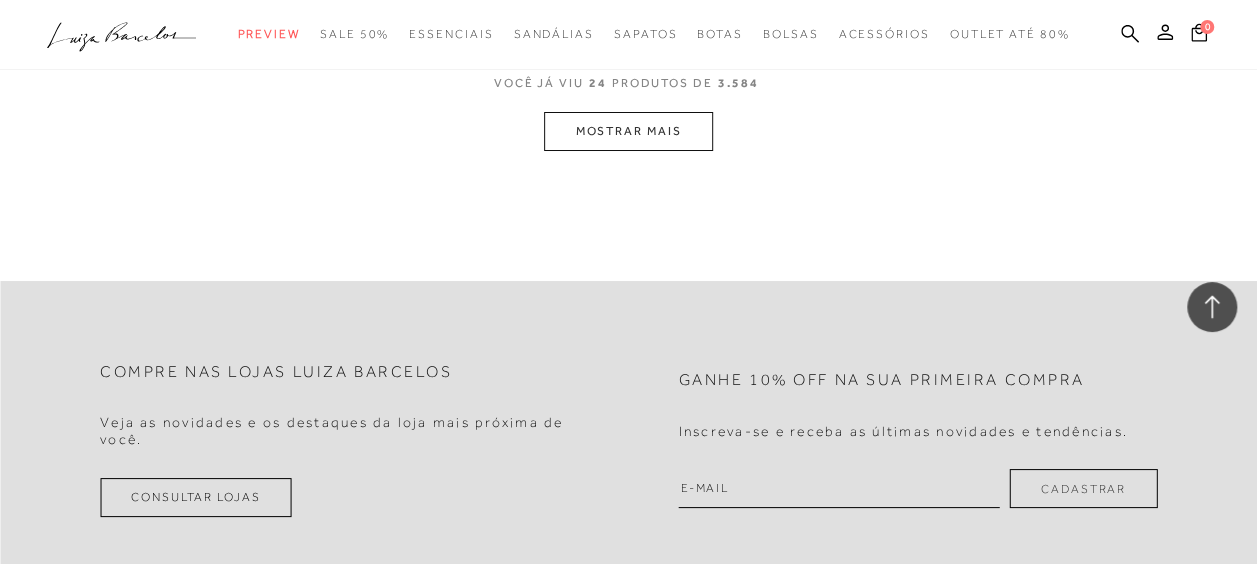 scroll, scrollTop: 3832, scrollLeft: 0, axis: vertical 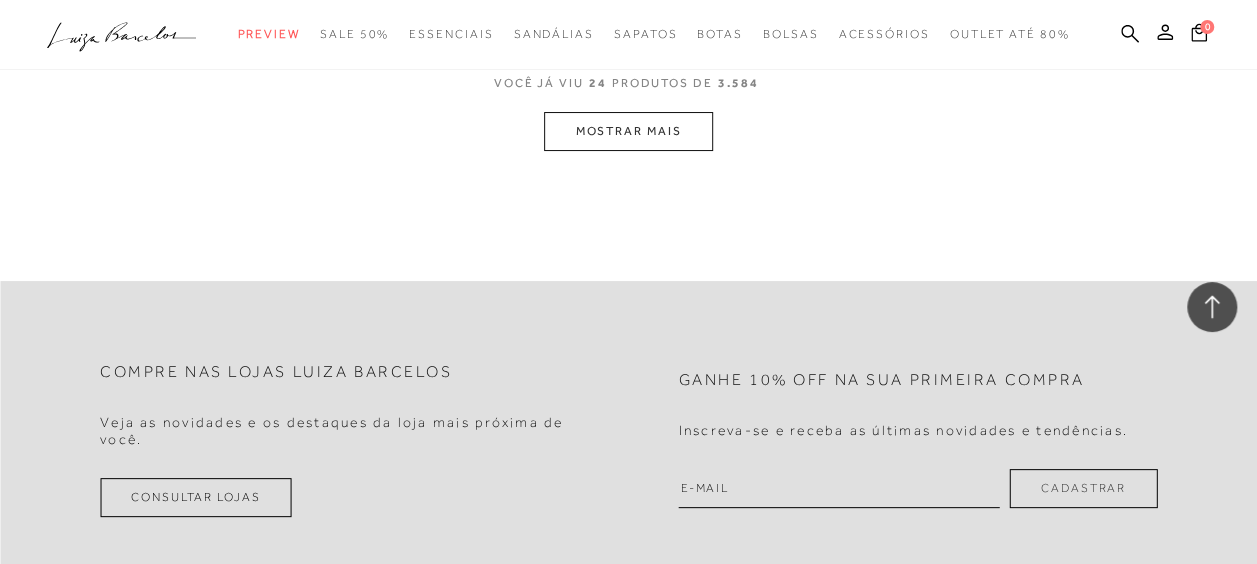 click on "MOSTRAR MAIS" at bounding box center (628, 131) 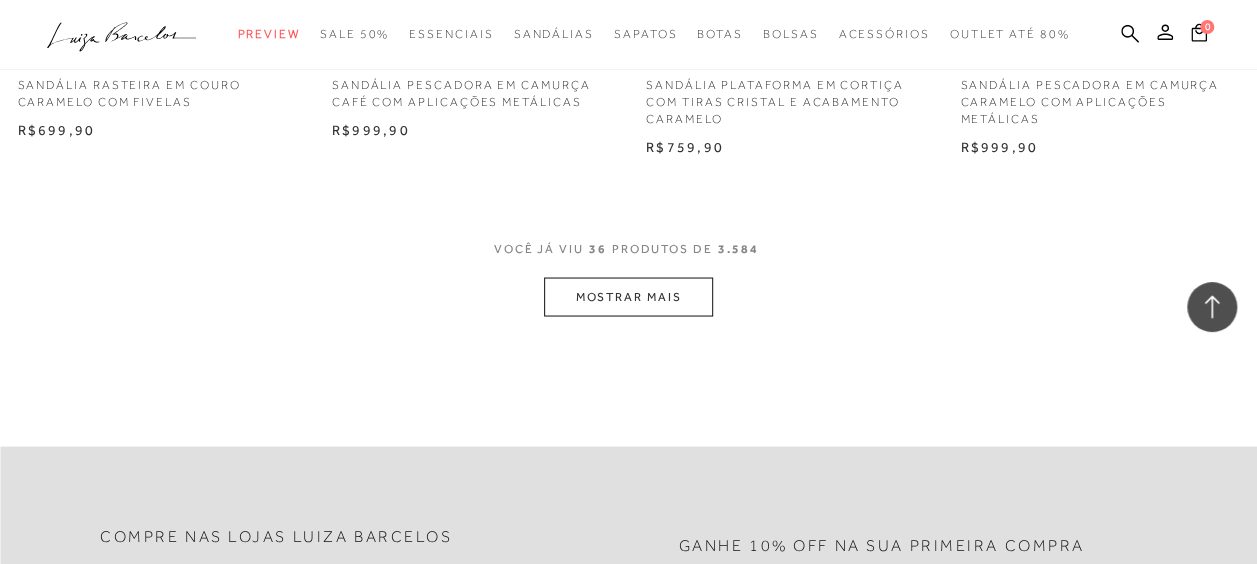 scroll, scrollTop: 5664, scrollLeft: 0, axis: vertical 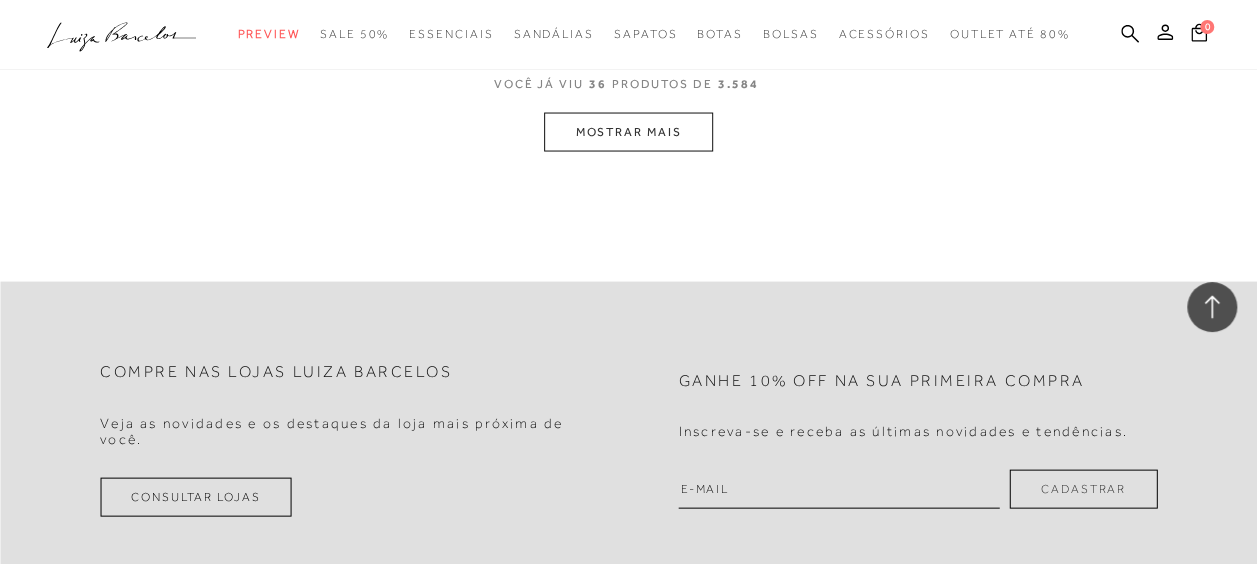 click on "MOSTRAR MAIS" at bounding box center [628, 132] 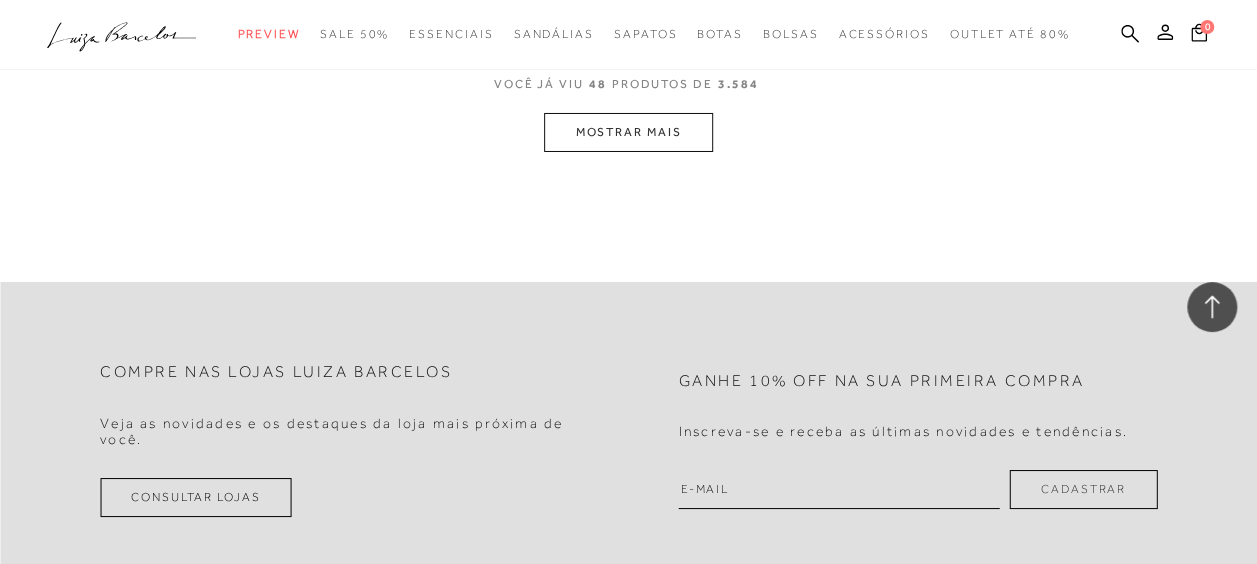 scroll, scrollTop: 7480, scrollLeft: 0, axis: vertical 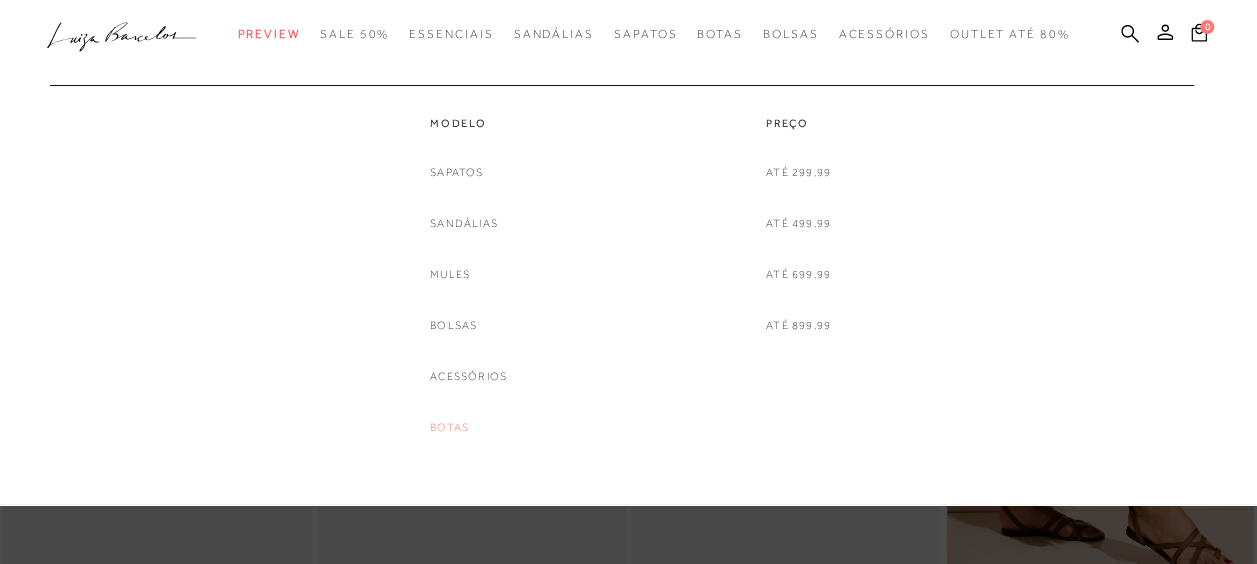 click on "Botas" at bounding box center [449, 427] 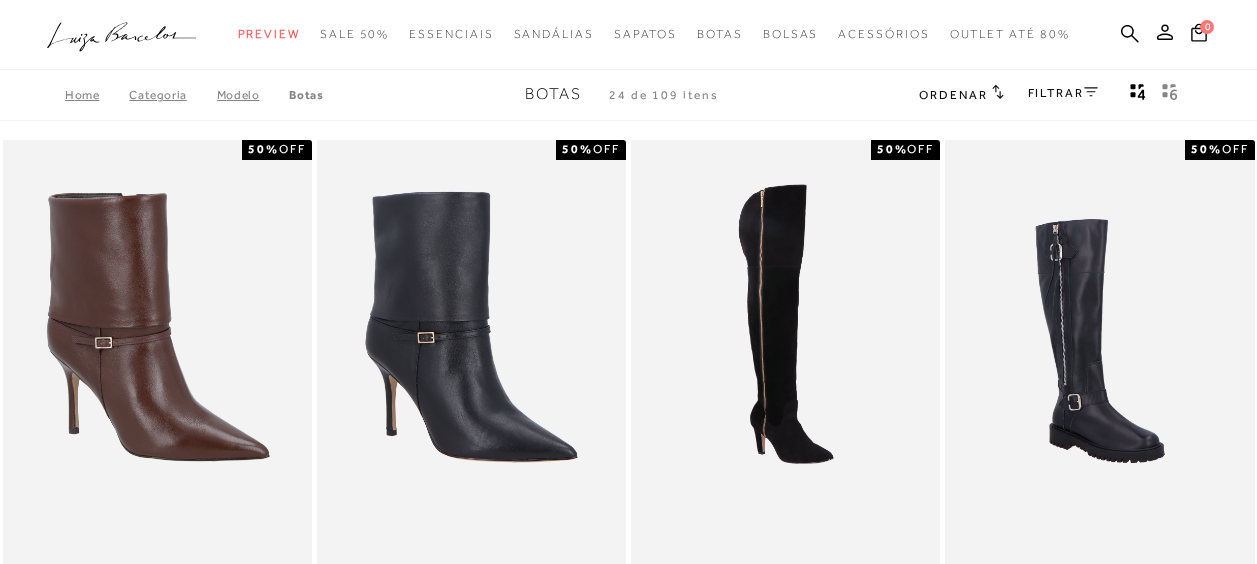 scroll, scrollTop: 0, scrollLeft: 0, axis: both 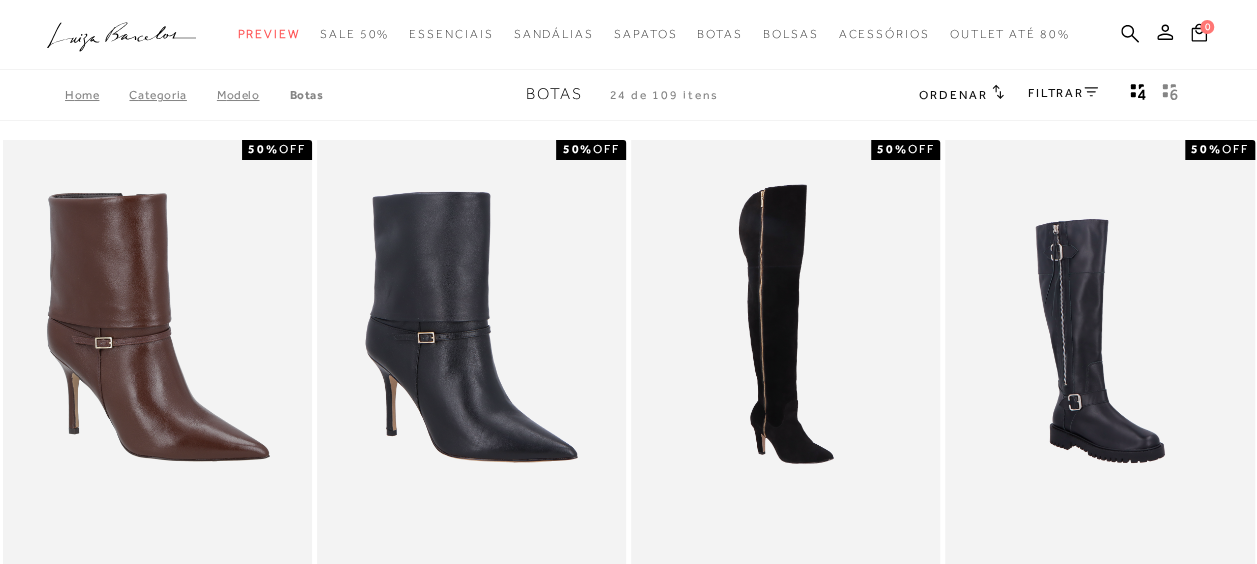 click on "Ordenar" at bounding box center [953, 95] 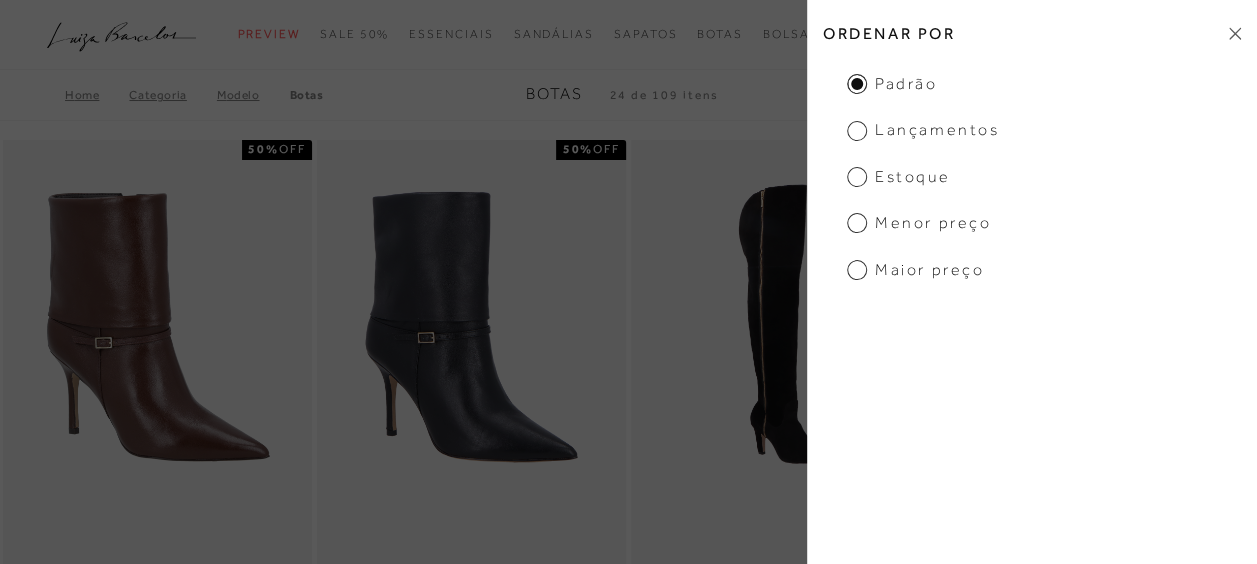 click on "Menor preço" at bounding box center [919, 223] 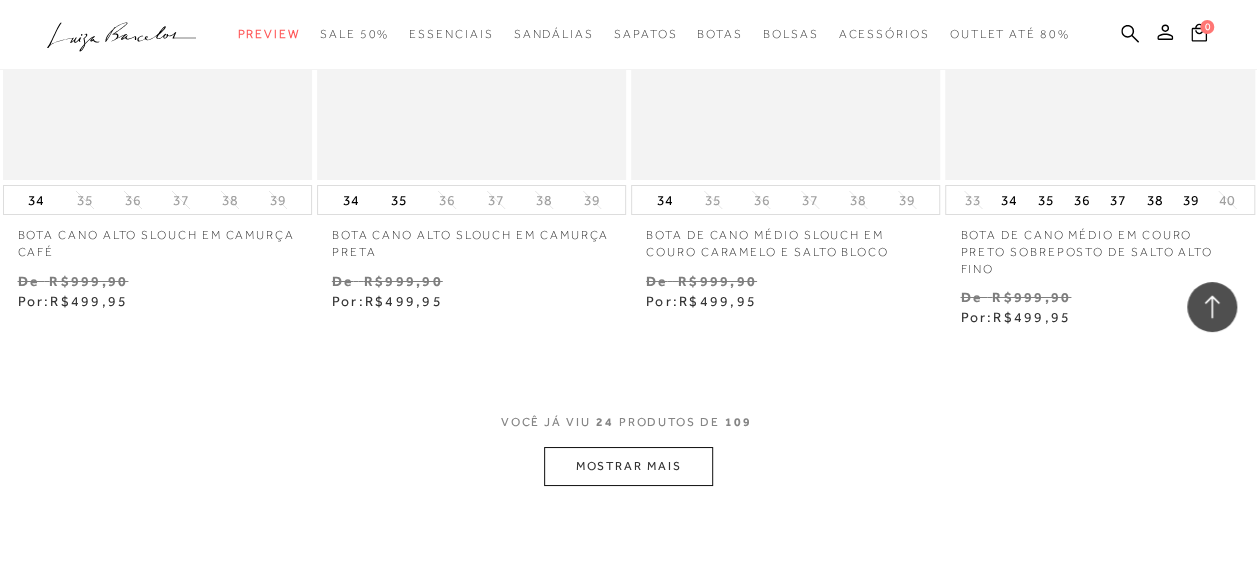 scroll, scrollTop: 7400, scrollLeft: 0, axis: vertical 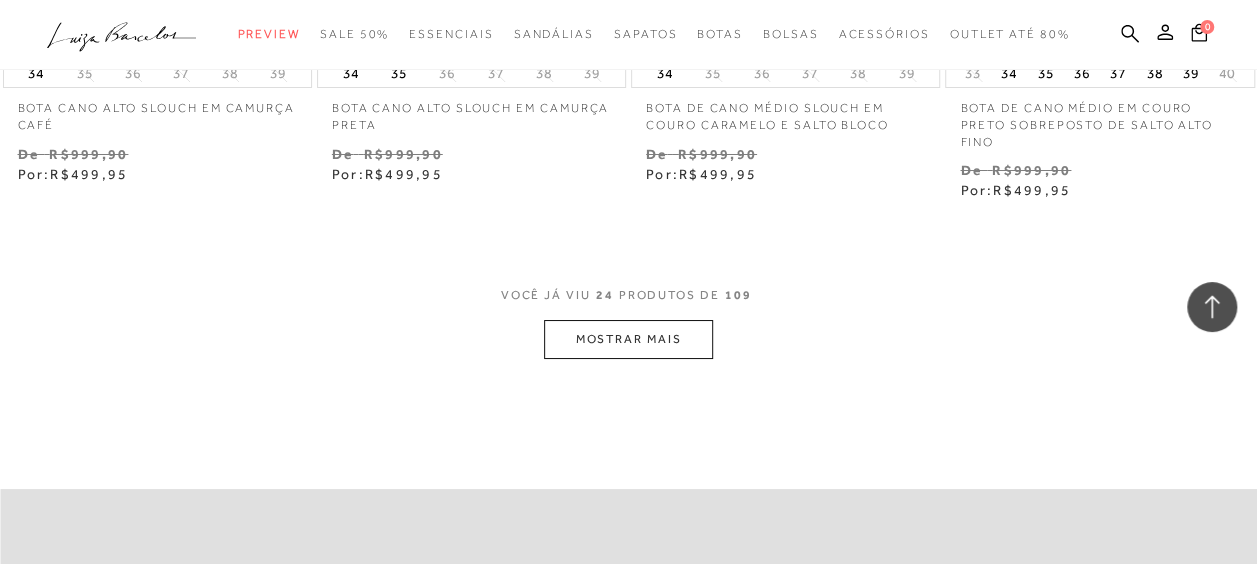 click on "MOSTRAR MAIS" at bounding box center [628, 339] 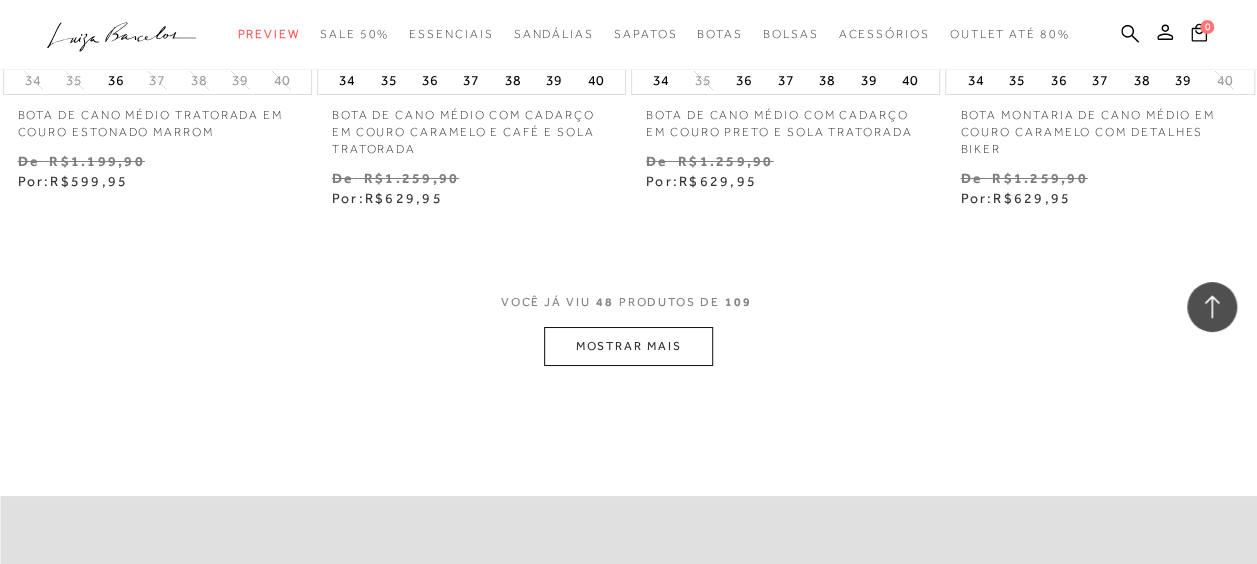 scroll, scrollTop: 11200, scrollLeft: 0, axis: vertical 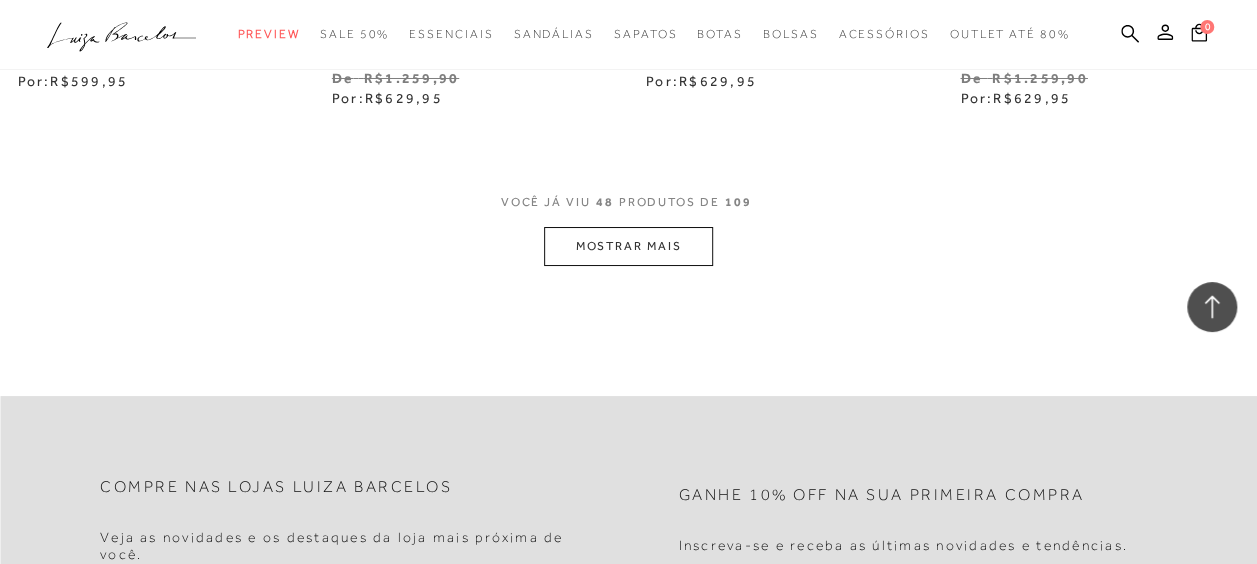 click on "MOSTRAR MAIS" at bounding box center [628, 246] 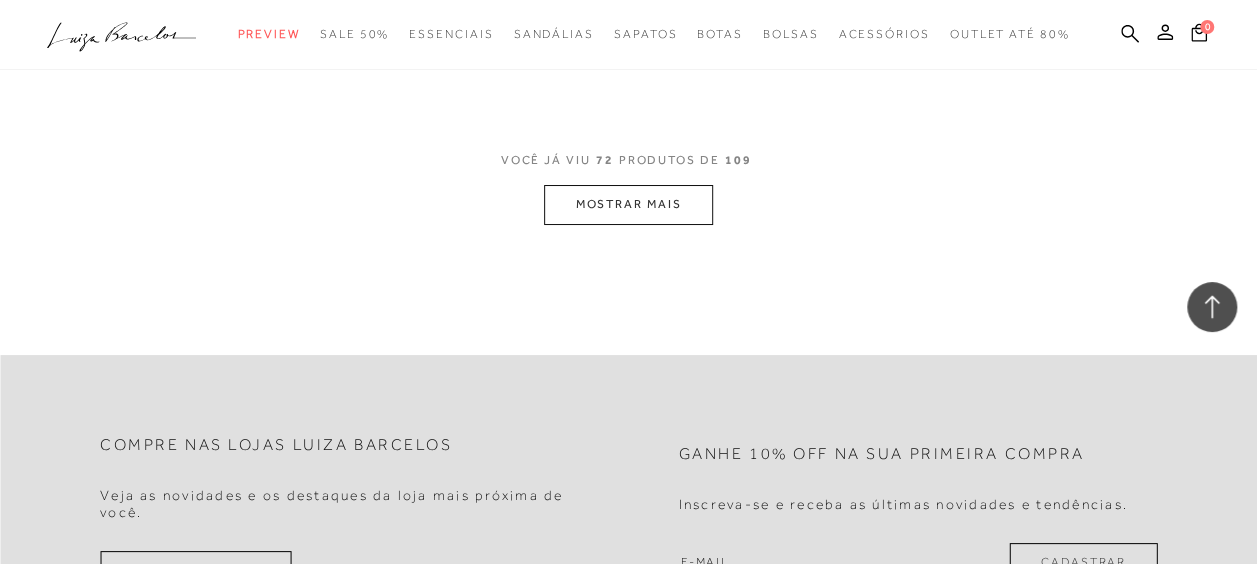 scroll, scrollTop: 15000, scrollLeft: 0, axis: vertical 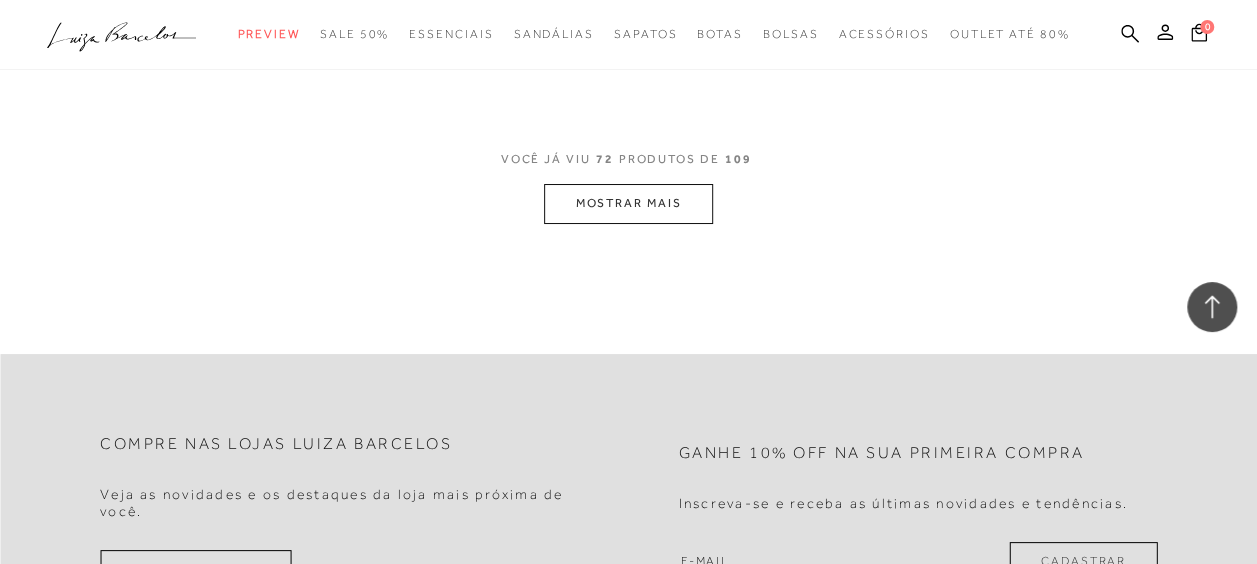 click on "MOSTRAR MAIS" at bounding box center [628, 203] 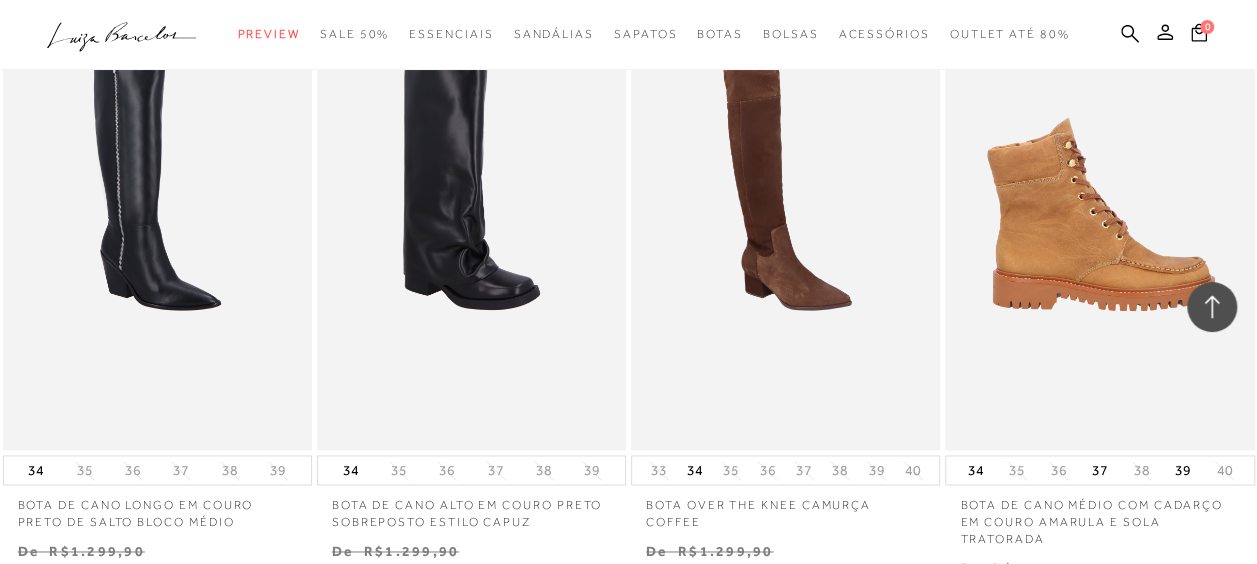 scroll, scrollTop: 12500, scrollLeft: 0, axis: vertical 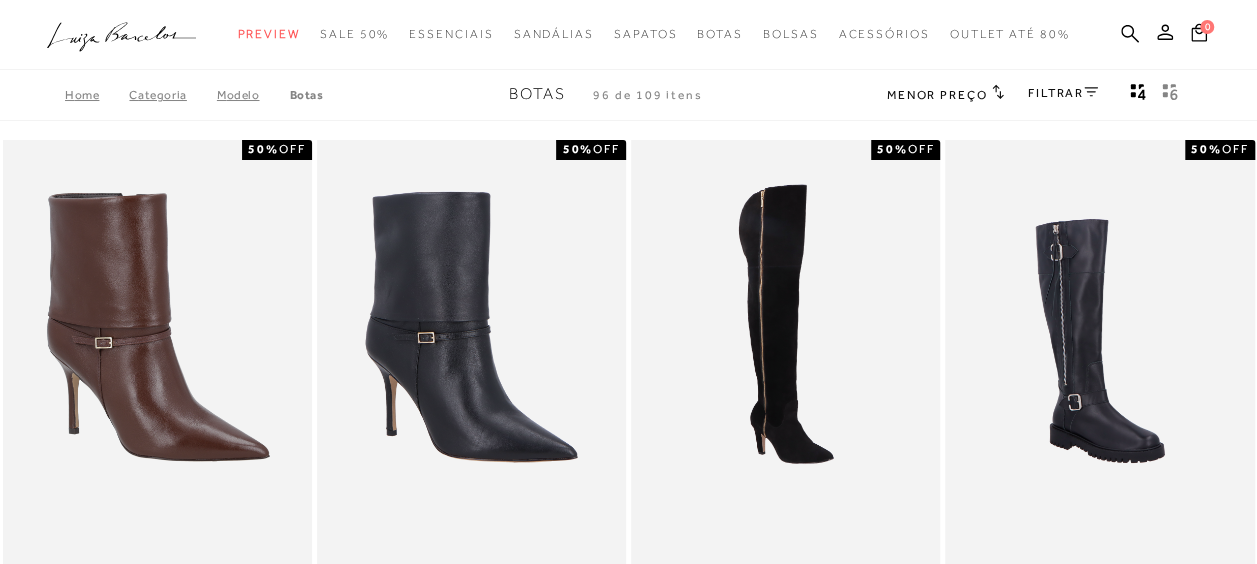 click on "FILTRAR" at bounding box center [1063, 93] 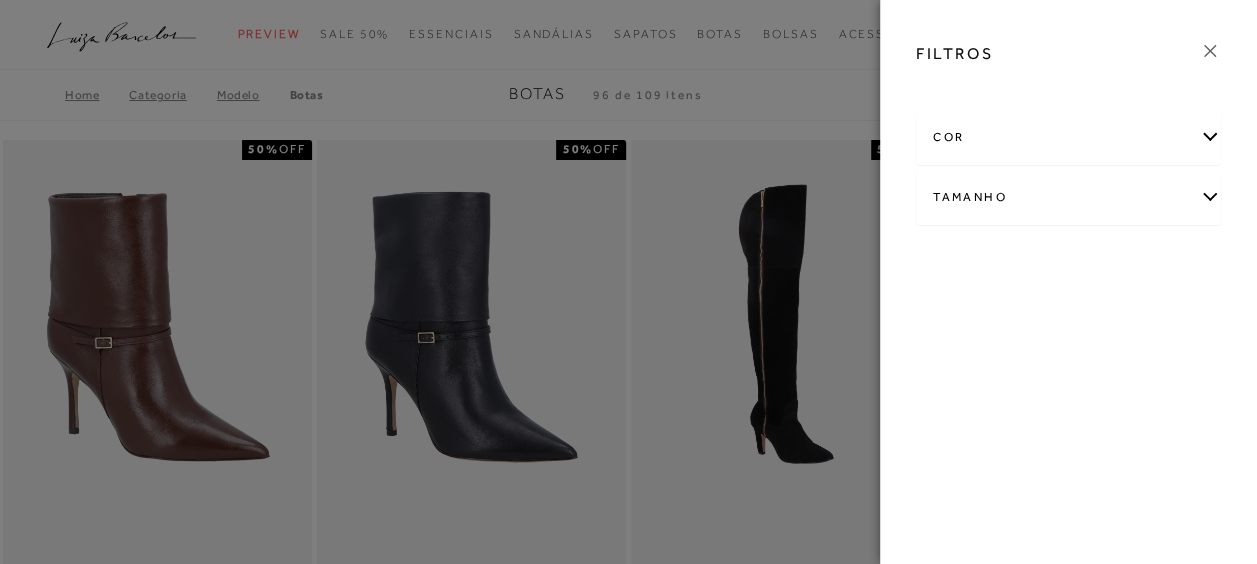 click on "Tamanho" at bounding box center [1068, 197] 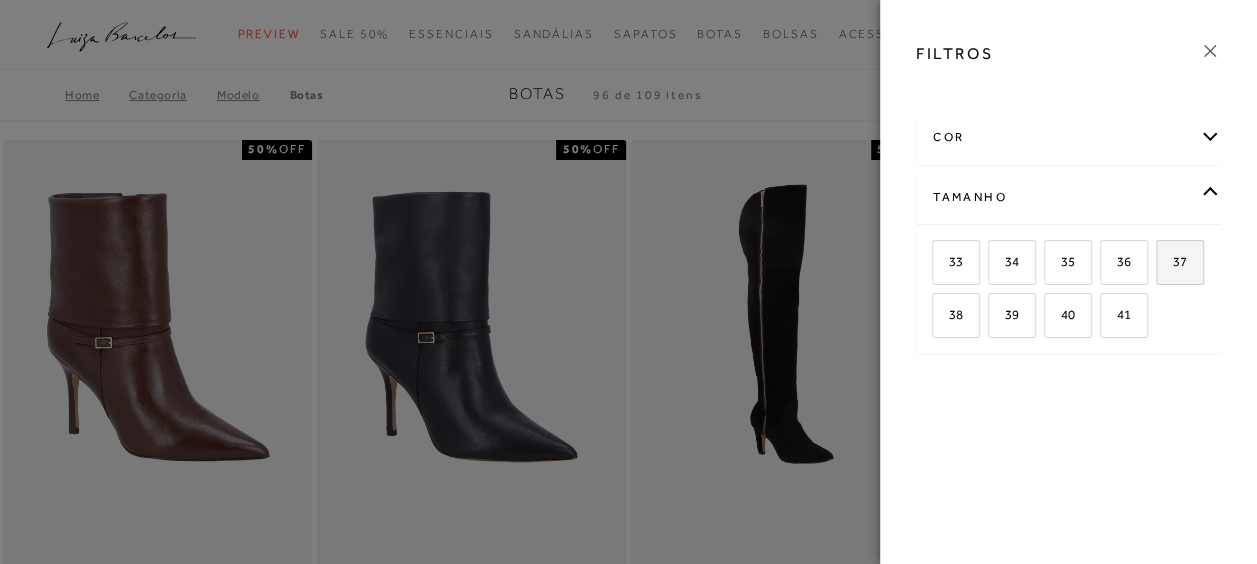 click on "37" at bounding box center (1172, 261) 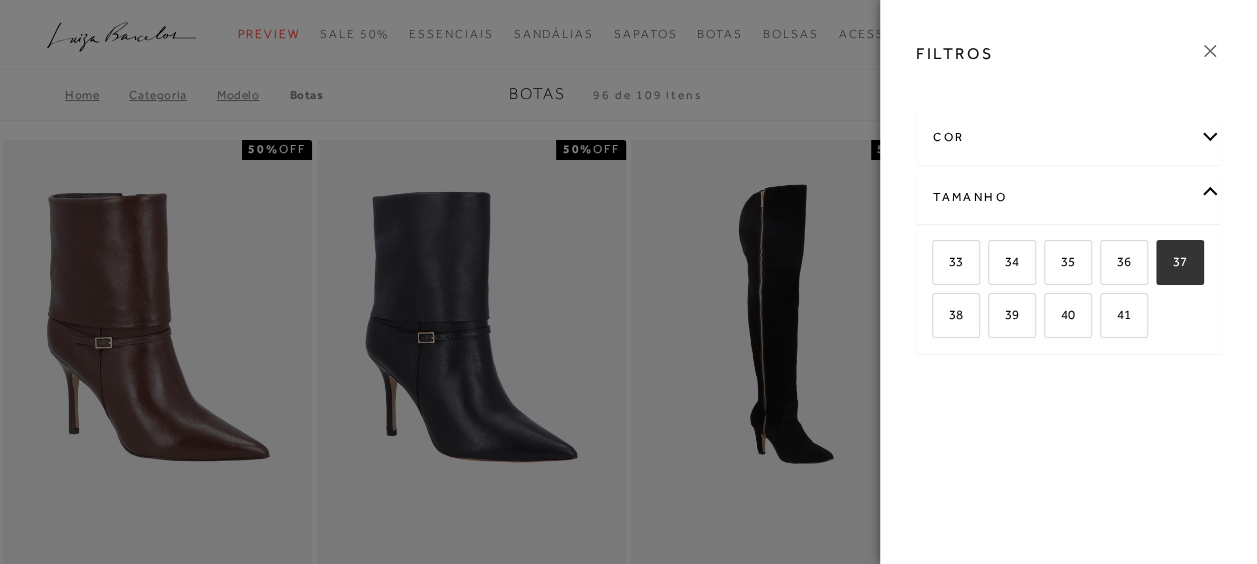 checkbox on "true" 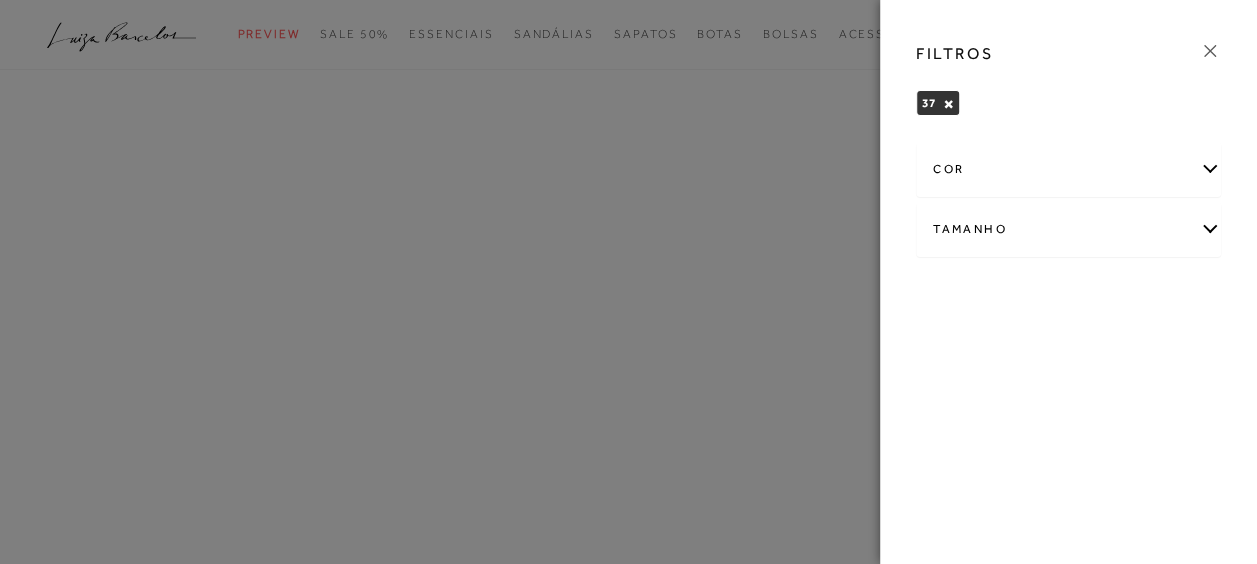 click 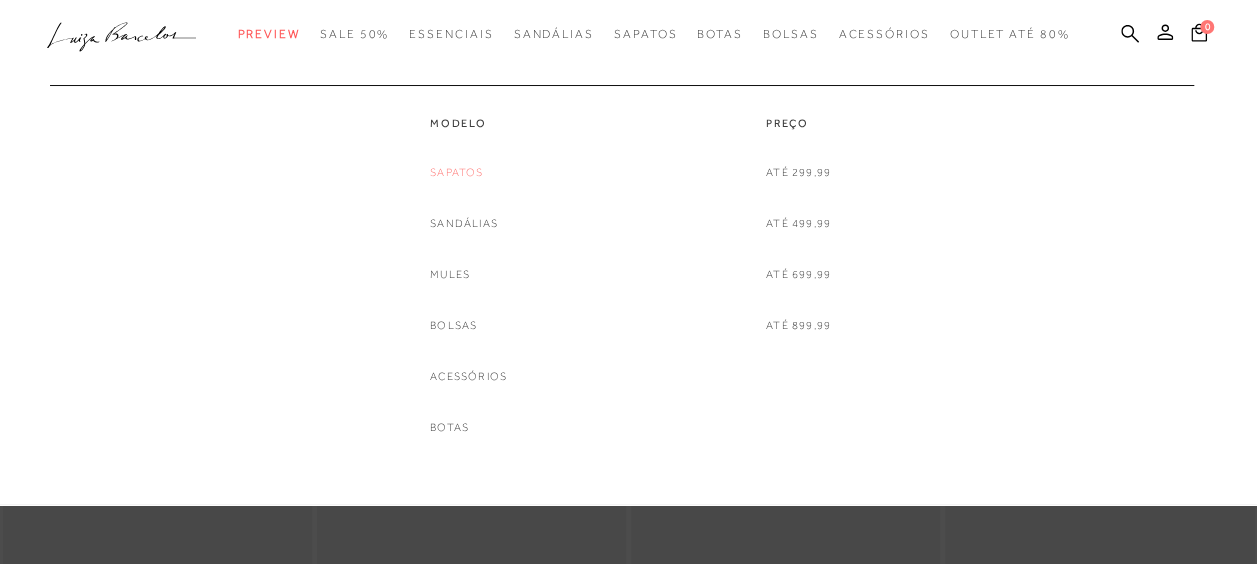 click on "Sapatos" at bounding box center (456, 172) 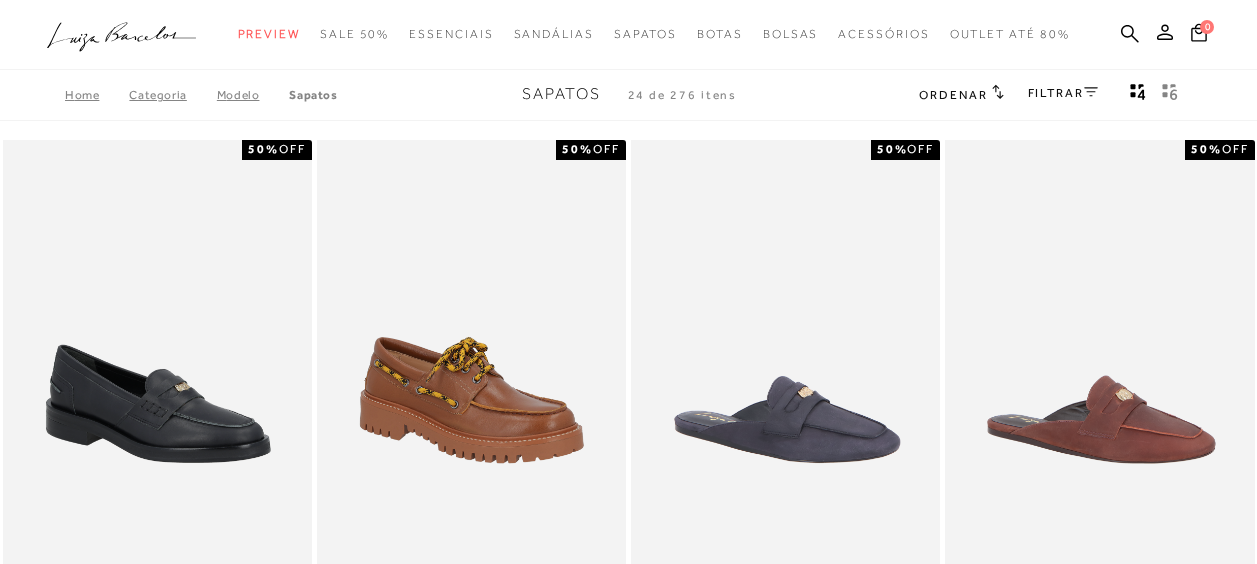 scroll, scrollTop: 0, scrollLeft: 0, axis: both 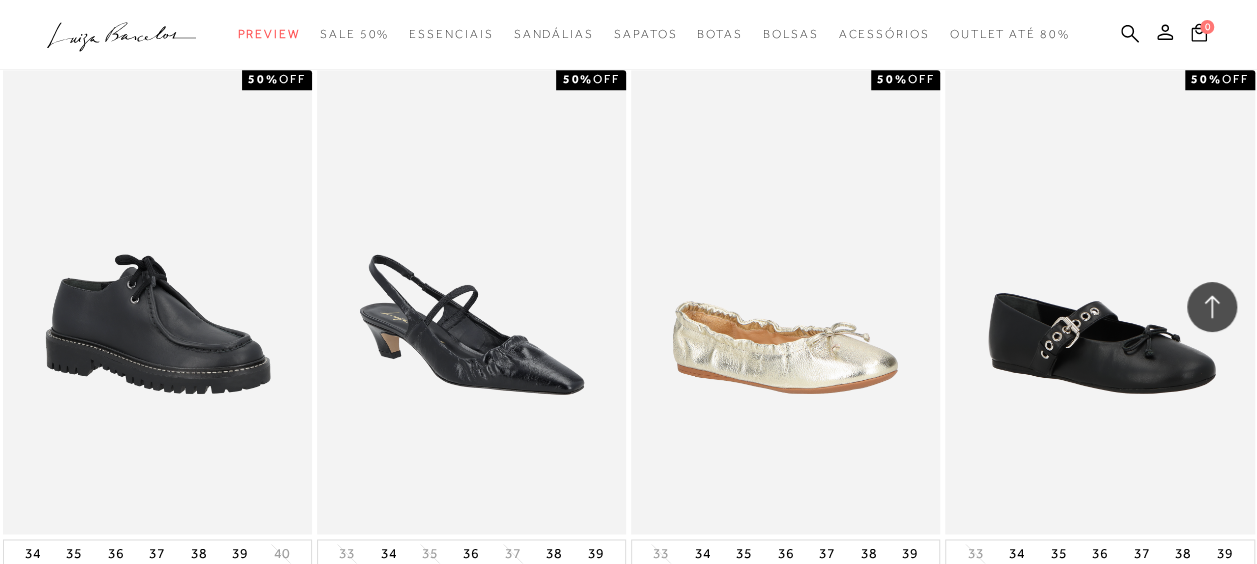 drag, startPoint x: 705, startPoint y: 361, endPoint x: 683, endPoint y: 615, distance: 254.95097 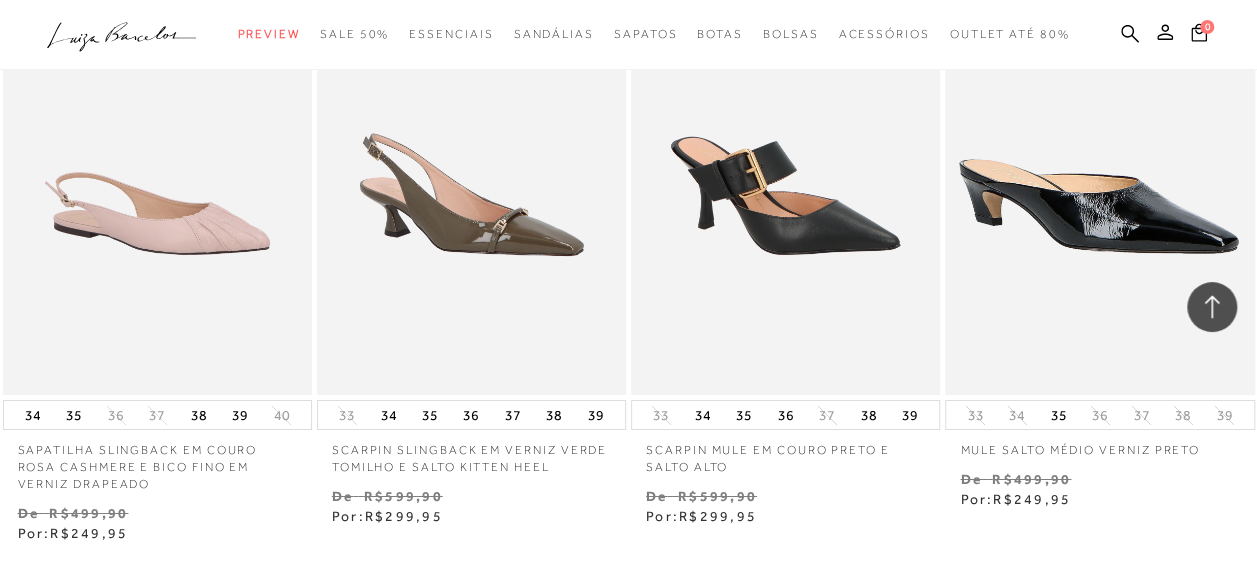 scroll, scrollTop: 3800, scrollLeft: 0, axis: vertical 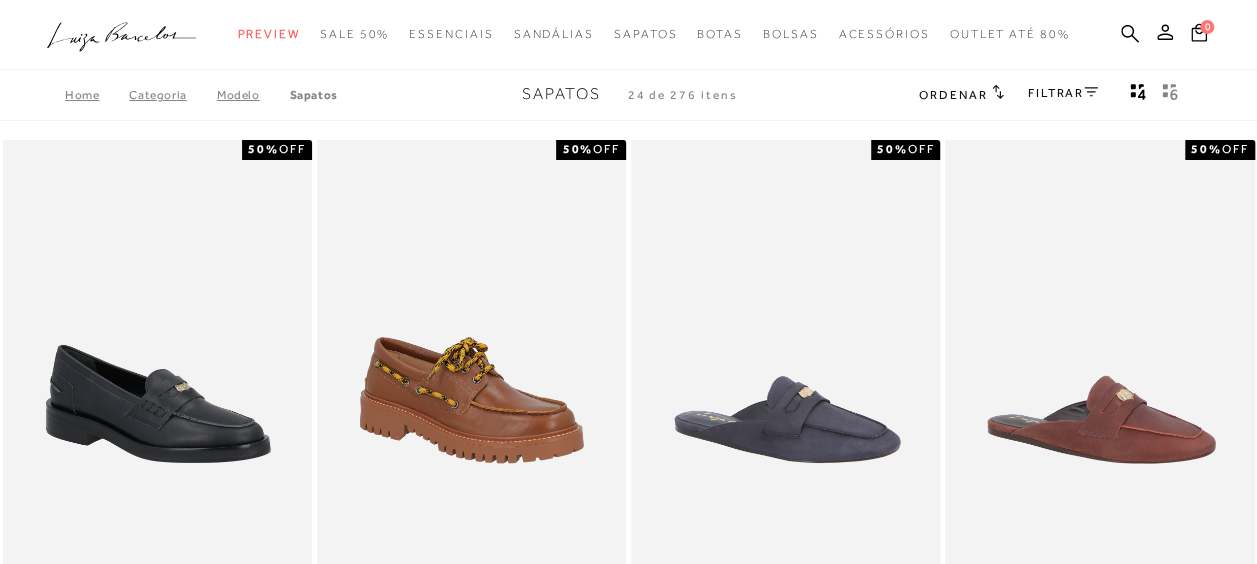 click 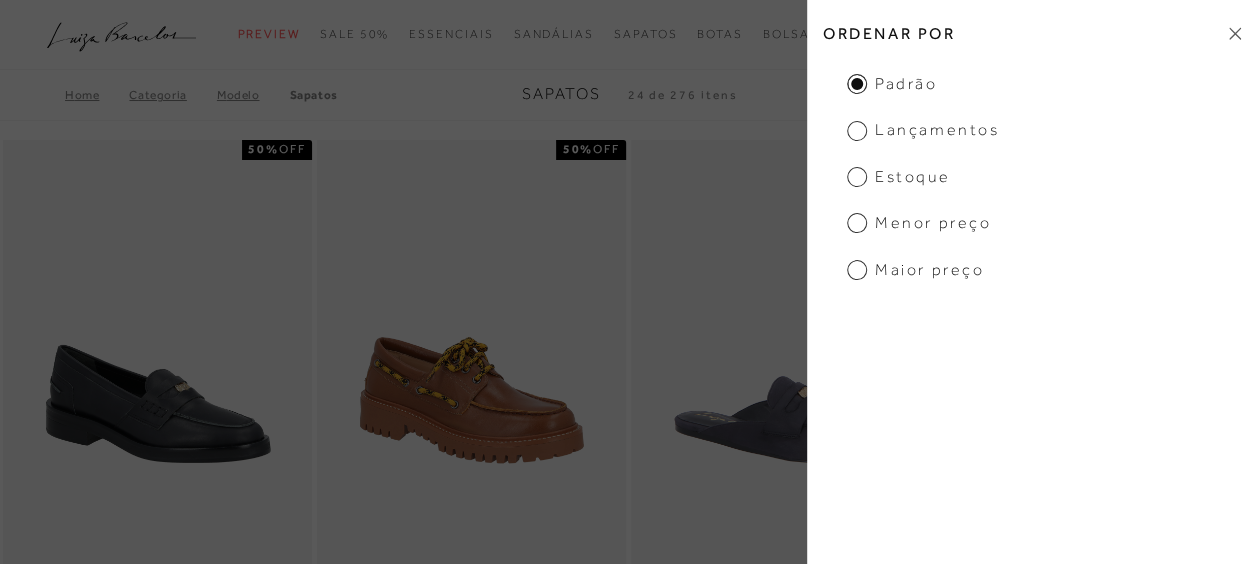 drag, startPoint x: 859, startPoint y: 223, endPoint x: 0, endPoint y: 160, distance: 861.3071 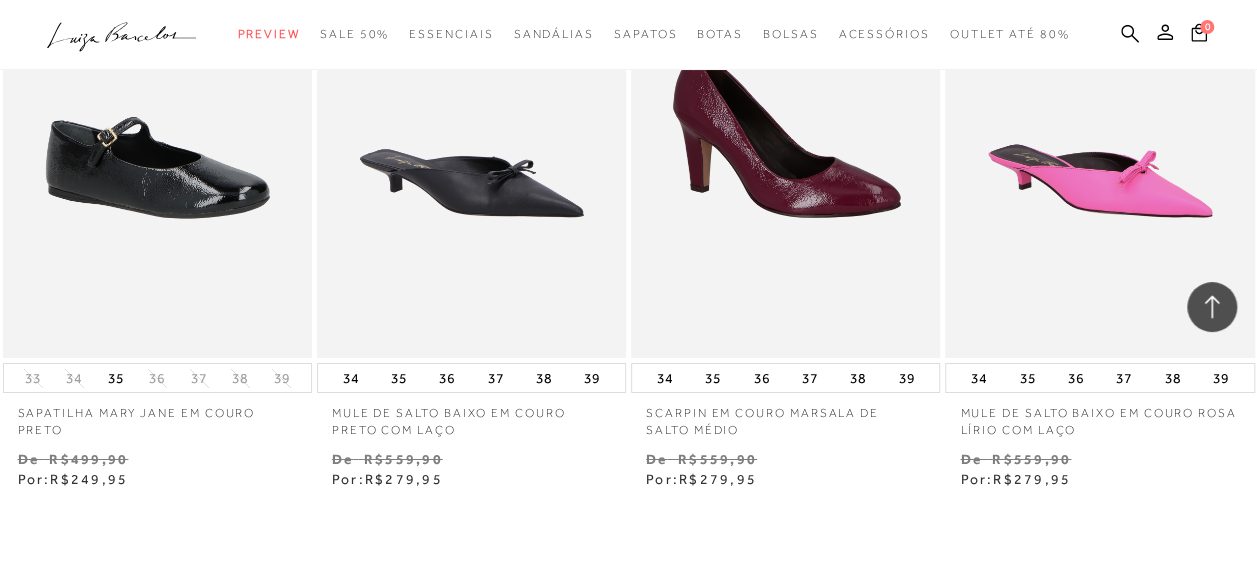 scroll, scrollTop: 7400, scrollLeft: 0, axis: vertical 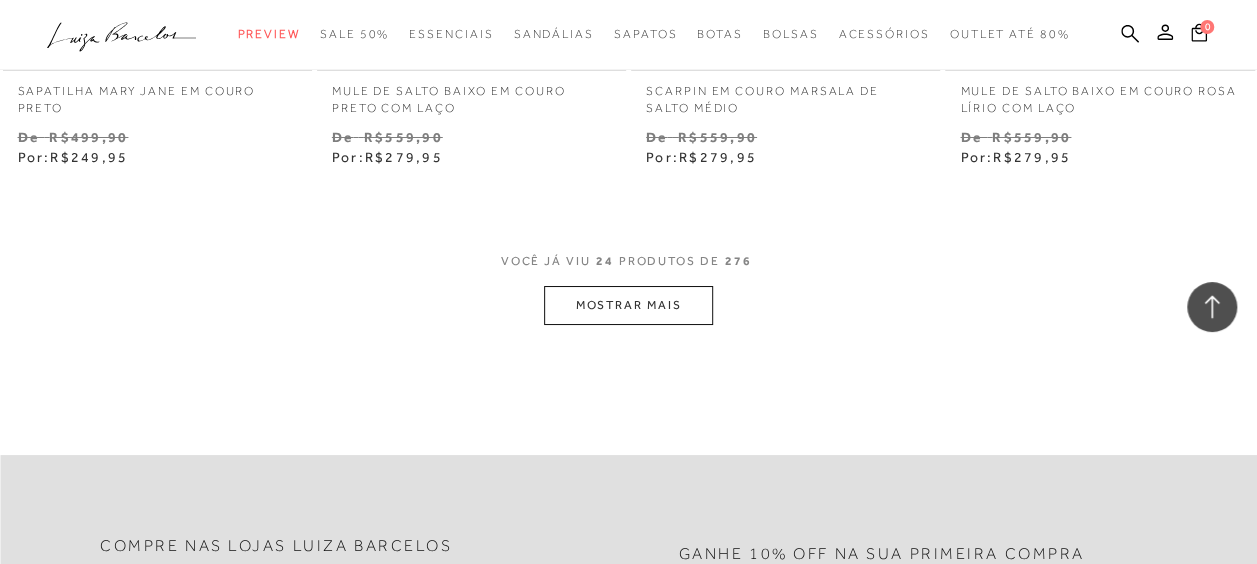 click on "MOSTRAR MAIS" at bounding box center (628, 305) 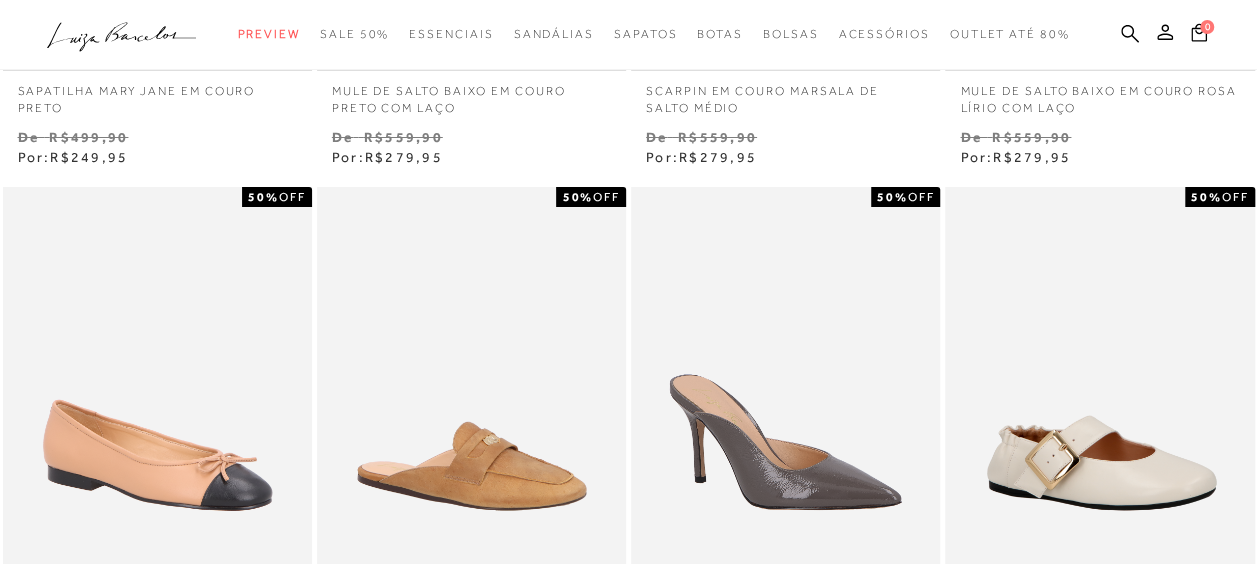 scroll, scrollTop: 0, scrollLeft: 0, axis: both 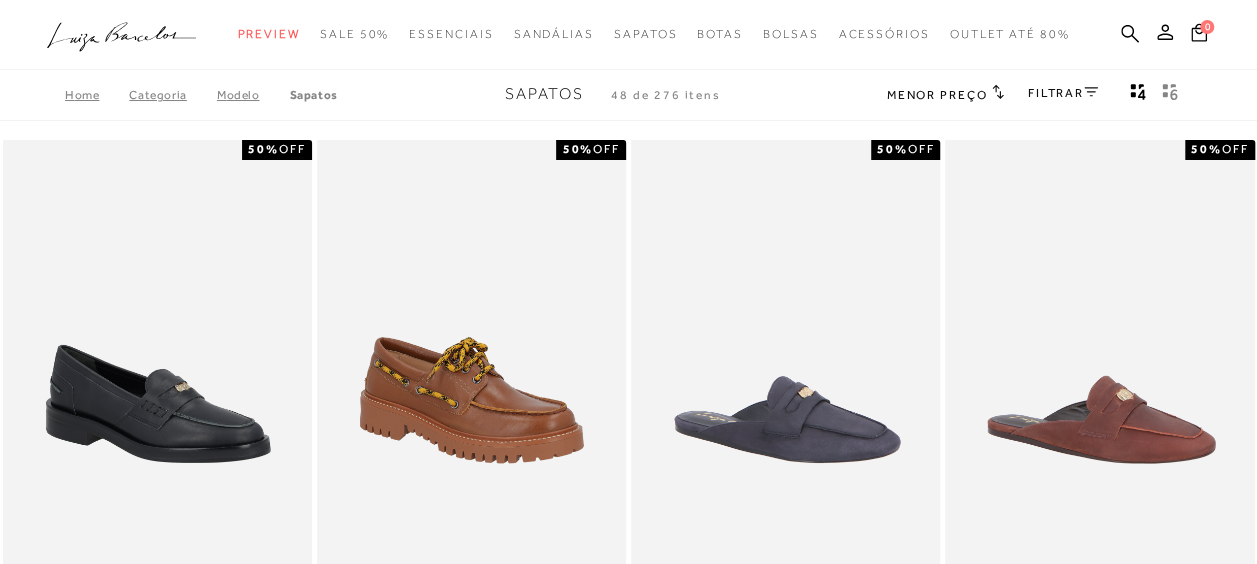 click on "Menor preço" at bounding box center [936, 95] 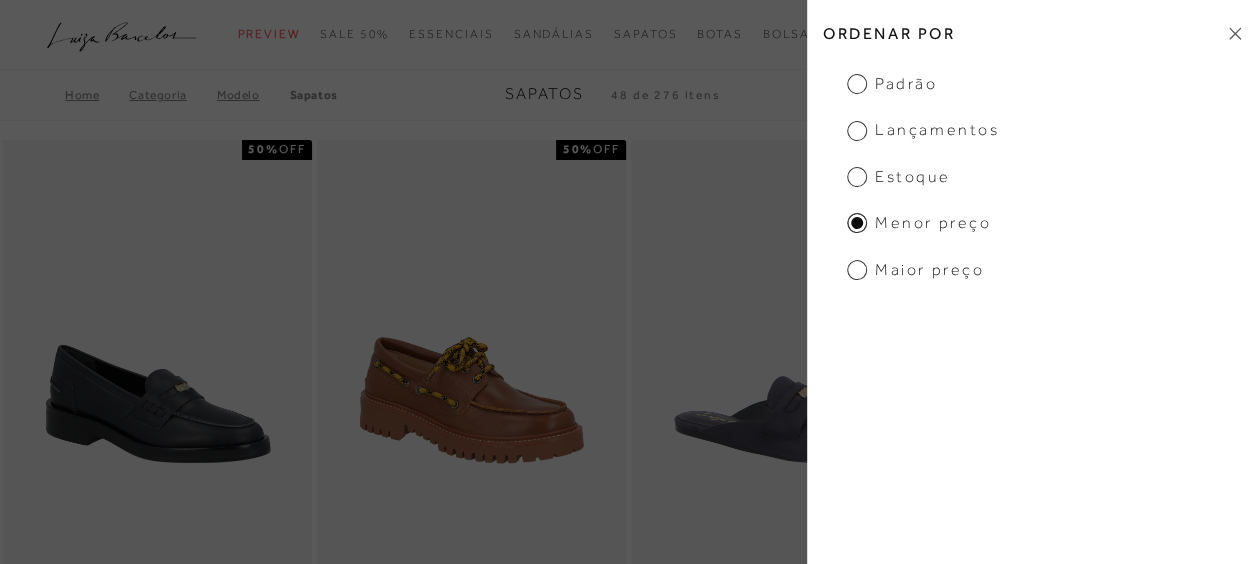 click on "Maior preço" at bounding box center (915, 270) 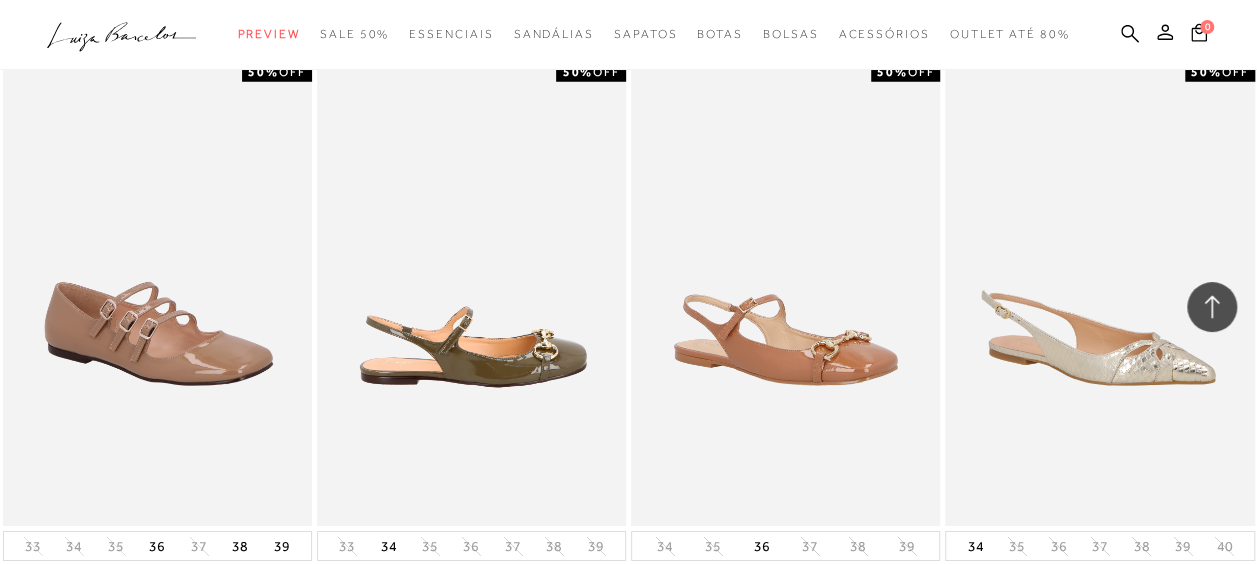 scroll, scrollTop: 10600, scrollLeft: 0, axis: vertical 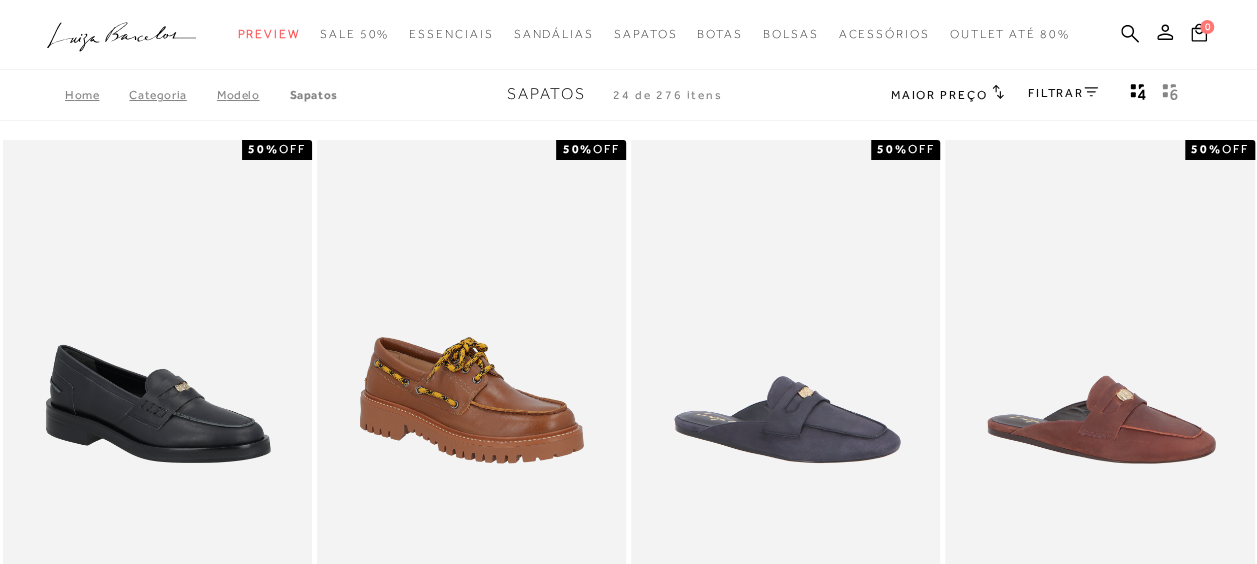 click on "FILTRAR" at bounding box center [1063, 93] 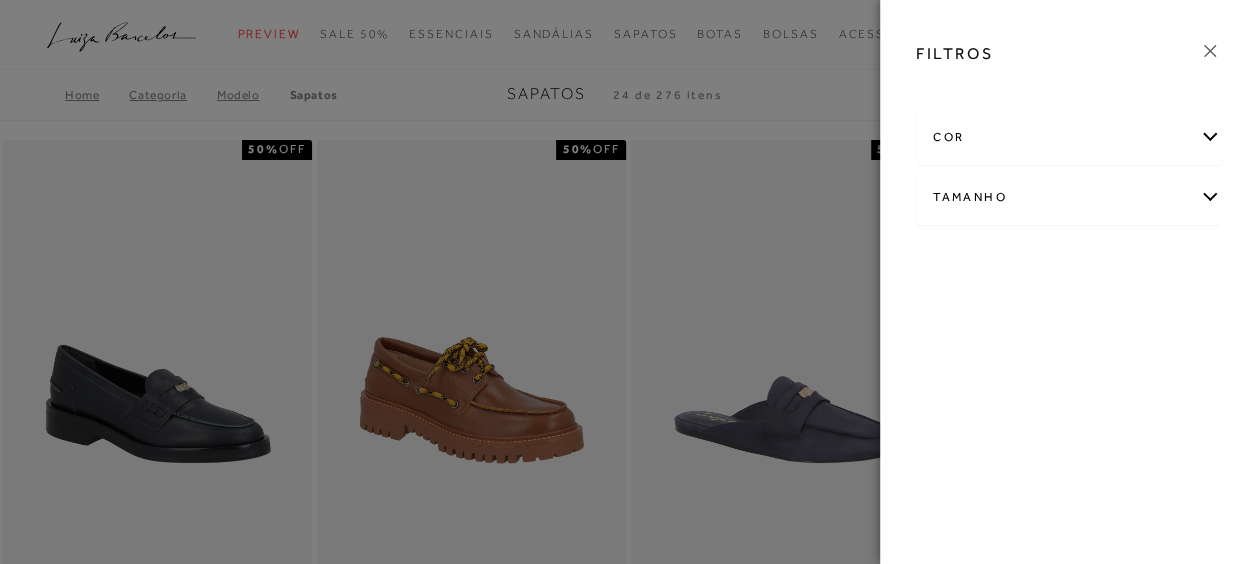 click on "Tamanho" at bounding box center (1068, 197) 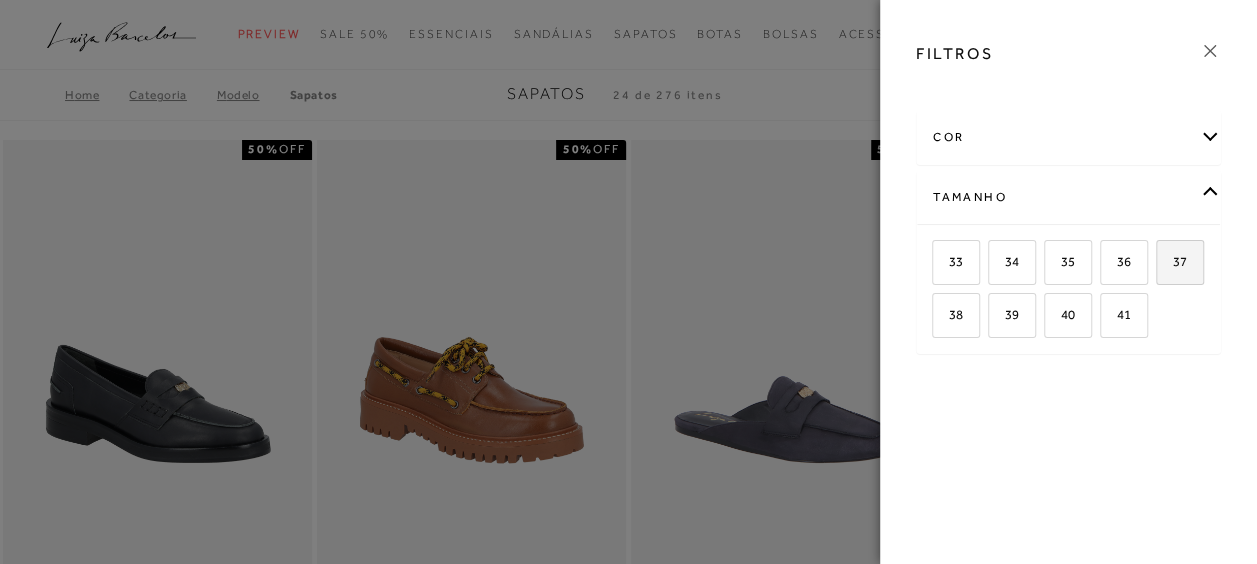 click on "37" at bounding box center [1172, 261] 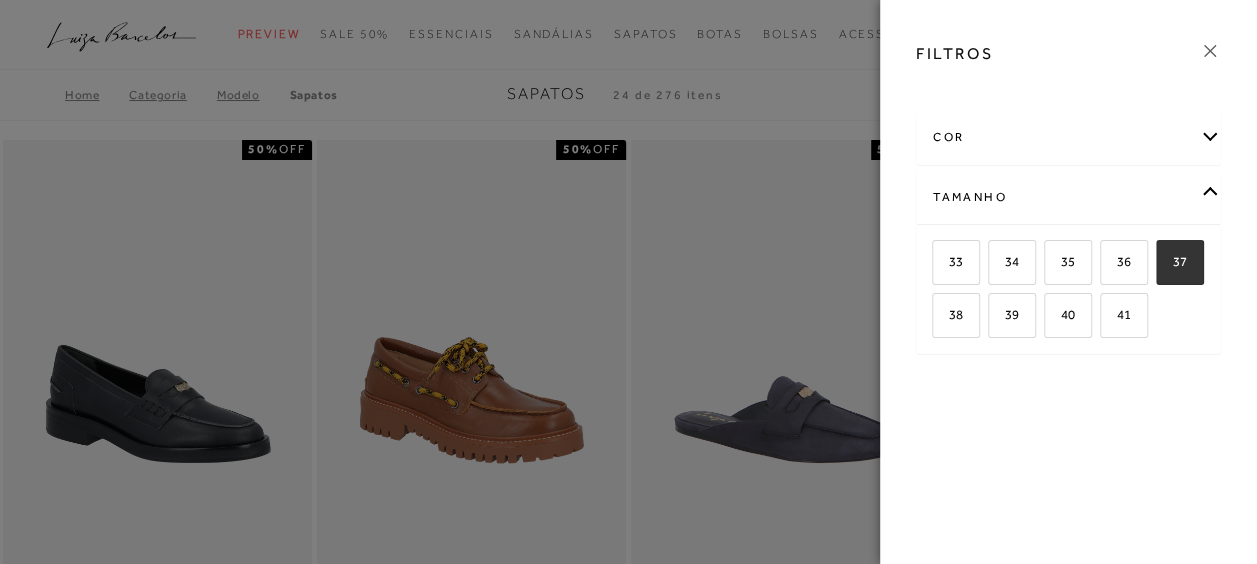 checkbox on "true" 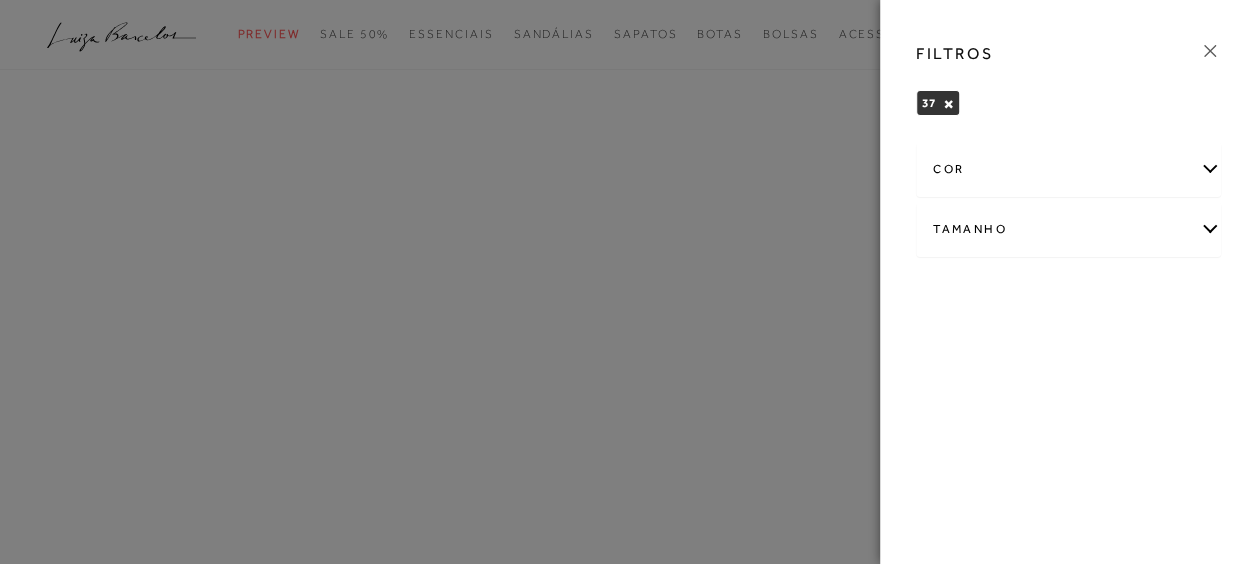 click 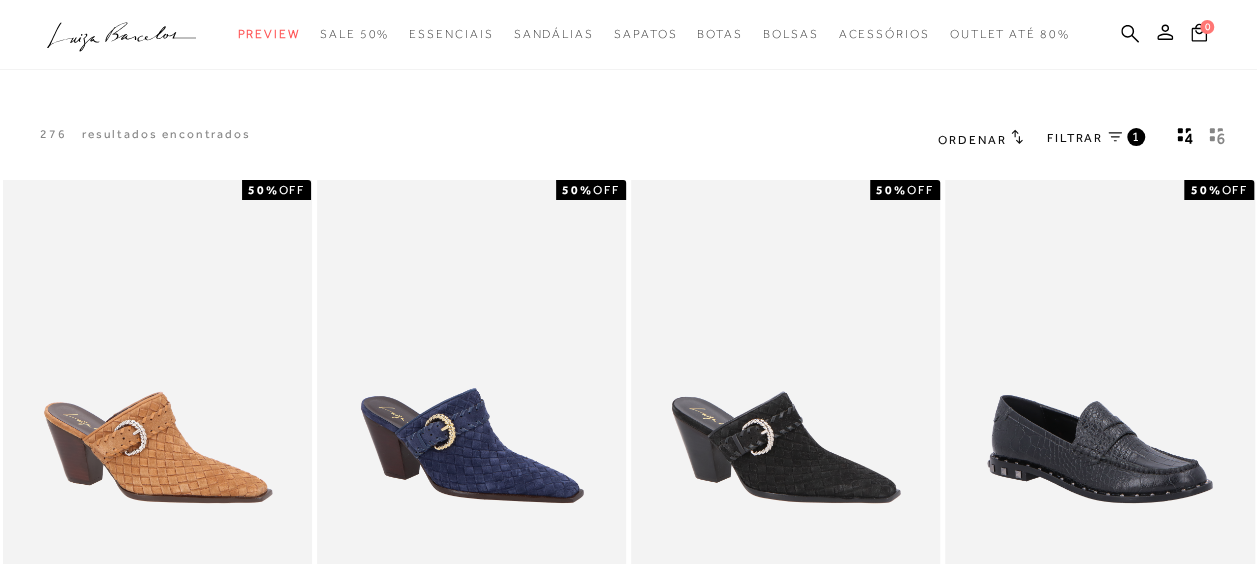 click on "Ordenar" at bounding box center (972, 140) 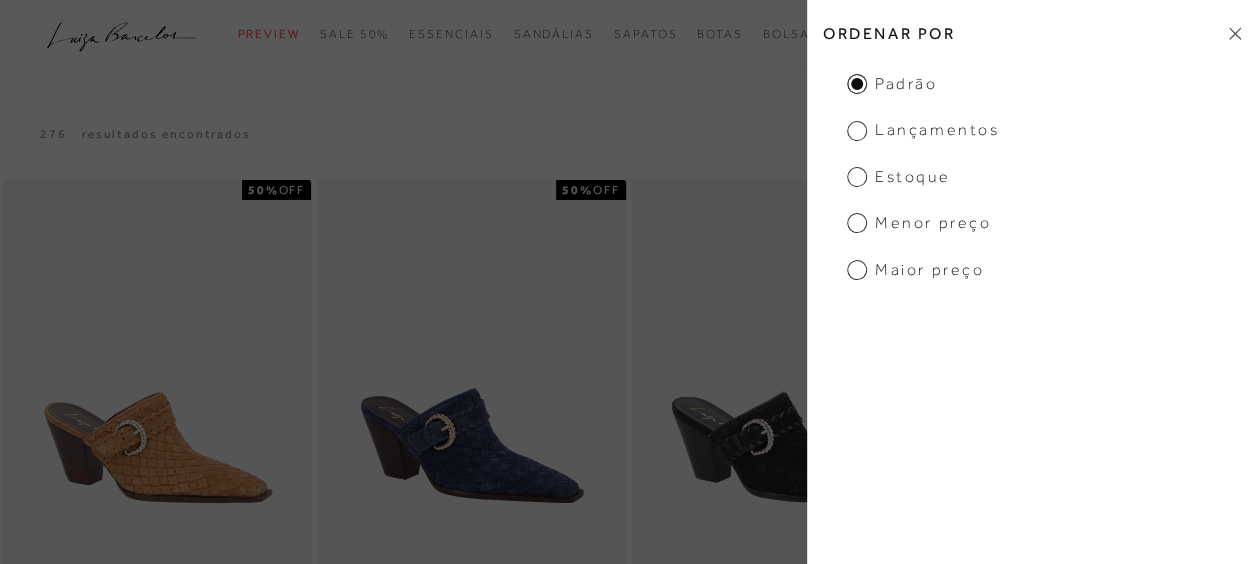 click on "Maior Preço" at bounding box center [915, 270] 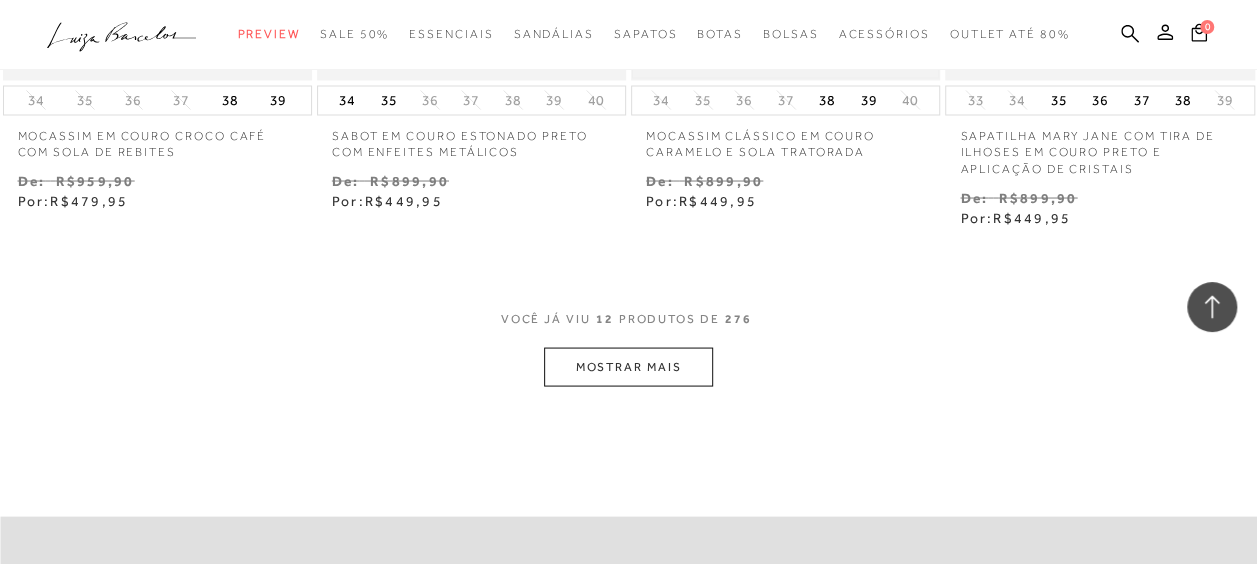 scroll, scrollTop: 1800, scrollLeft: 0, axis: vertical 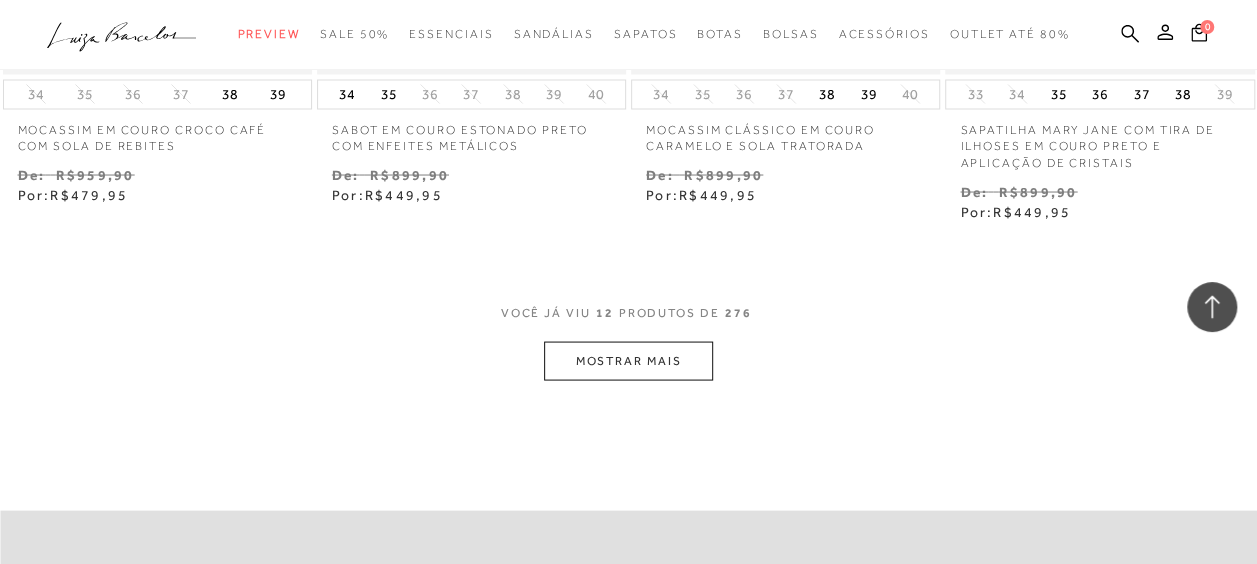 click on "MOSTRAR MAIS" at bounding box center (628, 360) 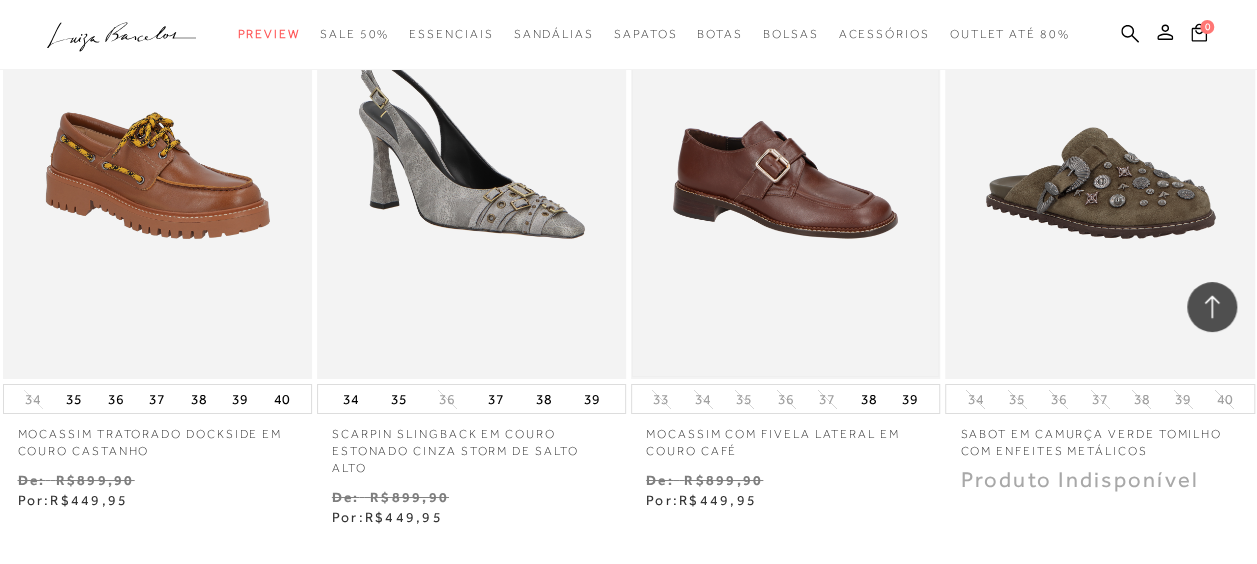 scroll, scrollTop: 3100, scrollLeft: 0, axis: vertical 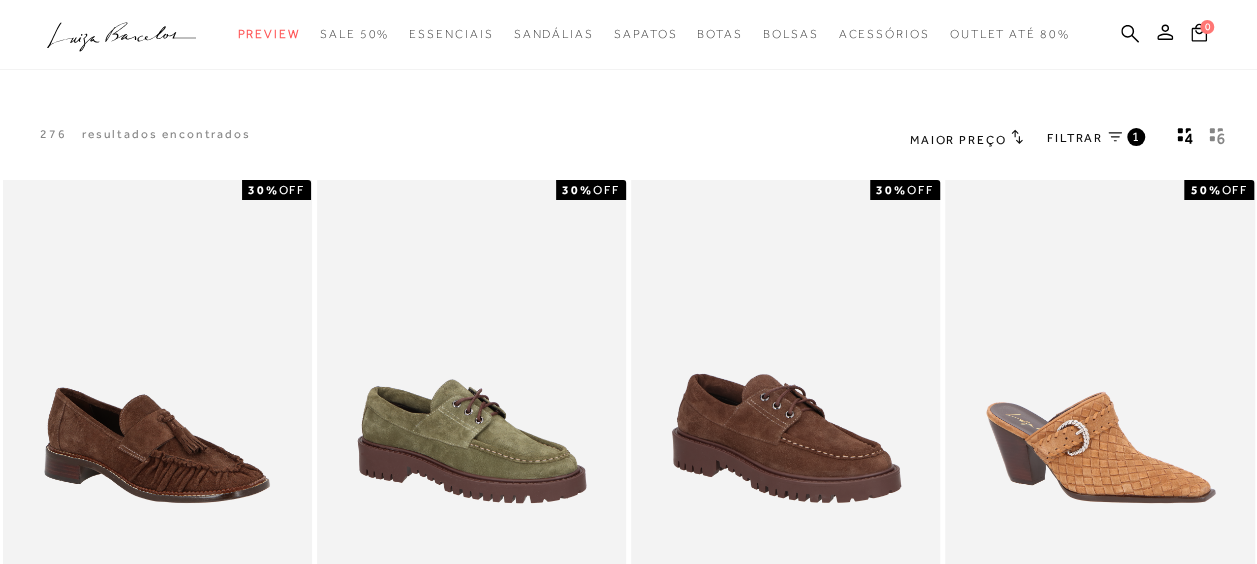 click on "FILTRAR" at bounding box center [1075, 138] 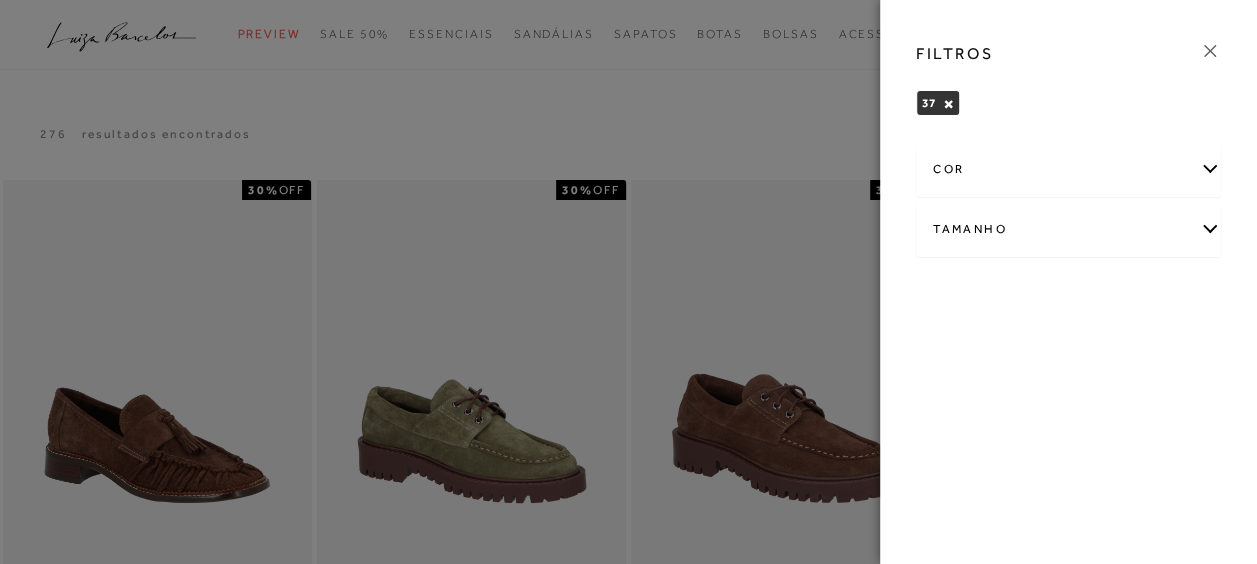 click on "Tamanho" at bounding box center [1068, 229] 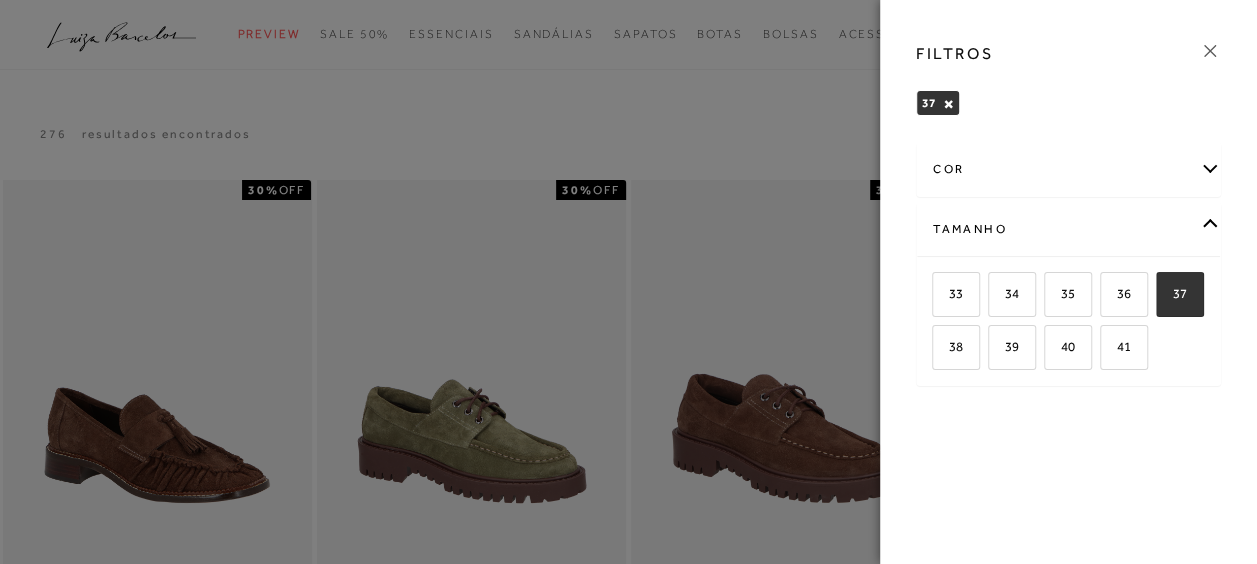 click 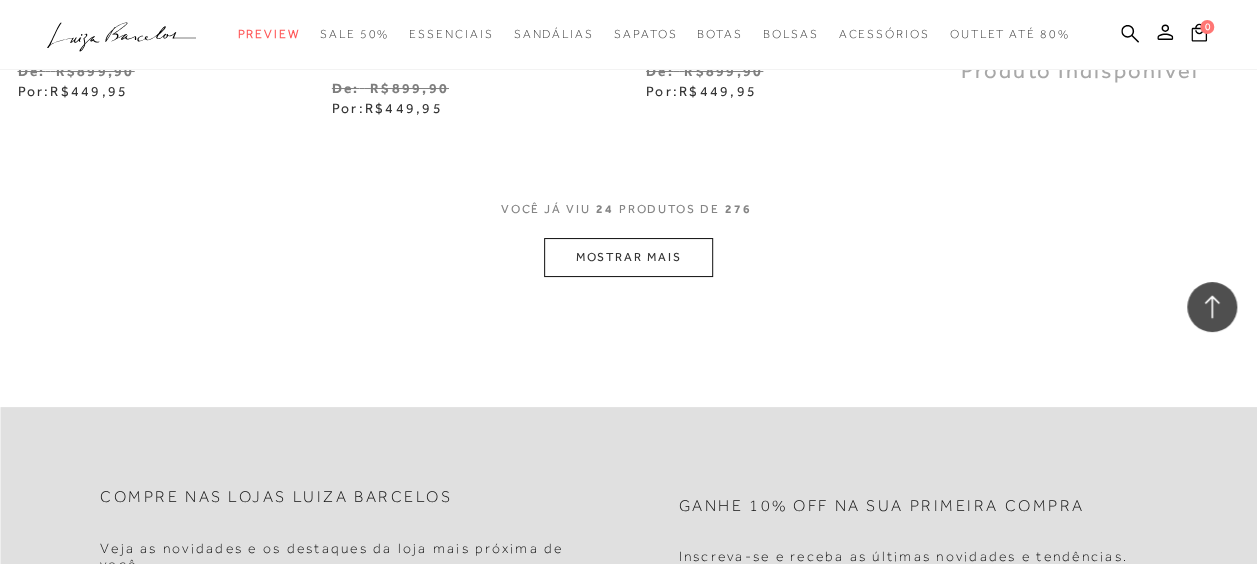scroll, scrollTop: 3900, scrollLeft: 0, axis: vertical 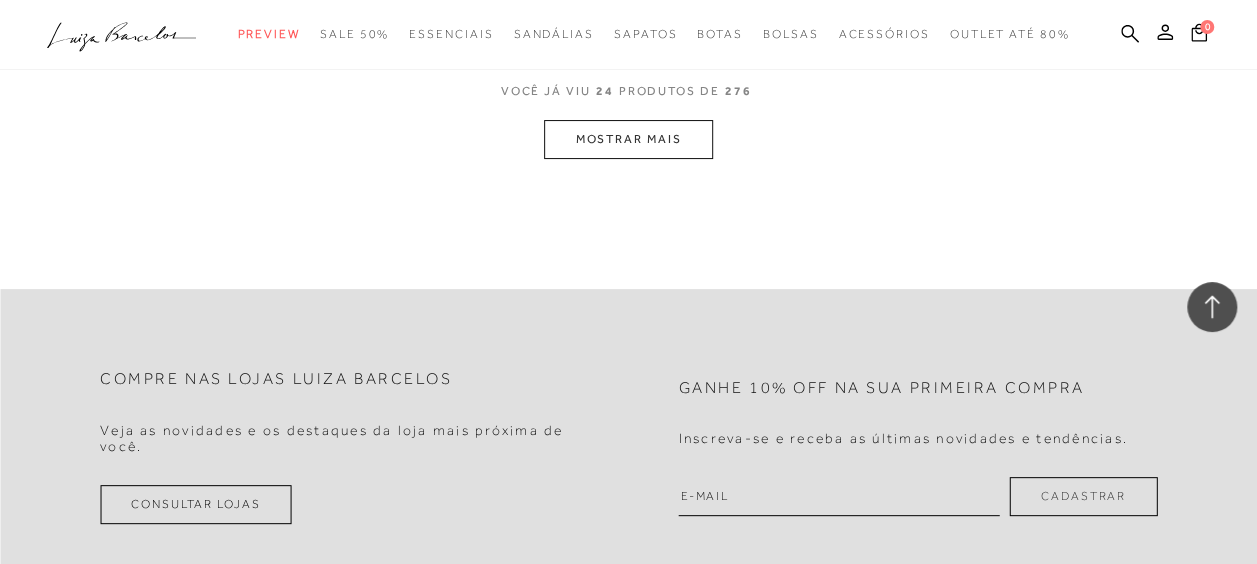 click on "MOSTRAR MAIS" at bounding box center (628, 139) 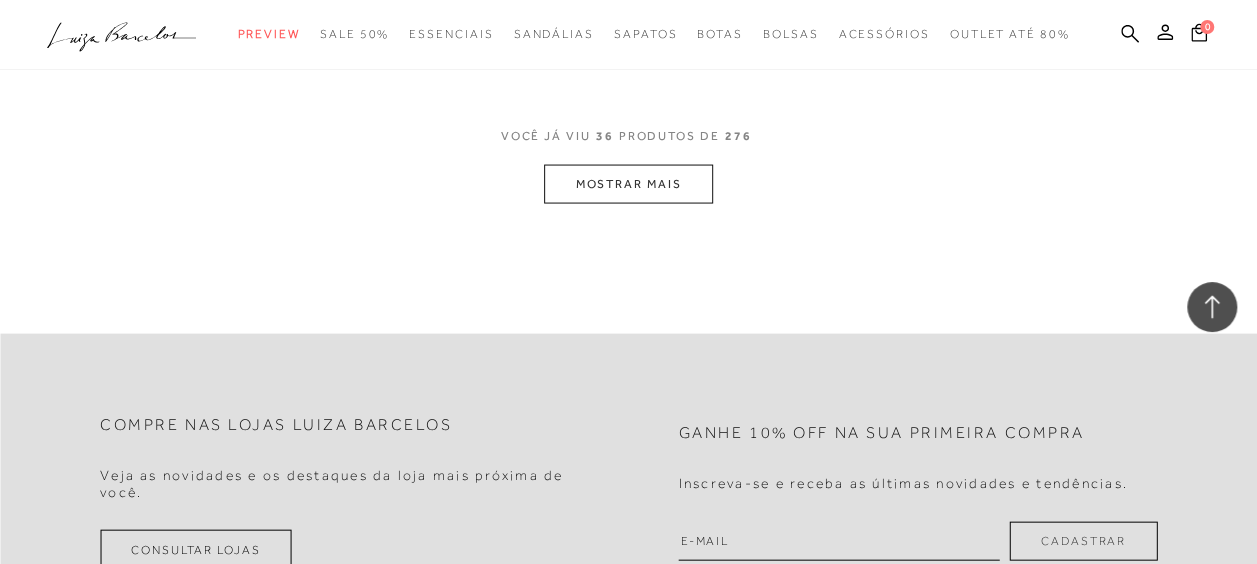 scroll, scrollTop: 5500, scrollLeft: 0, axis: vertical 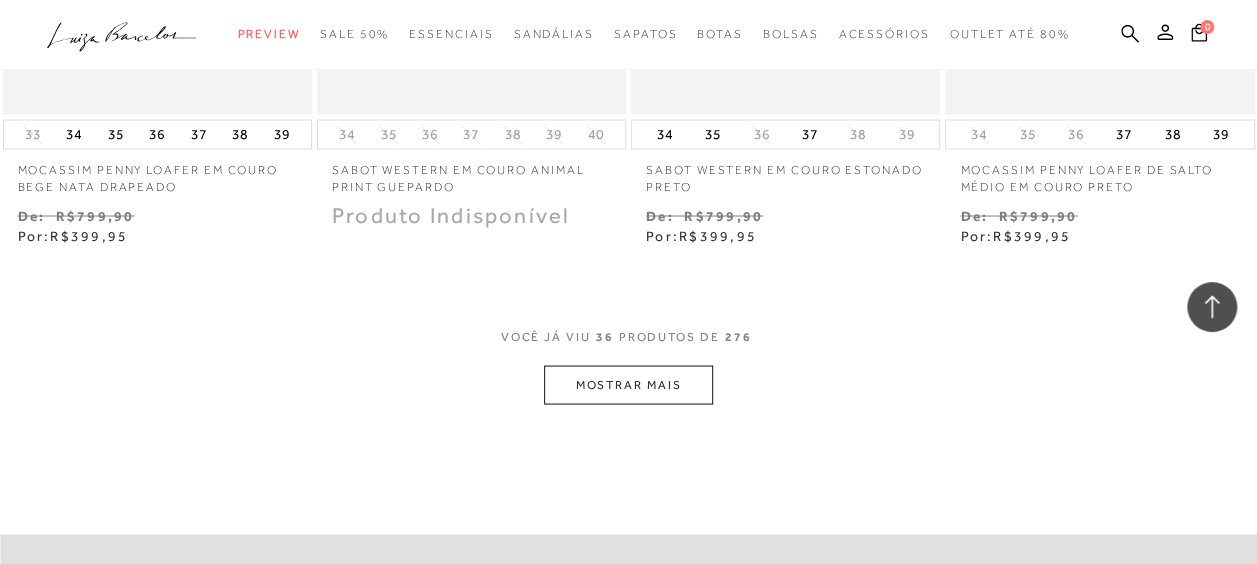 click on "MOSTRAR MAIS" at bounding box center (628, 384) 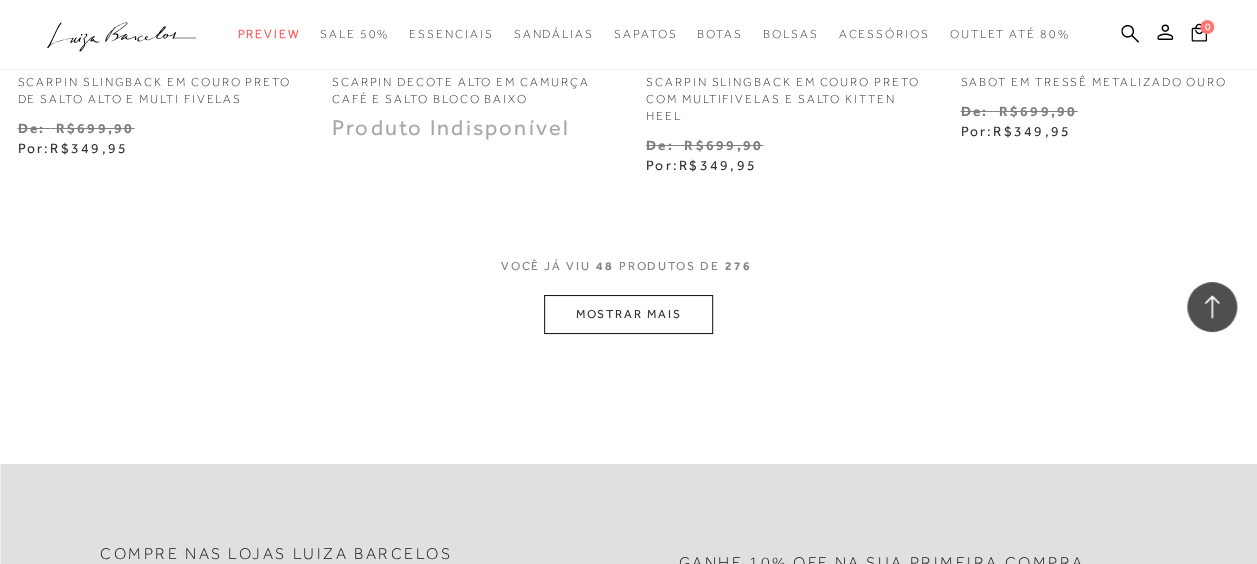 scroll, scrollTop: 7475, scrollLeft: 0, axis: vertical 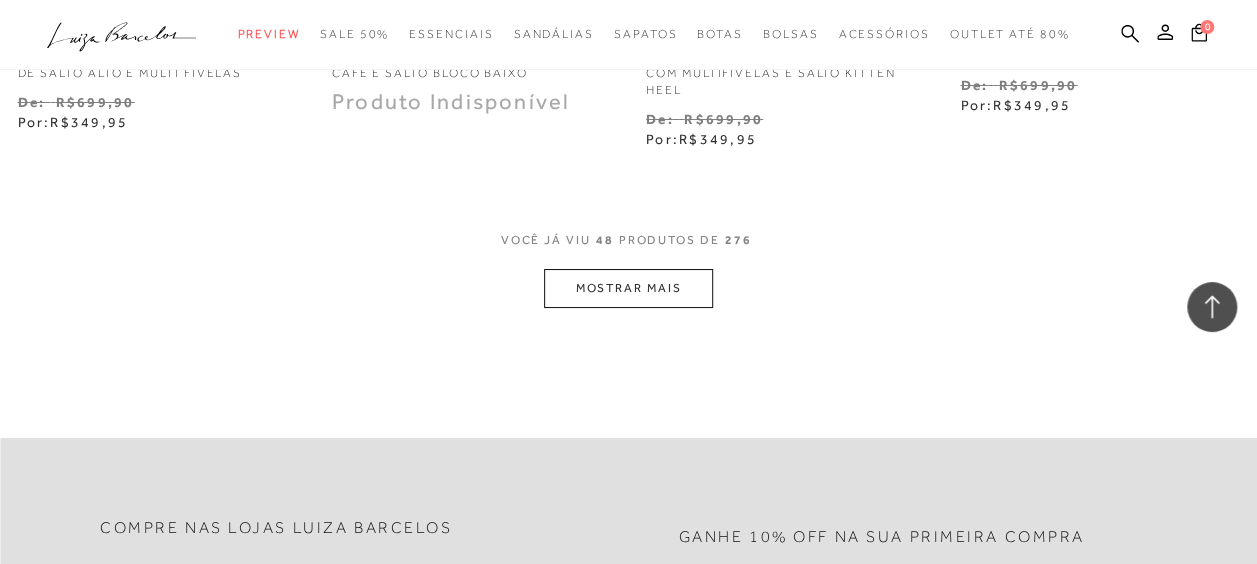 click on "MOSTRAR MAIS" at bounding box center [628, 288] 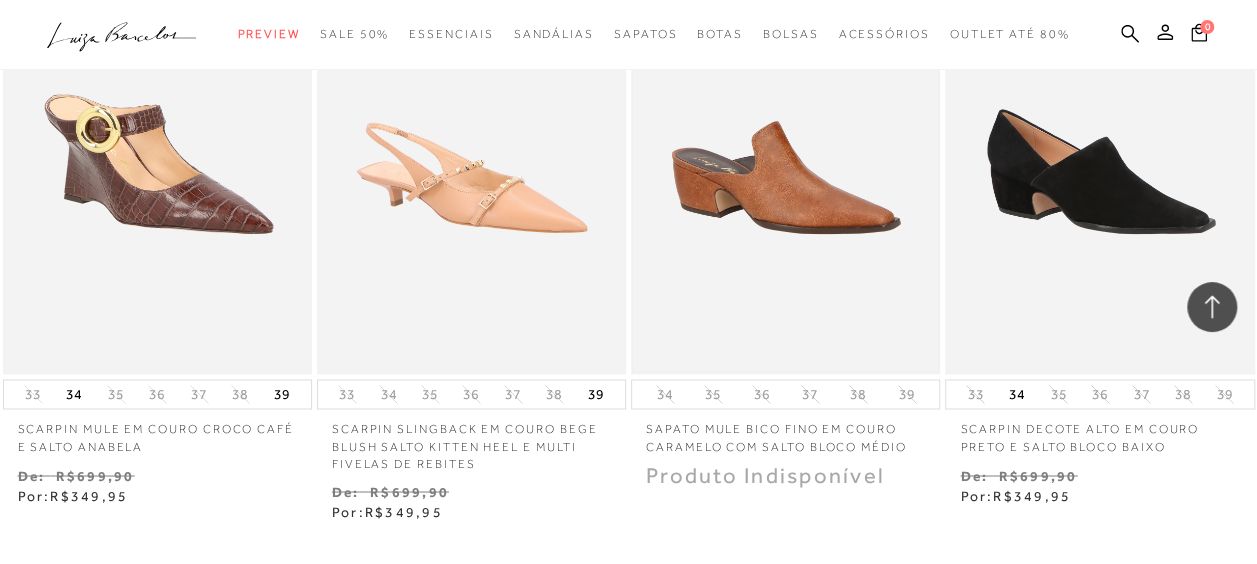 scroll, scrollTop: 9175, scrollLeft: 0, axis: vertical 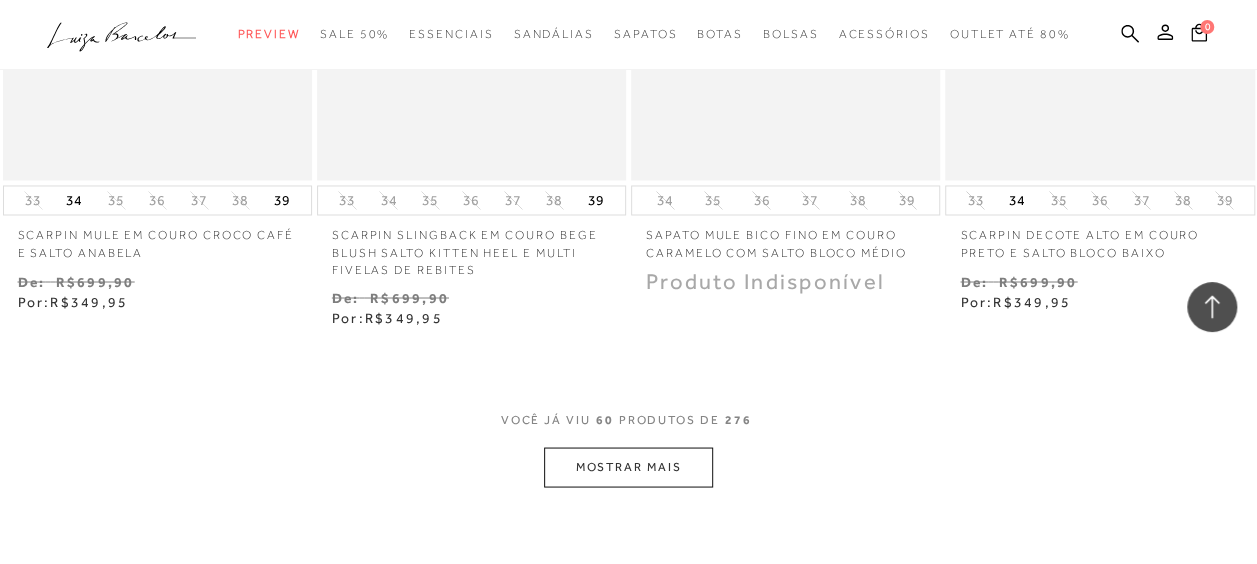 click on "MOSTRAR MAIS" at bounding box center [628, 466] 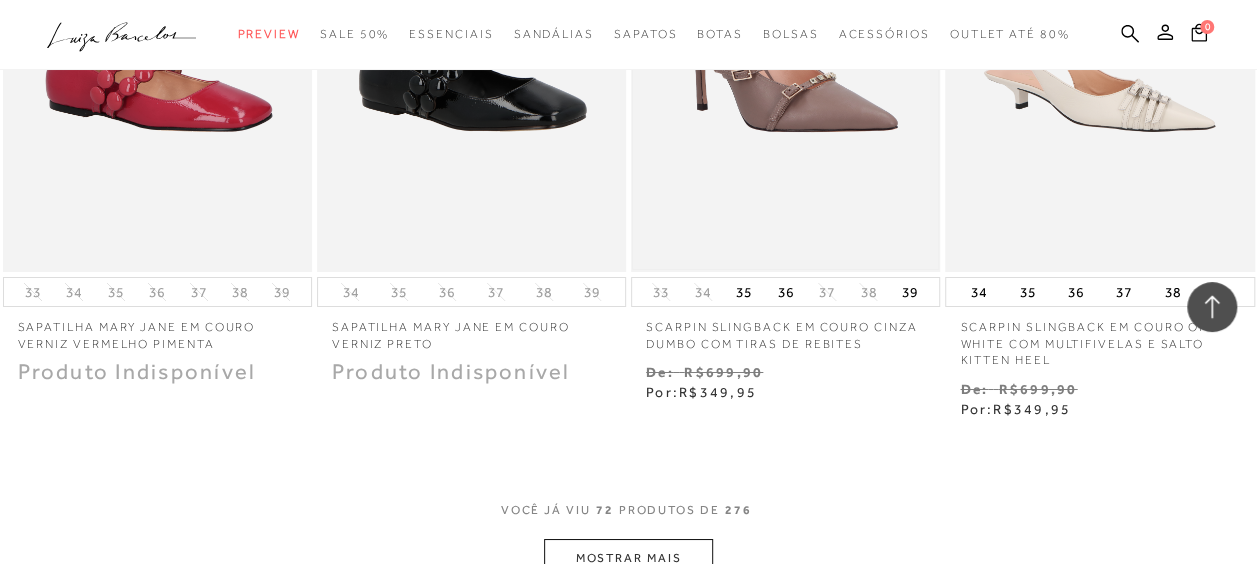 scroll, scrollTop: 11075, scrollLeft: 0, axis: vertical 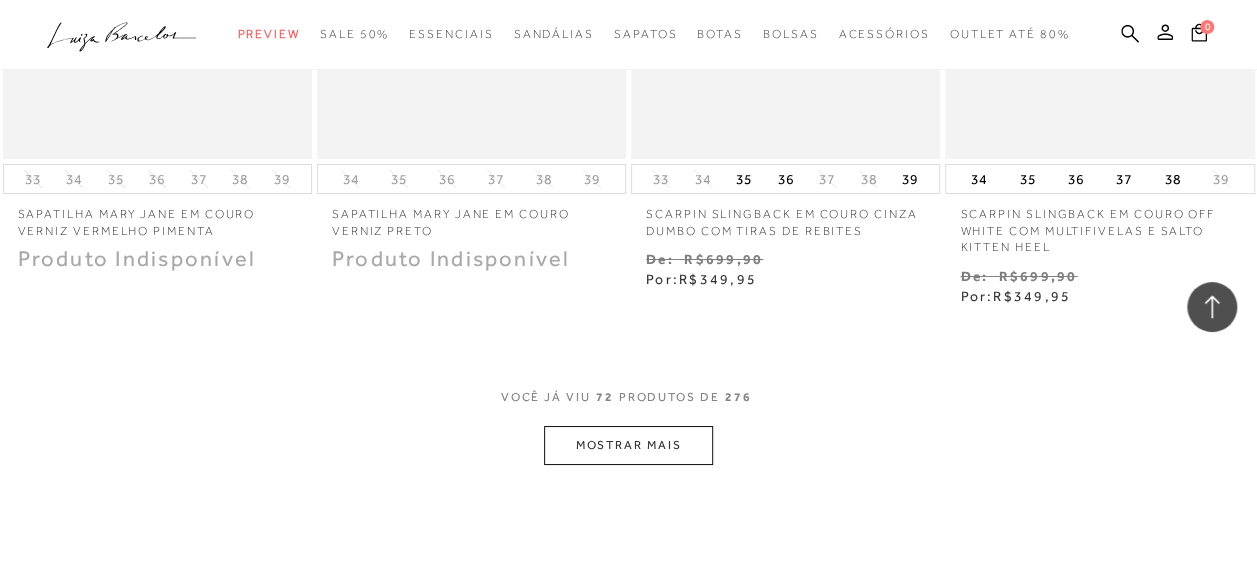 click on "MOSTRAR MAIS" at bounding box center [628, 445] 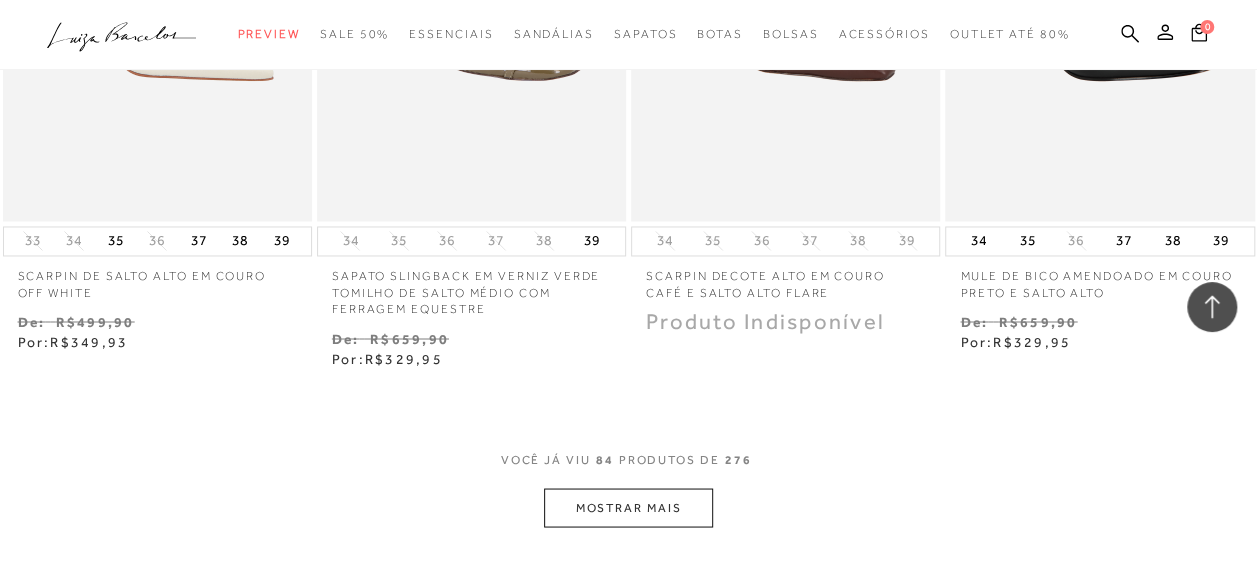 scroll, scrollTop: 13175, scrollLeft: 0, axis: vertical 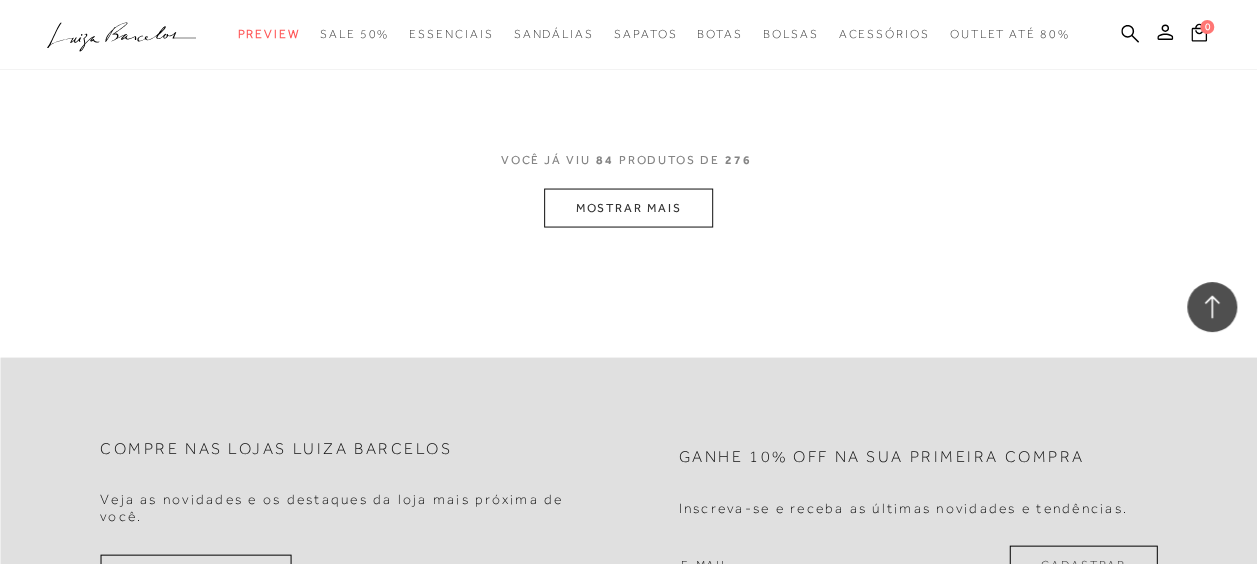 click on "MOSTRAR MAIS" at bounding box center (628, 207) 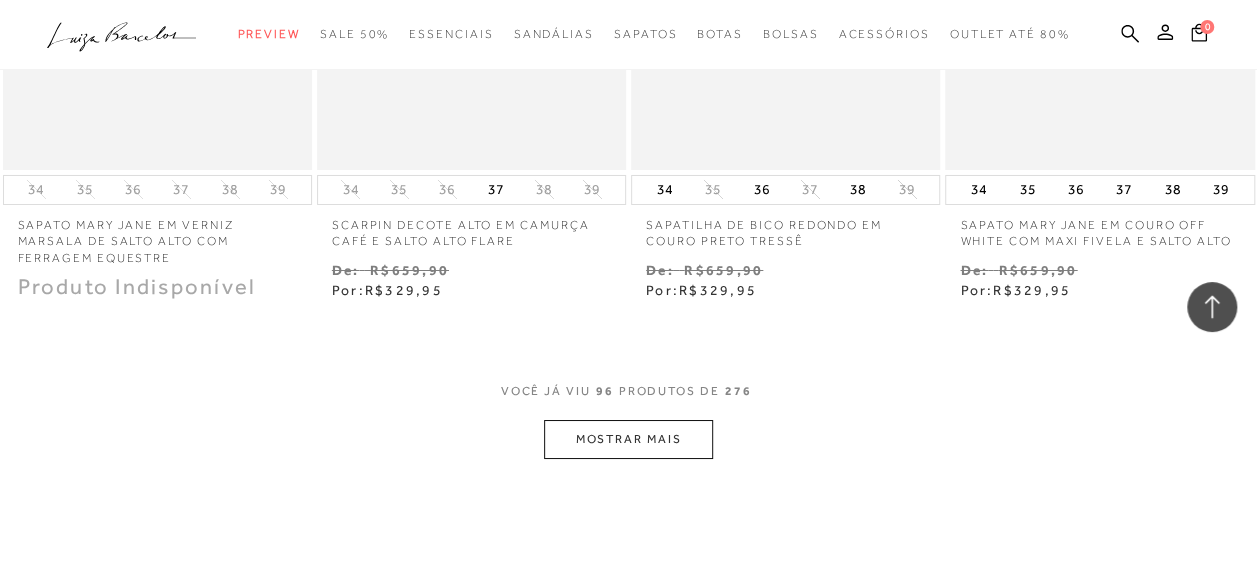 scroll, scrollTop: 14875, scrollLeft: 0, axis: vertical 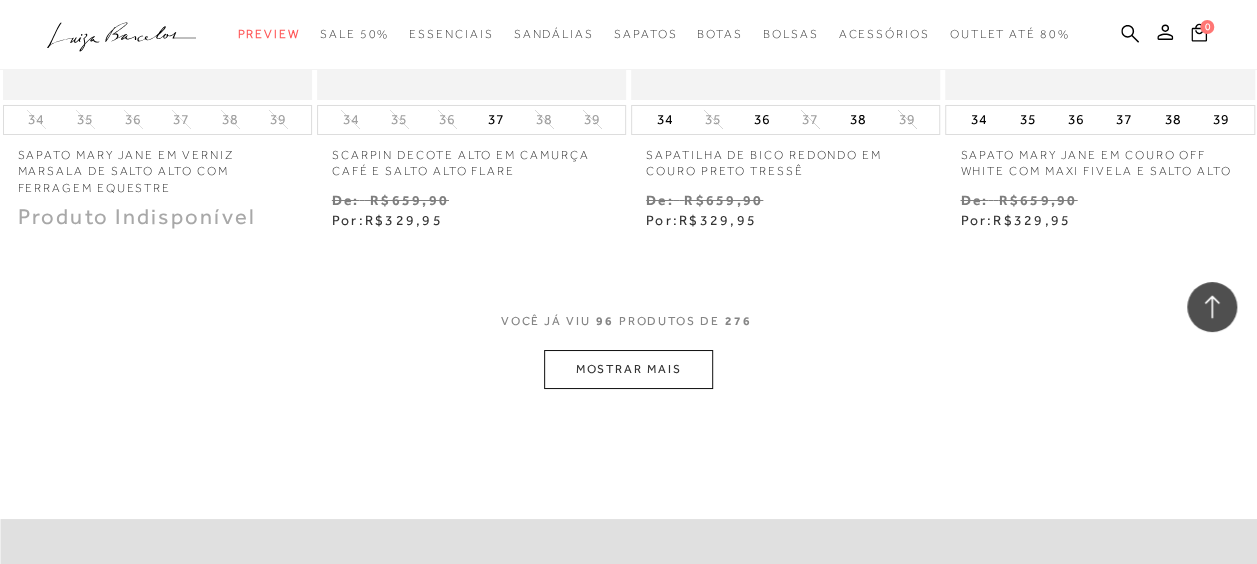click on "MOSTRAR MAIS" at bounding box center (628, 369) 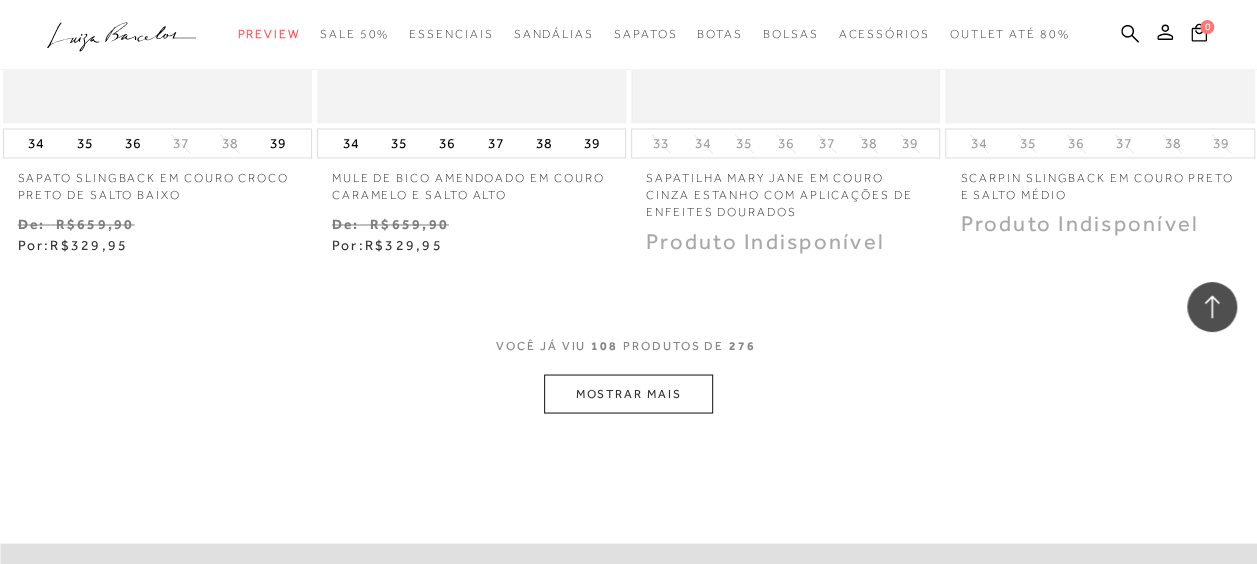 scroll, scrollTop: 16775, scrollLeft: 0, axis: vertical 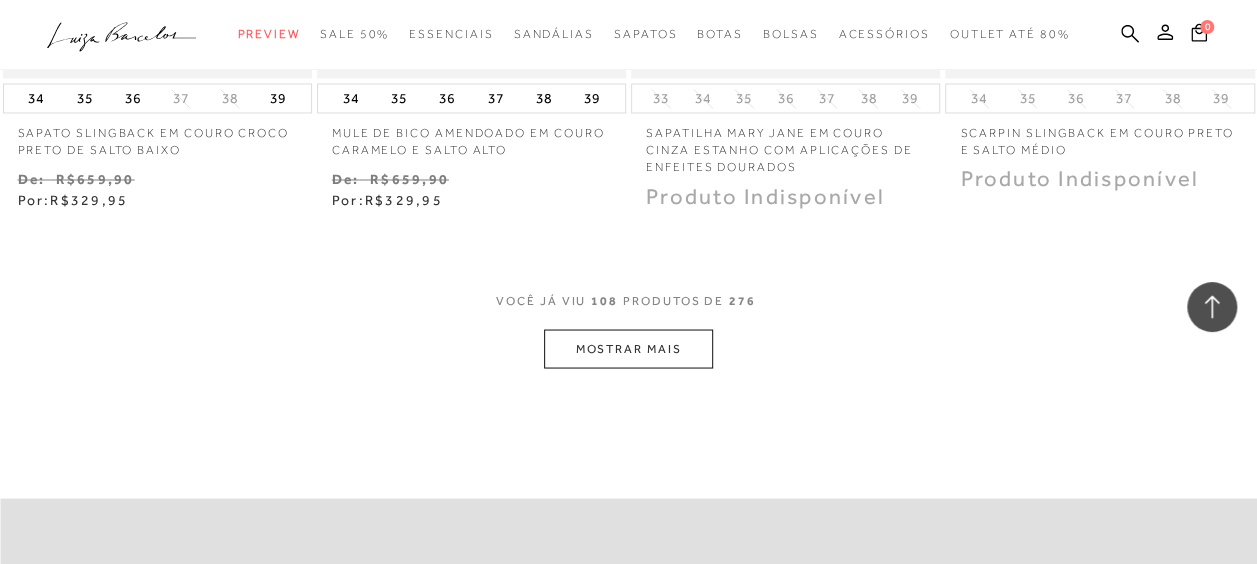 click on "MOSTRAR MAIS" at bounding box center [628, 348] 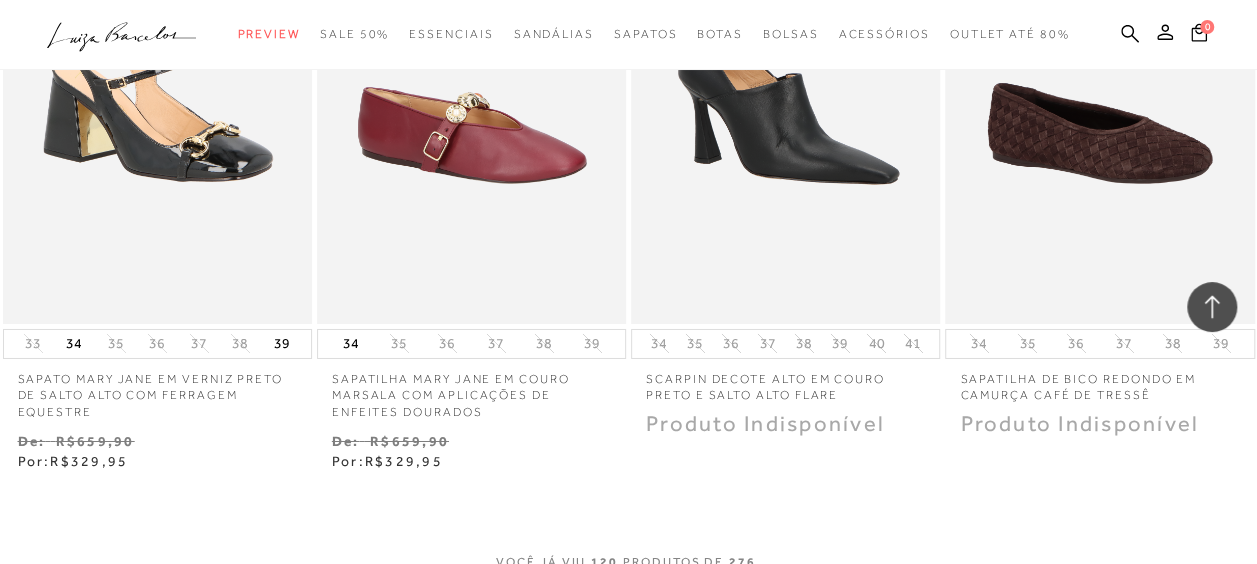 scroll, scrollTop: 18775, scrollLeft: 0, axis: vertical 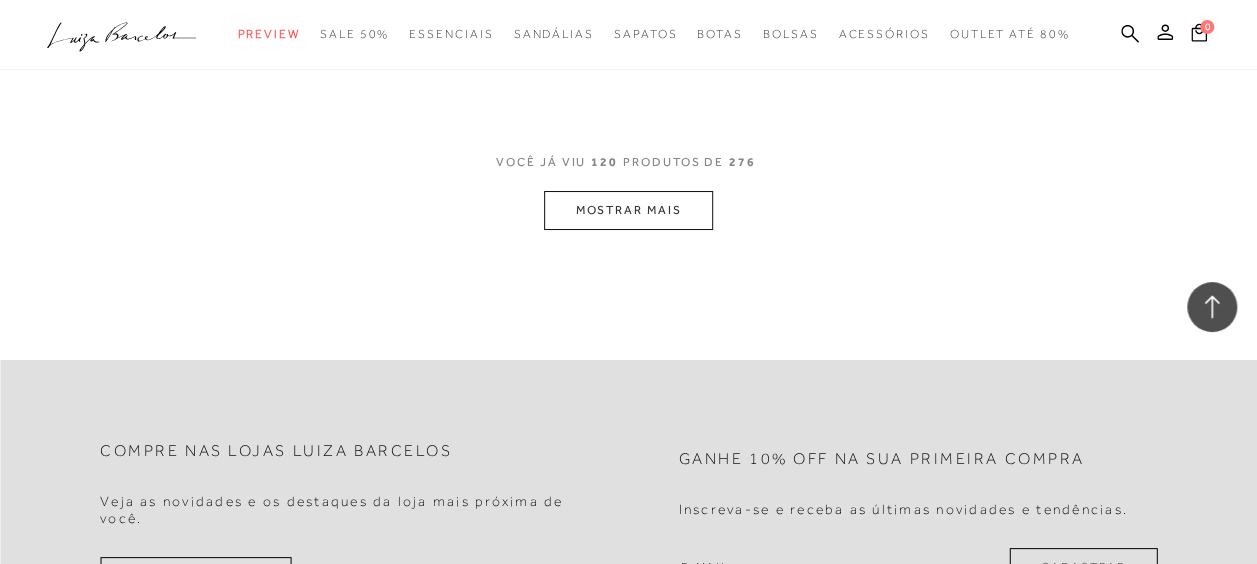 click on "MOSTRAR MAIS" at bounding box center (628, 210) 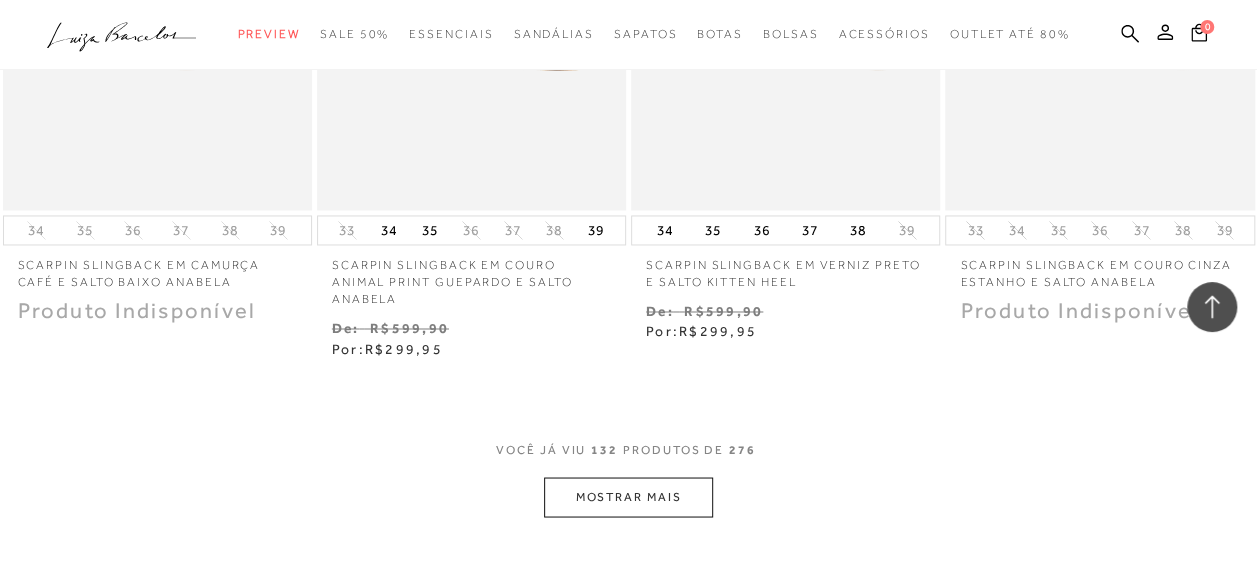 scroll, scrollTop: 20275, scrollLeft: 0, axis: vertical 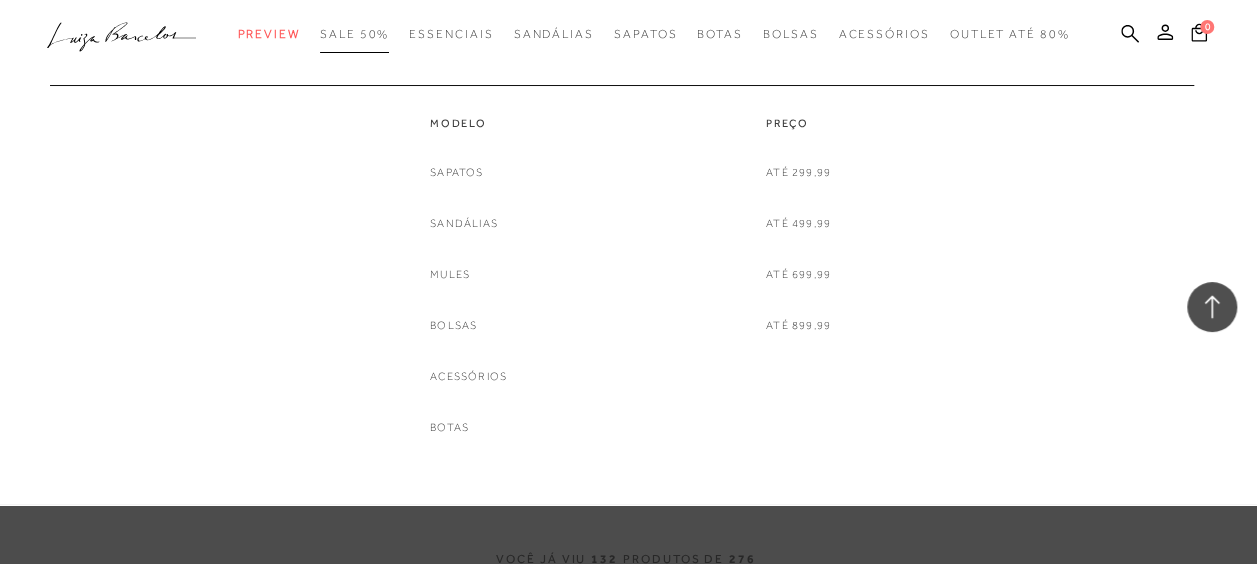 click on "SALE 50%" at bounding box center [354, 34] 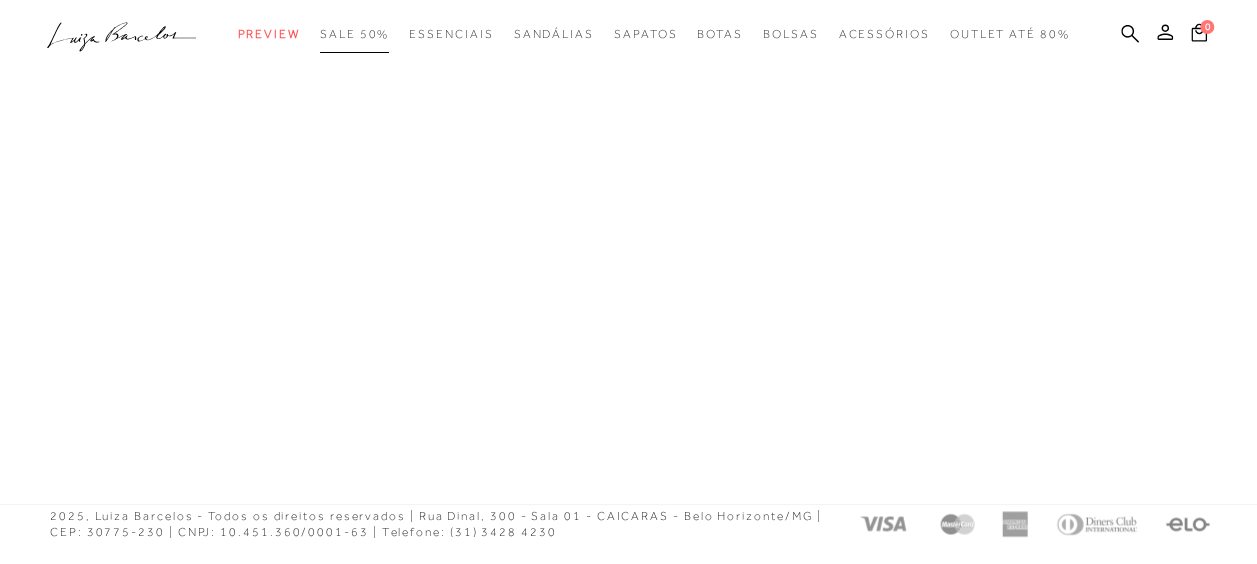 scroll, scrollTop: 0, scrollLeft: 0, axis: both 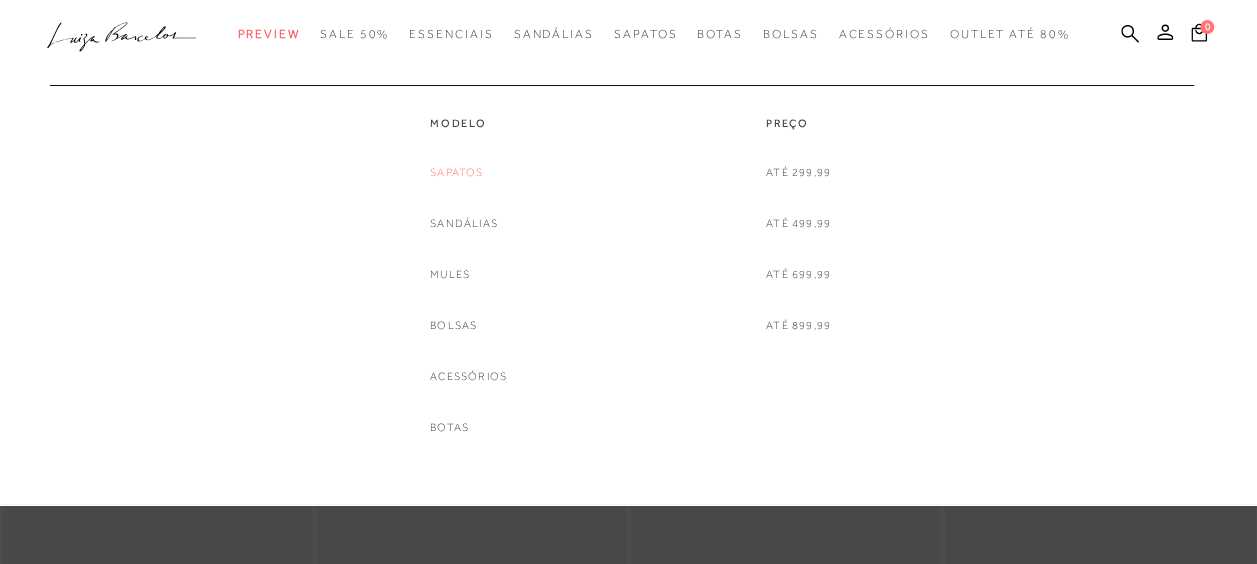 click on "Sapatos" at bounding box center [456, 172] 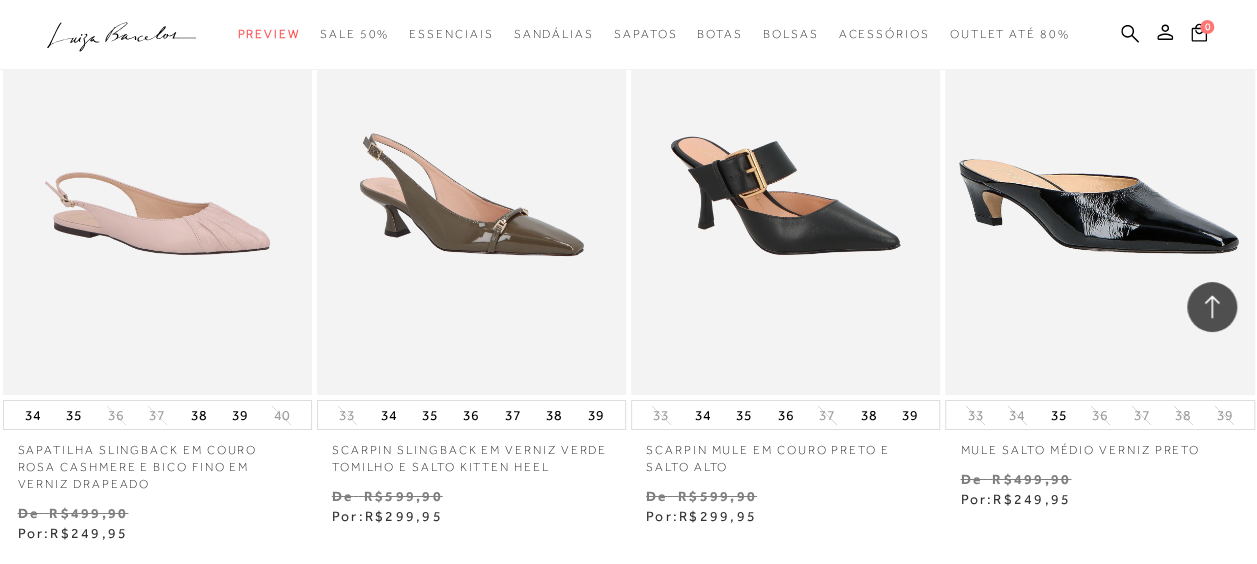 scroll, scrollTop: 3700, scrollLeft: 0, axis: vertical 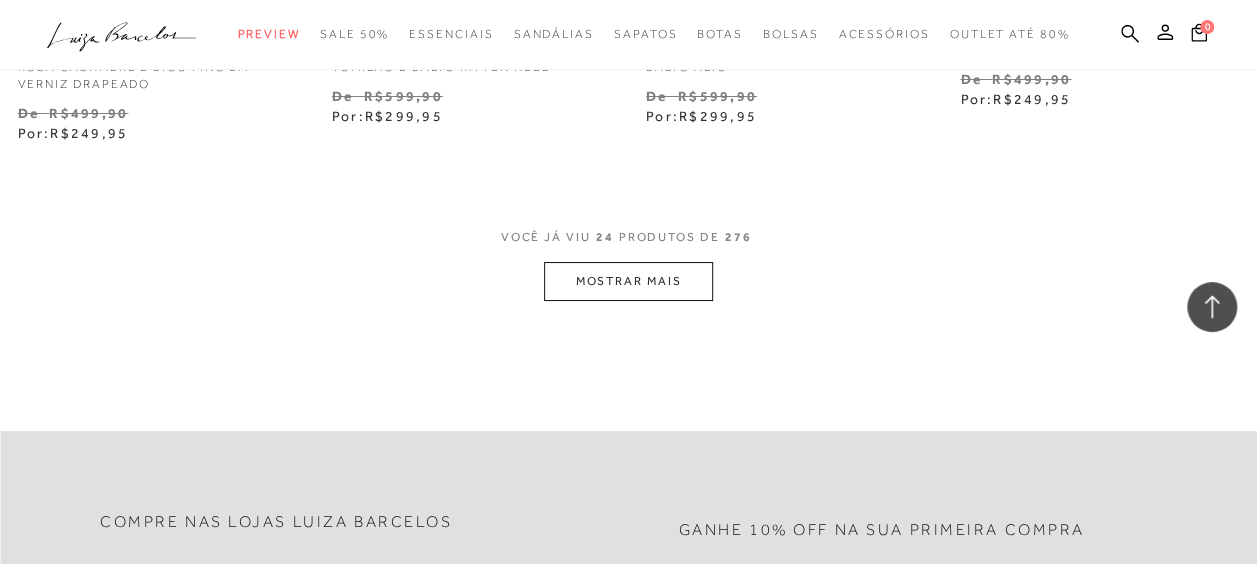 click on "MOSTRAR MAIS" at bounding box center [628, 281] 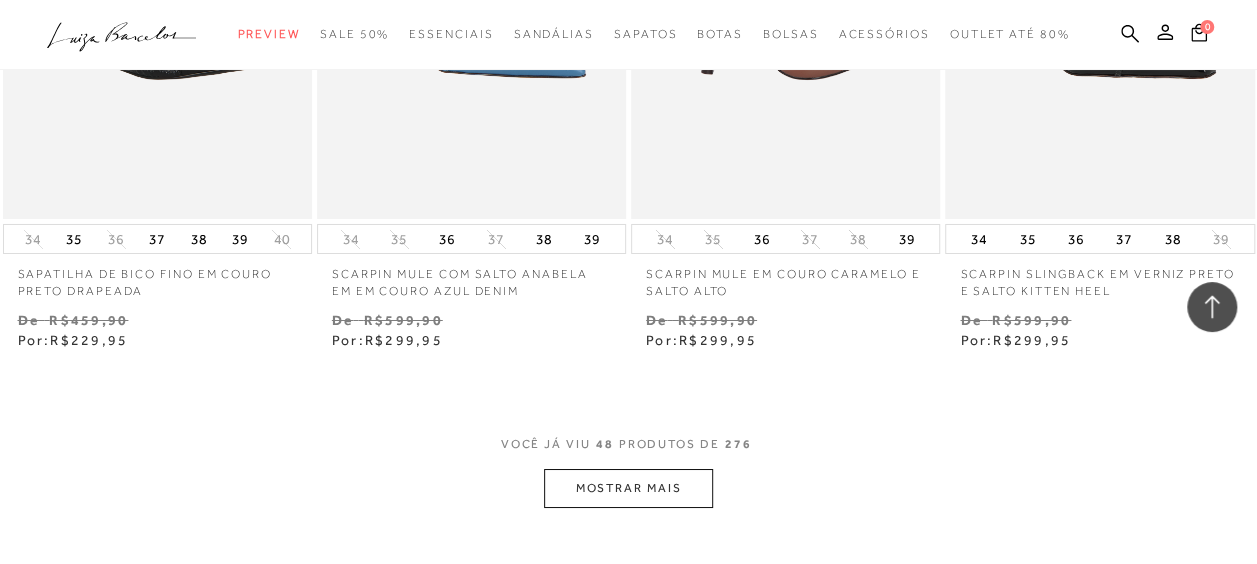 scroll, scrollTop: 7500, scrollLeft: 0, axis: vertical 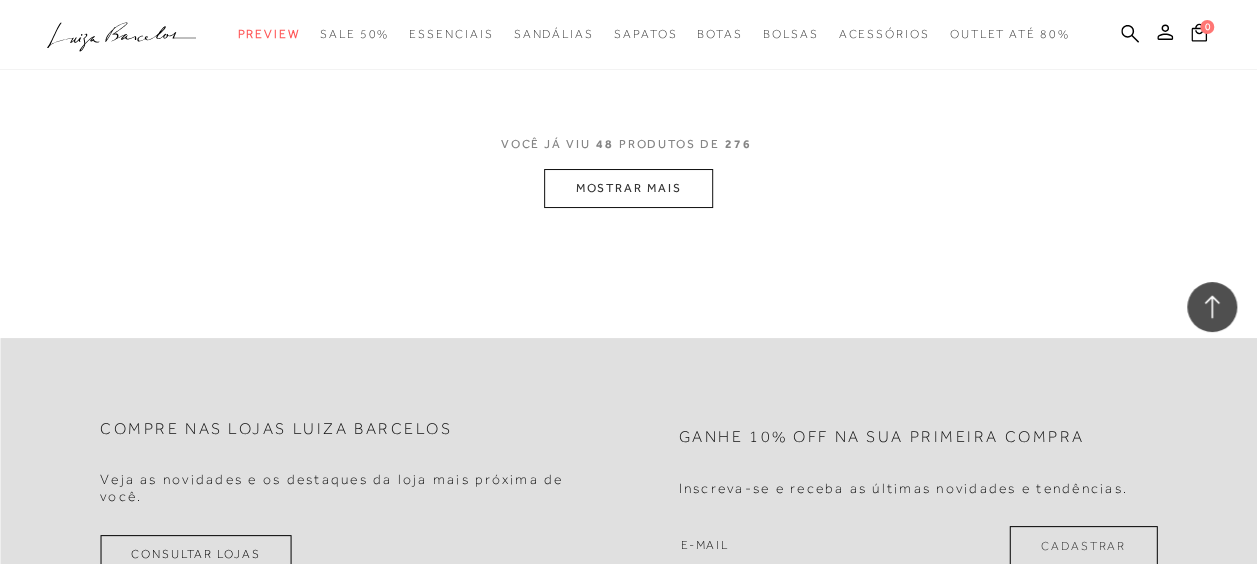 click on "MOSTRAR MAIS" at bounding box center (628, 188) 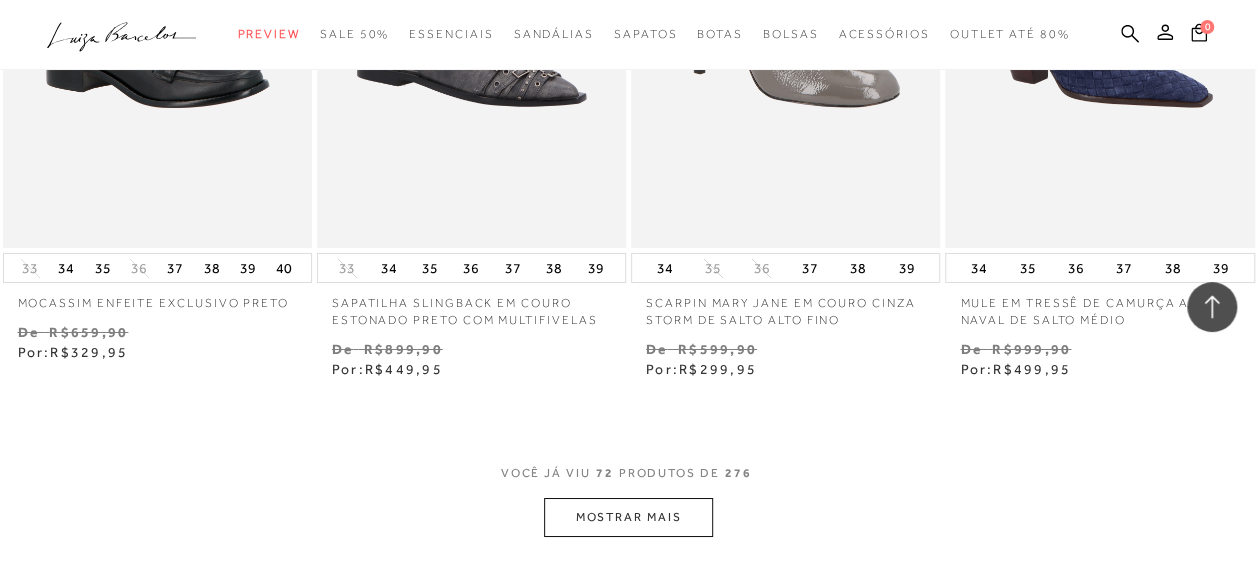 scroll, scrollTop: 11000, scrollLeft: 0, axis: vertical 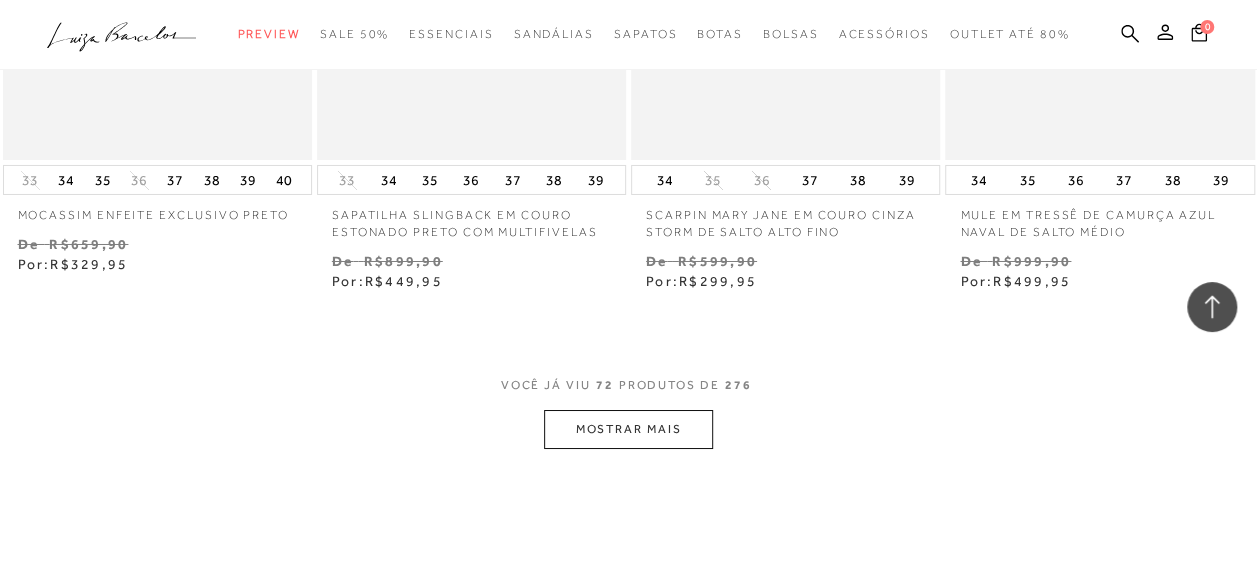 click on "MOSTRAR MAIS" at bounding box center [628, 429] 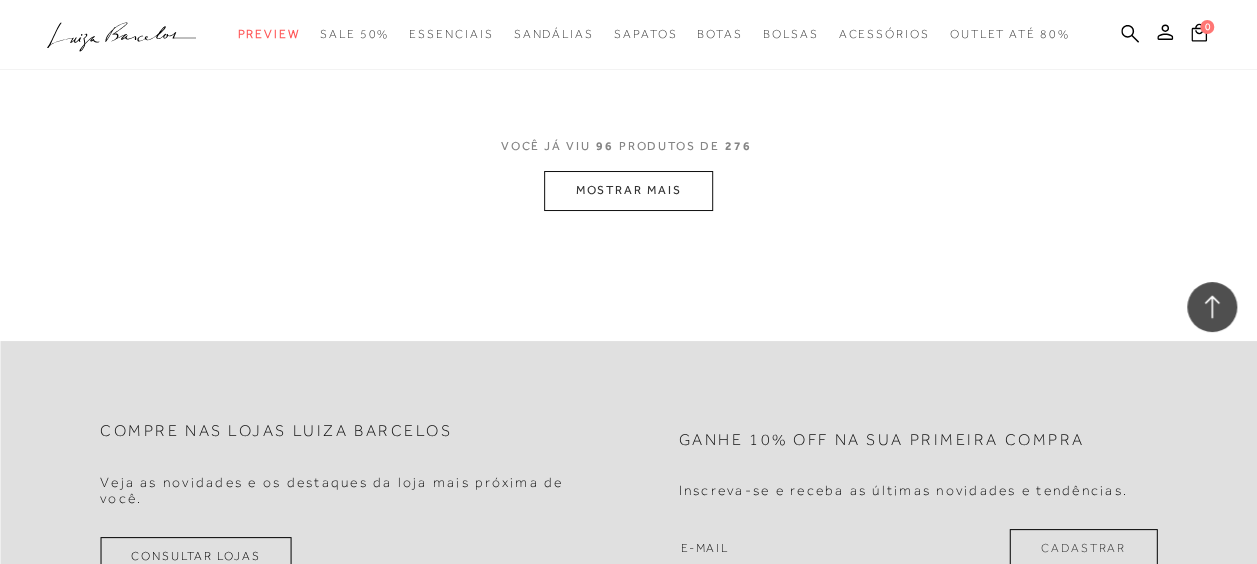 scroll, scrollTop: 15000, scrollLeft: 0, axis: vertical 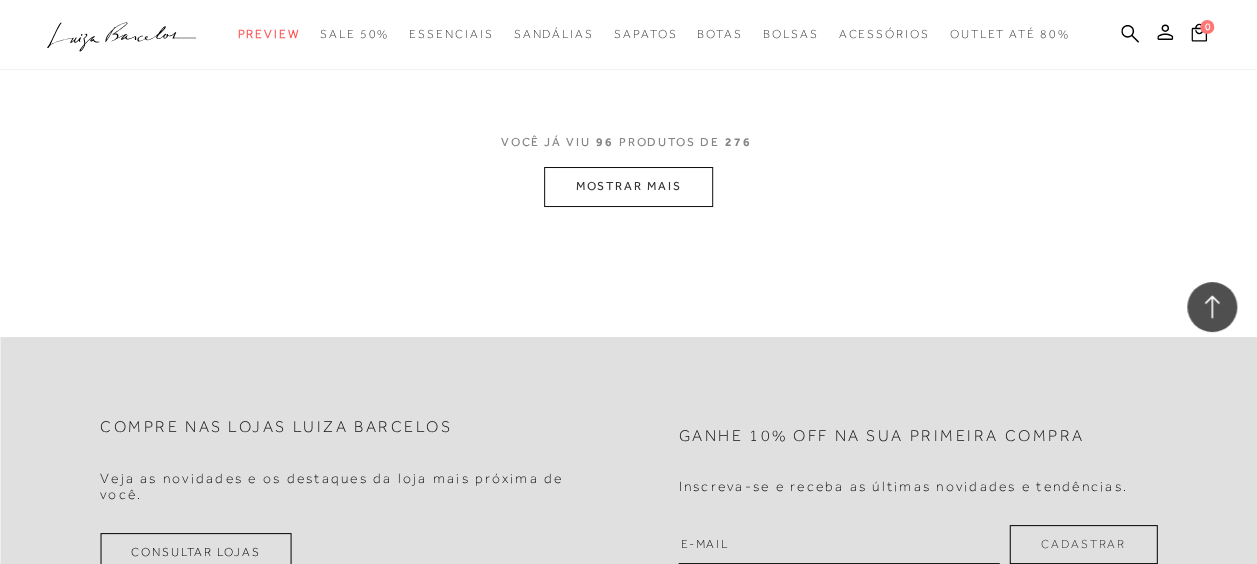 click on "MOSTRAR MAIS" at bounding box center [628, 186] 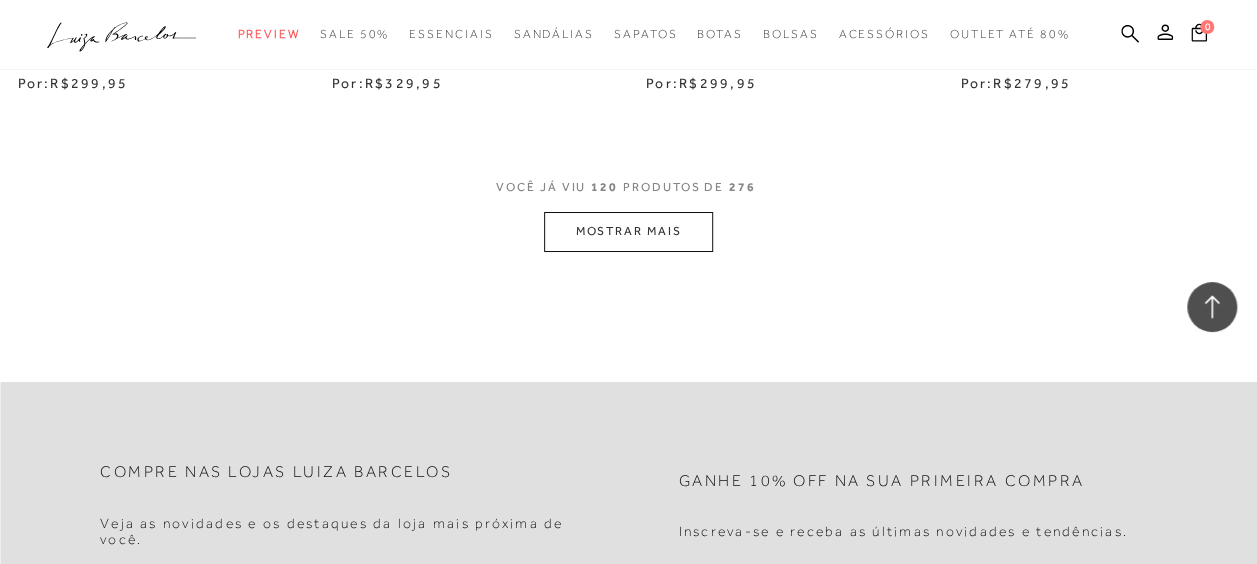 scroll, scrollTop: 18700, scrollLeft: 0, axis: vertical 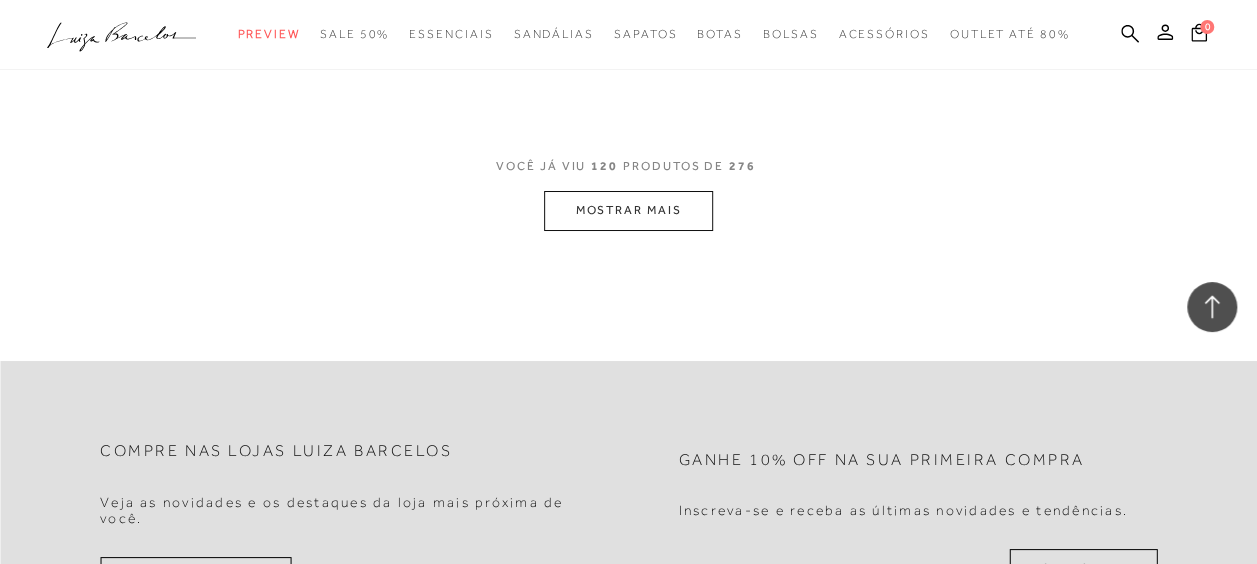 click on "MOSTRAR MAIS" at bounding box center [628, 210] 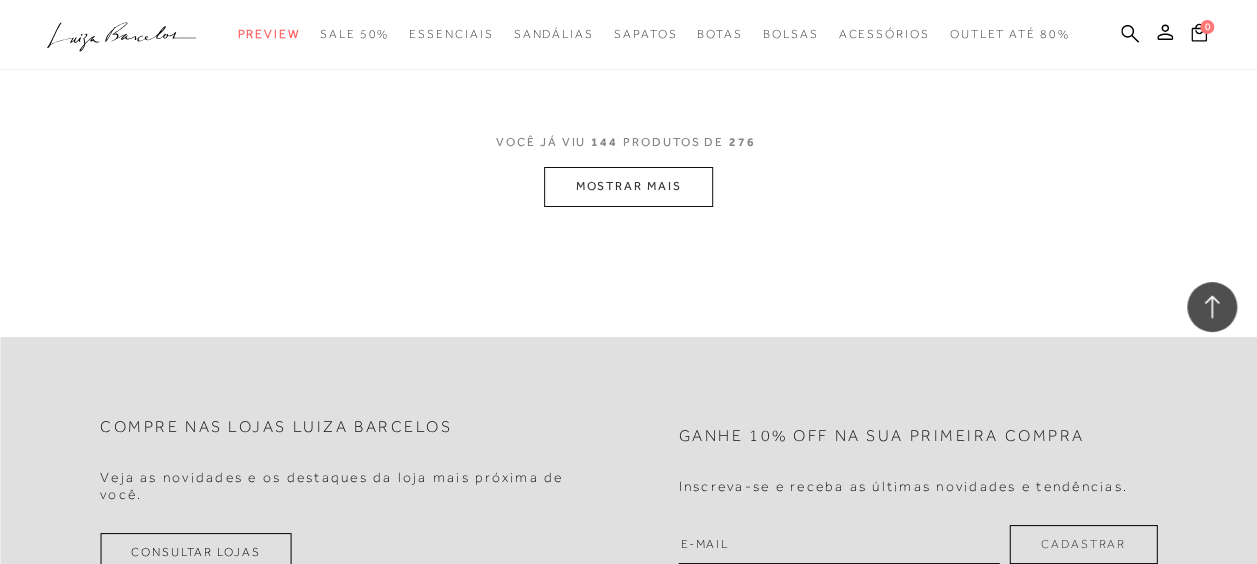 scroll, scrollTop: 22500, scrollLeft: 0, axis: vertical 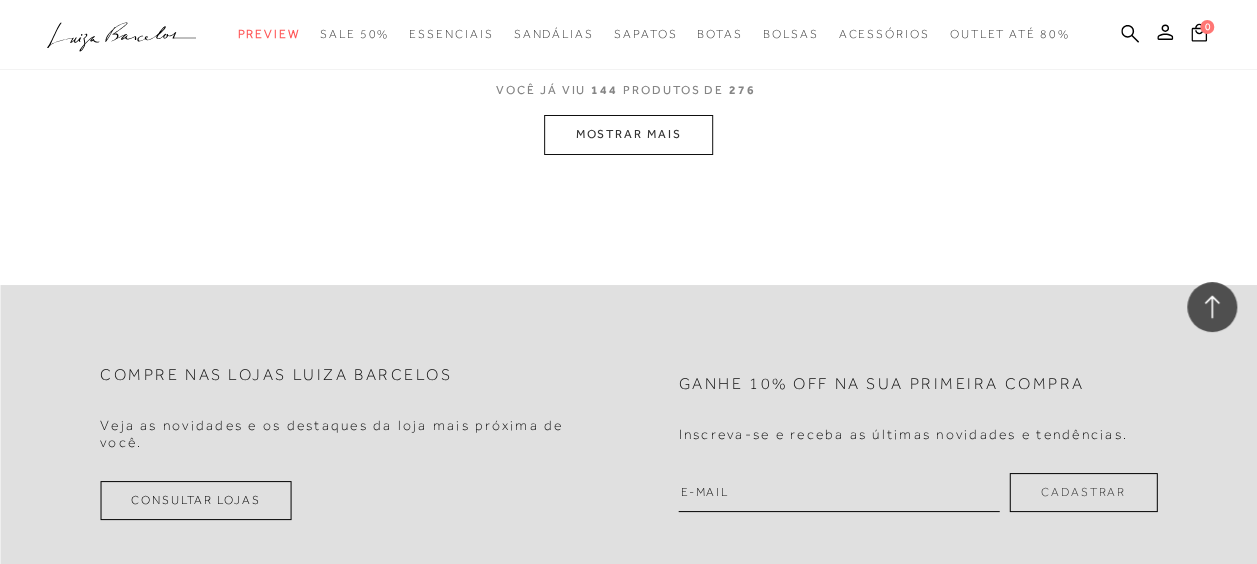 click on "MOSTRAR MAIS" at bounding box center (628, 134) 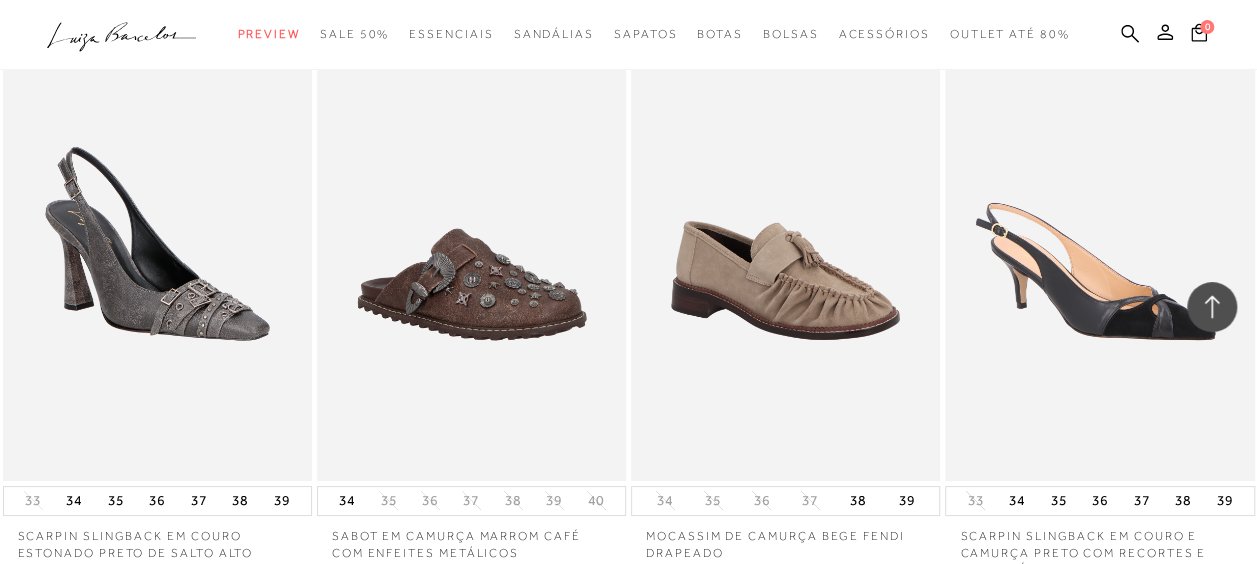 scroll, scrollTop: 26240, scrollLeft: 0, axis: vertical 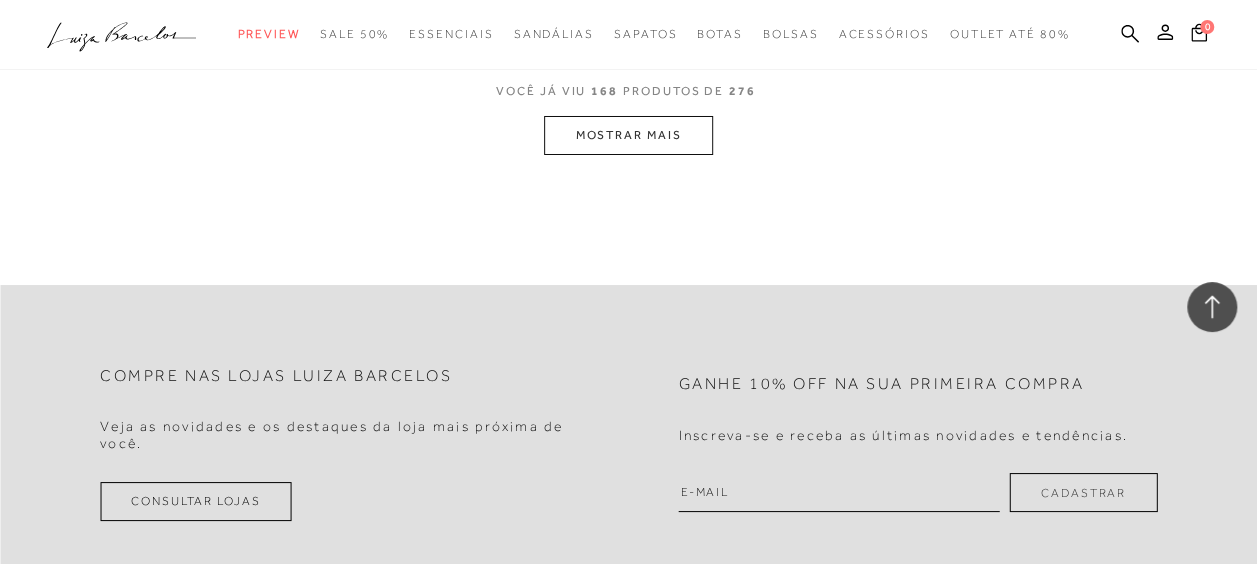 click on "MOSTRAR MAIS" at bounding box center (628, 135) 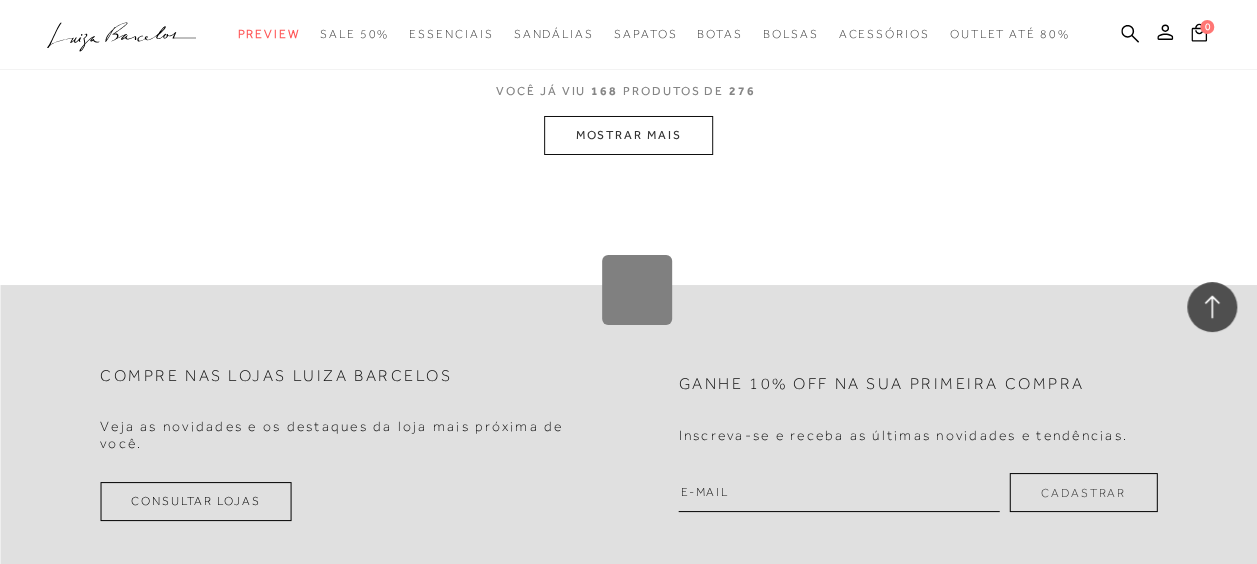 scroll, scrollTop: 29560, scrollLeft: 0, axis: vertical 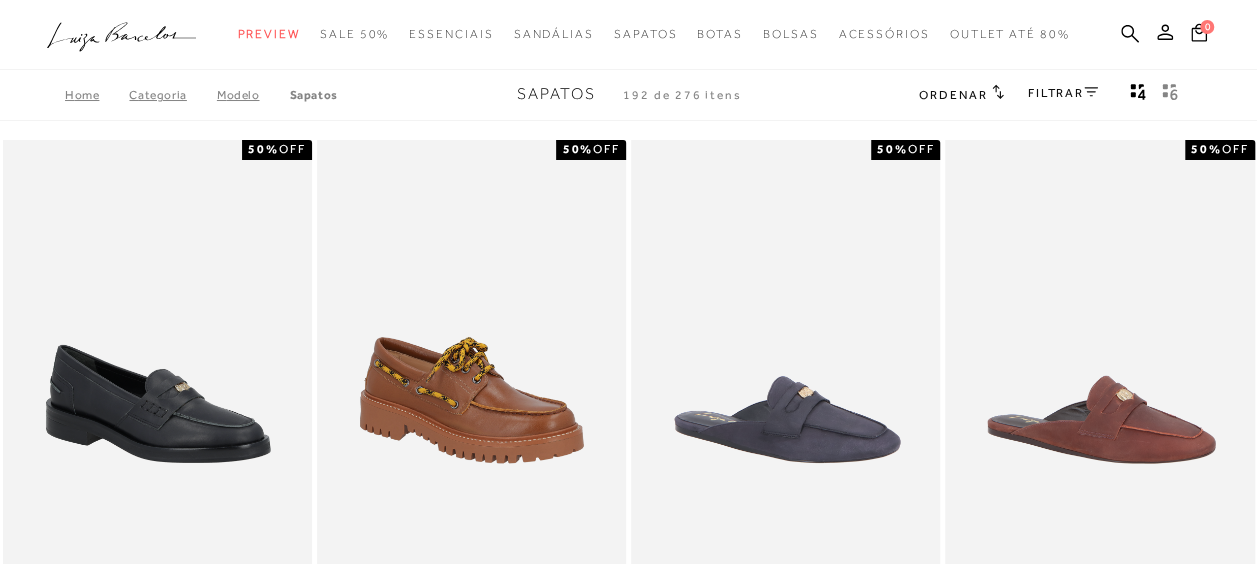 click on "FILTRAR" at bounding box center (1063, 93) 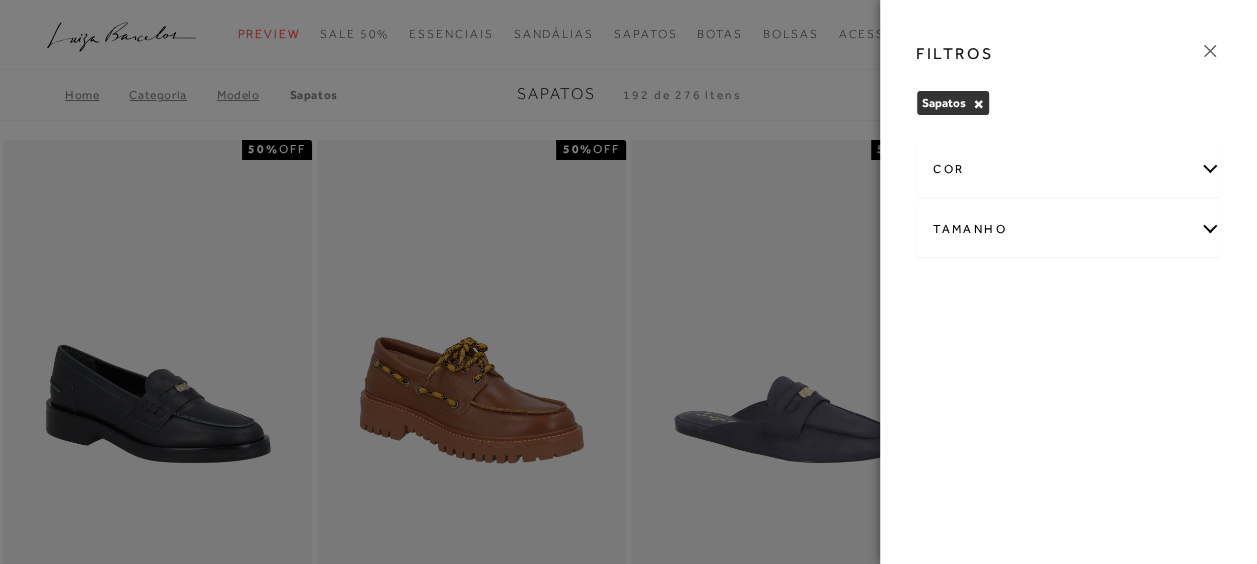 click on "Tamanho" at bounding box center (1068, 229) 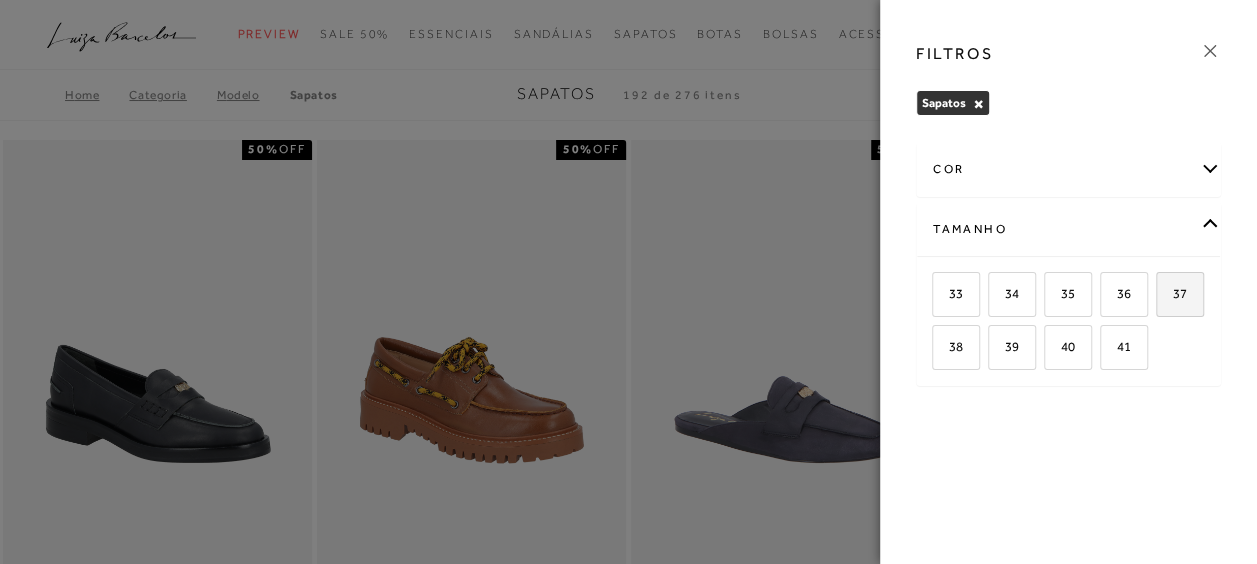 click on "37" at bounding box center [1180, 294] 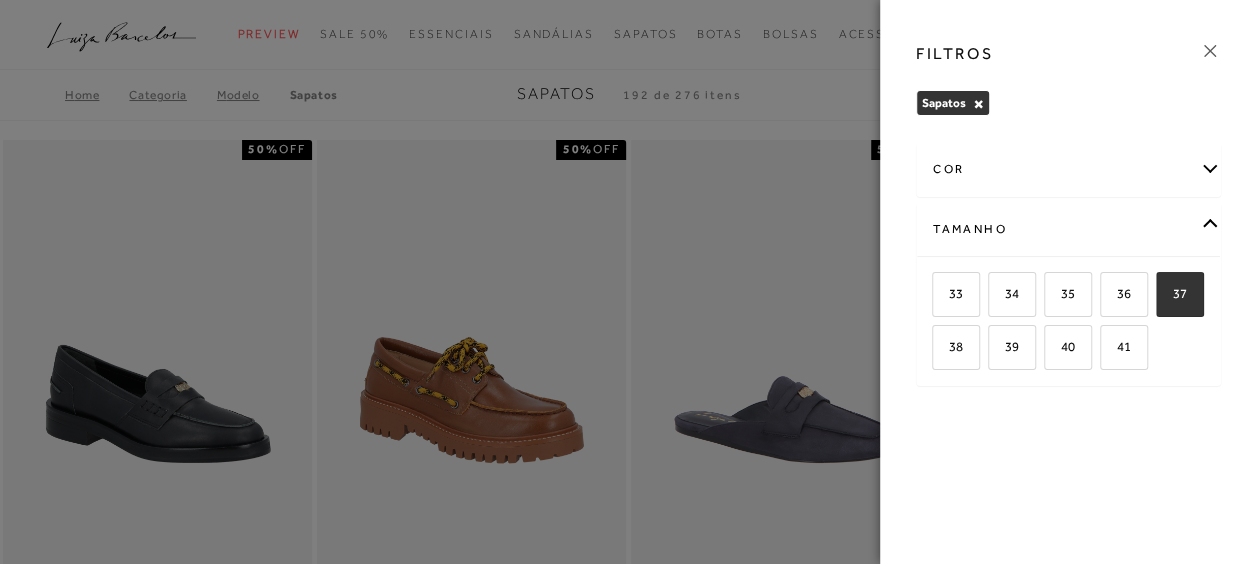 checkbox on "true" 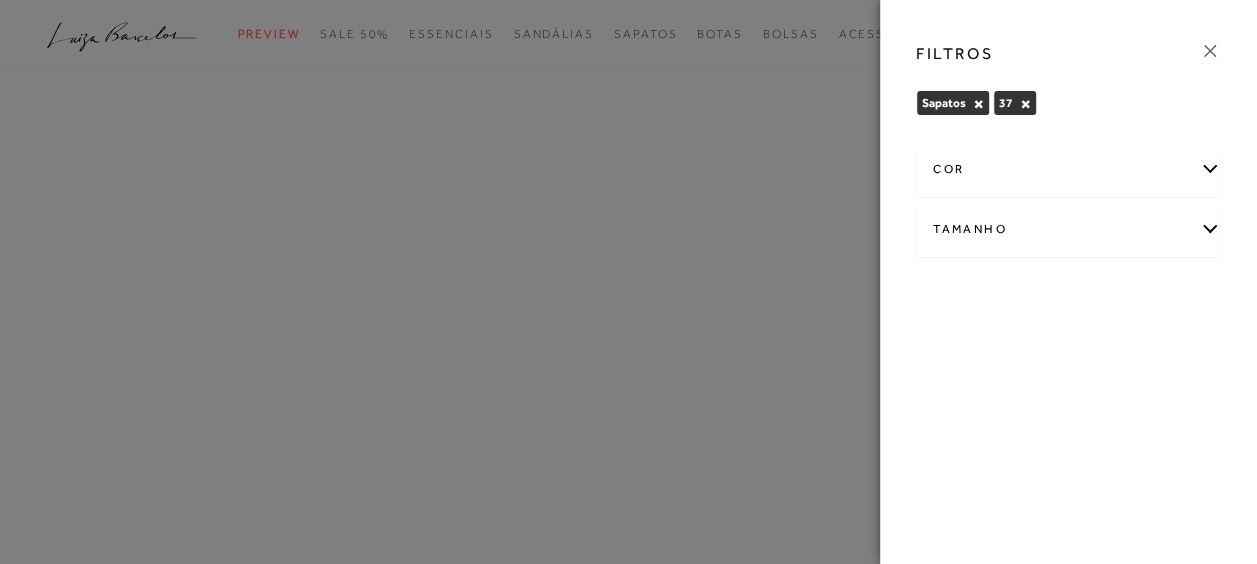 scroll, scrollTop: 0, scrollLeft: 0, axis: both 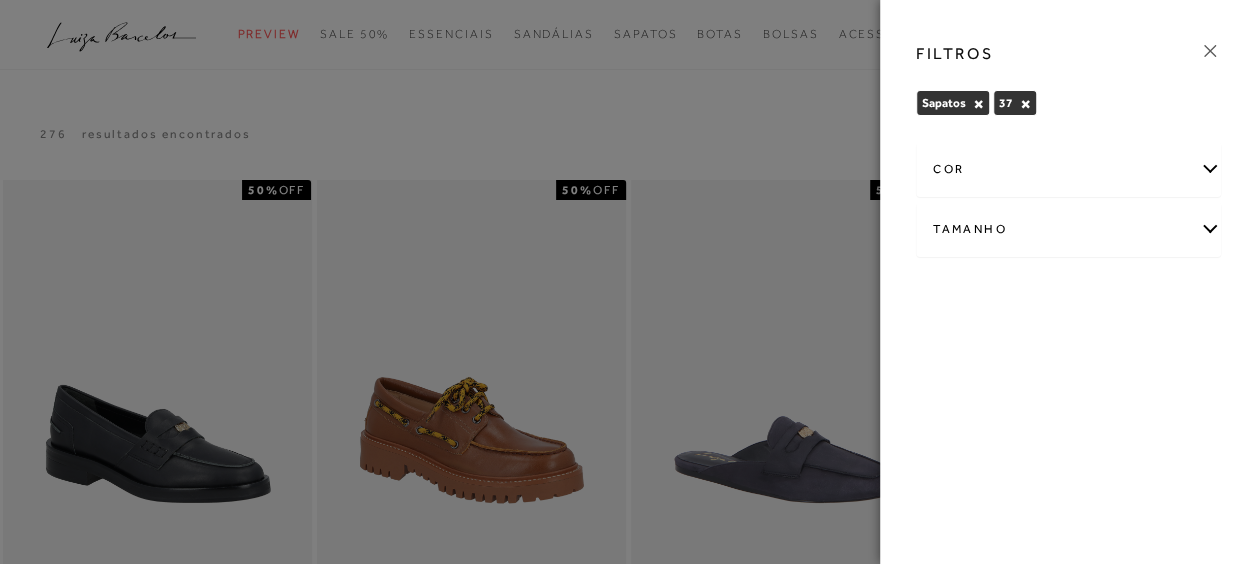 click at bounding box center (628, 0) 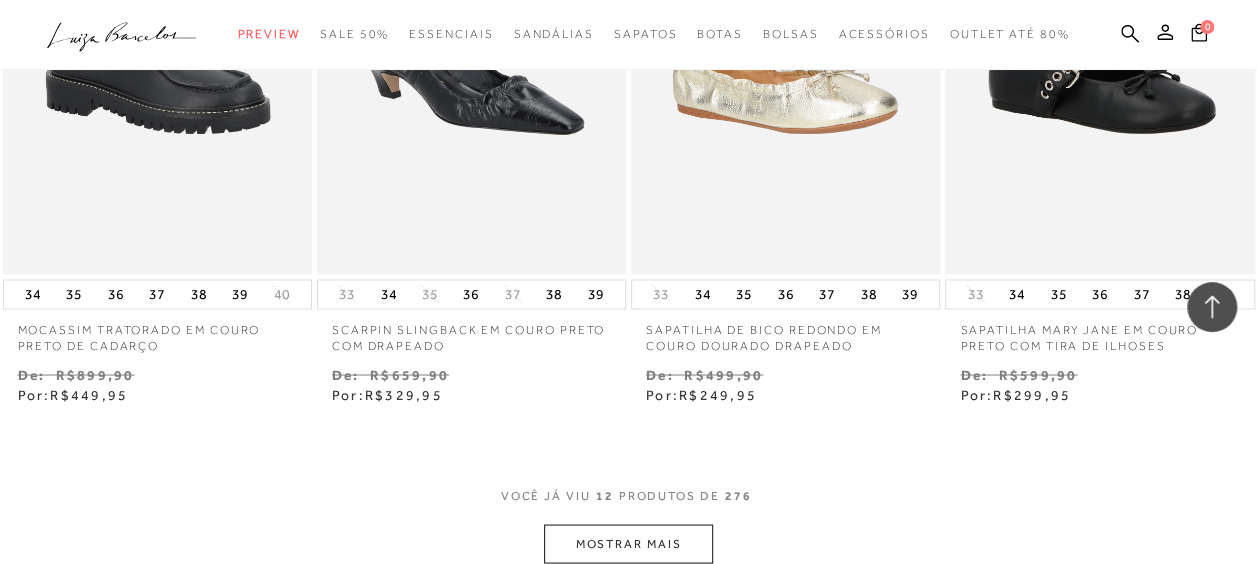 scroll, scrollTop: 1800, scrollLeft: 0, axis: vertical 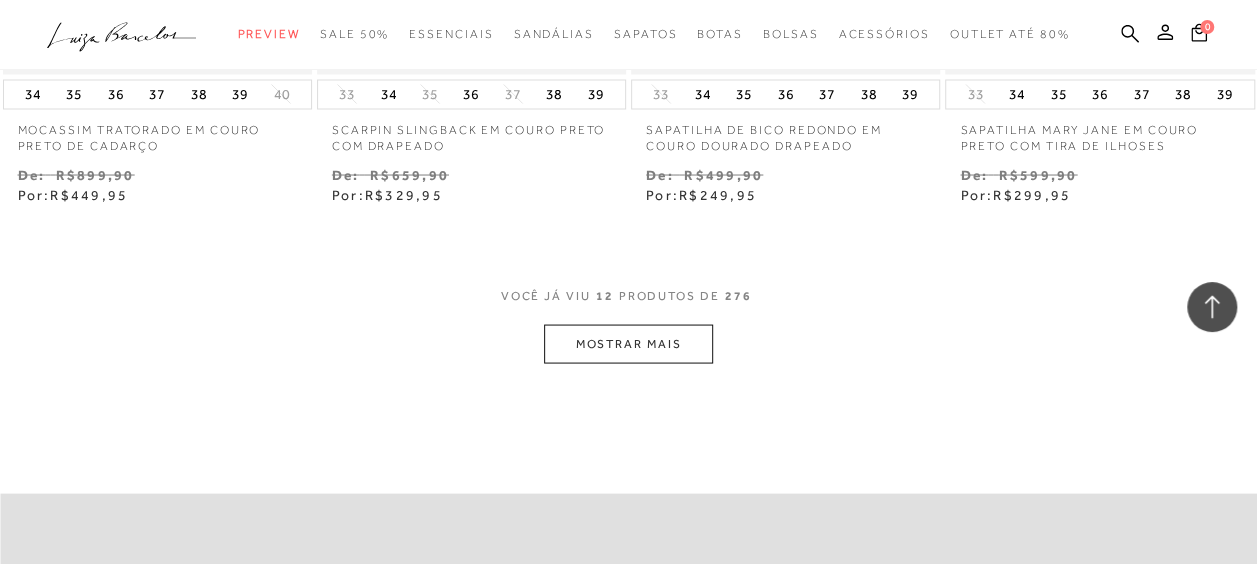 click on "MOSTRAR MAIS" at bounding box center [628, 343] 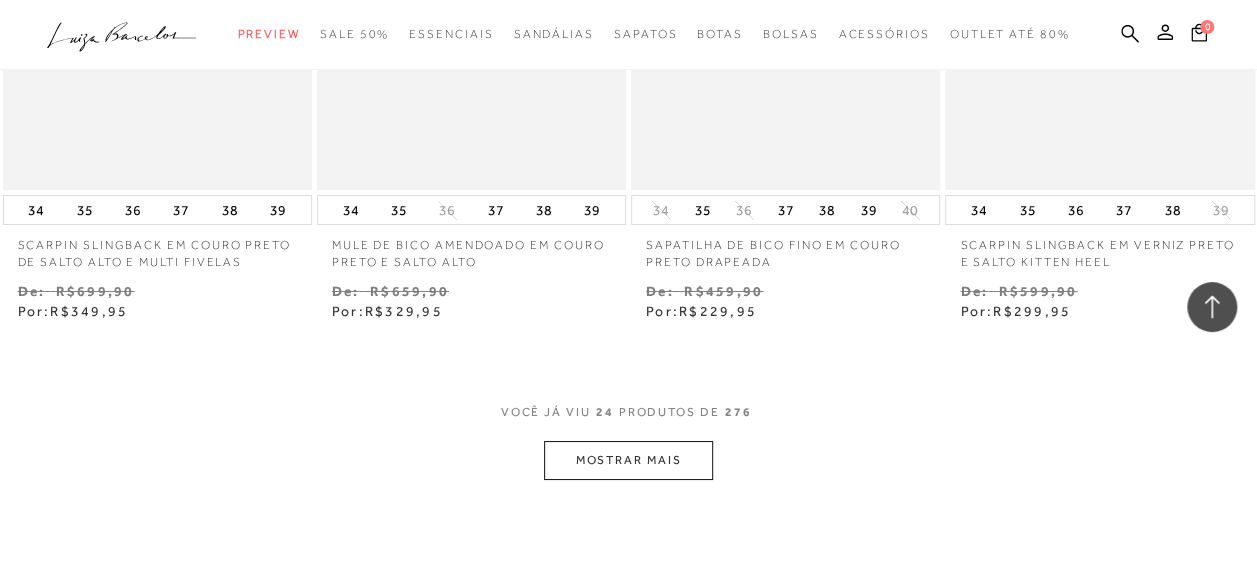 scroll, scrollTop: 3700, scrollLeft: 0, axis: vertical 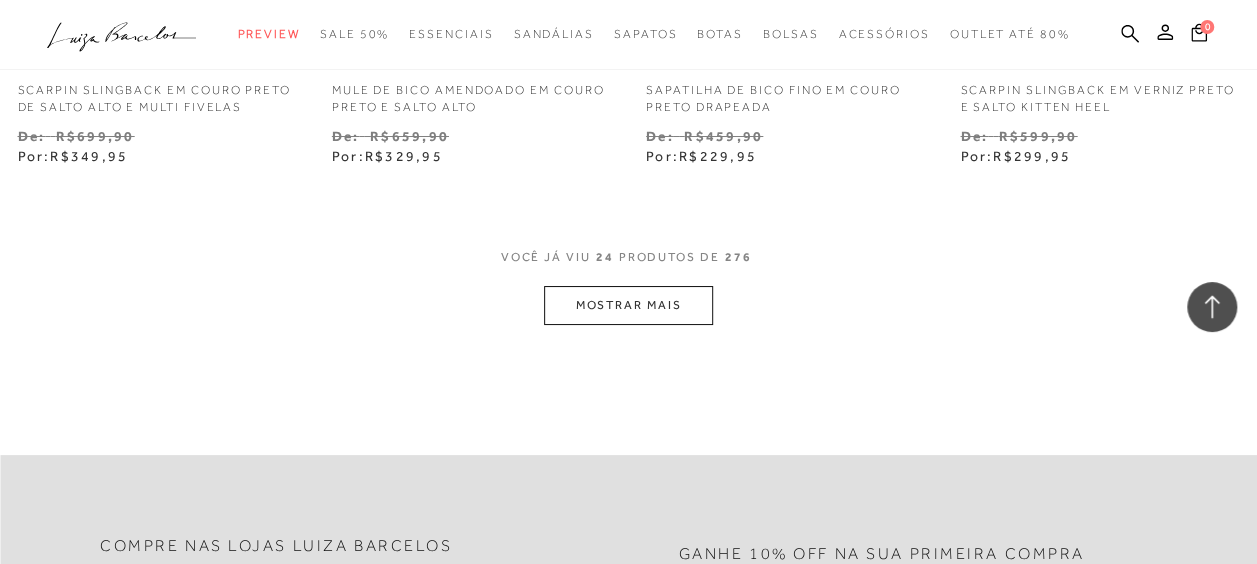 click on "MOSTRAR MAIS" at bounding box center (628, 305) 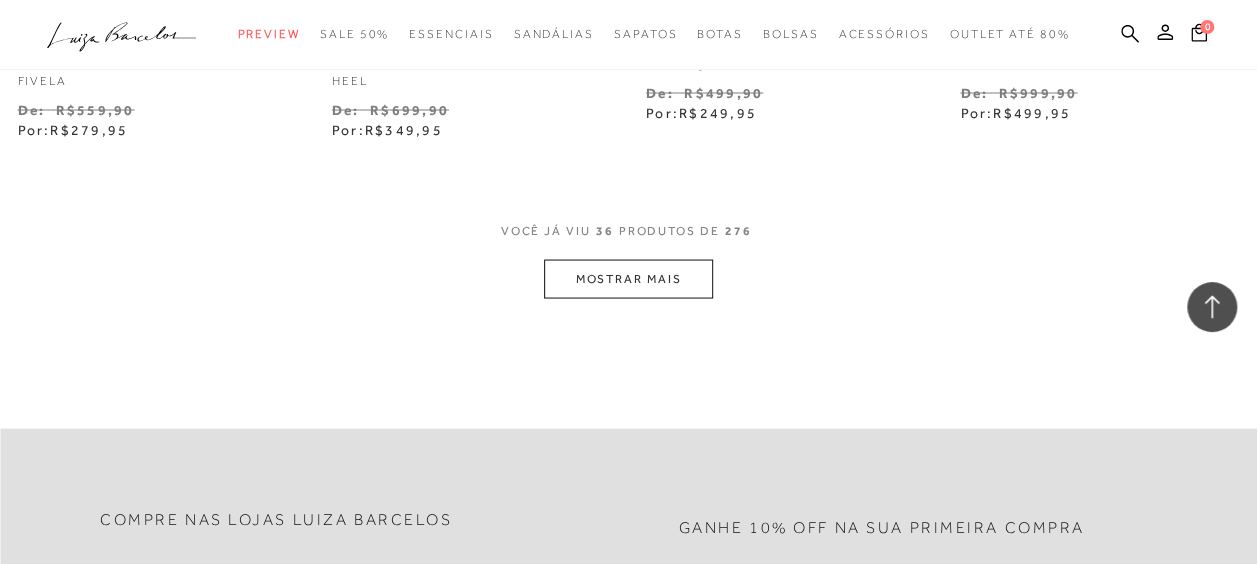 scroll, scrollTop: 5600, scrollLeft: 0, axis: vertical 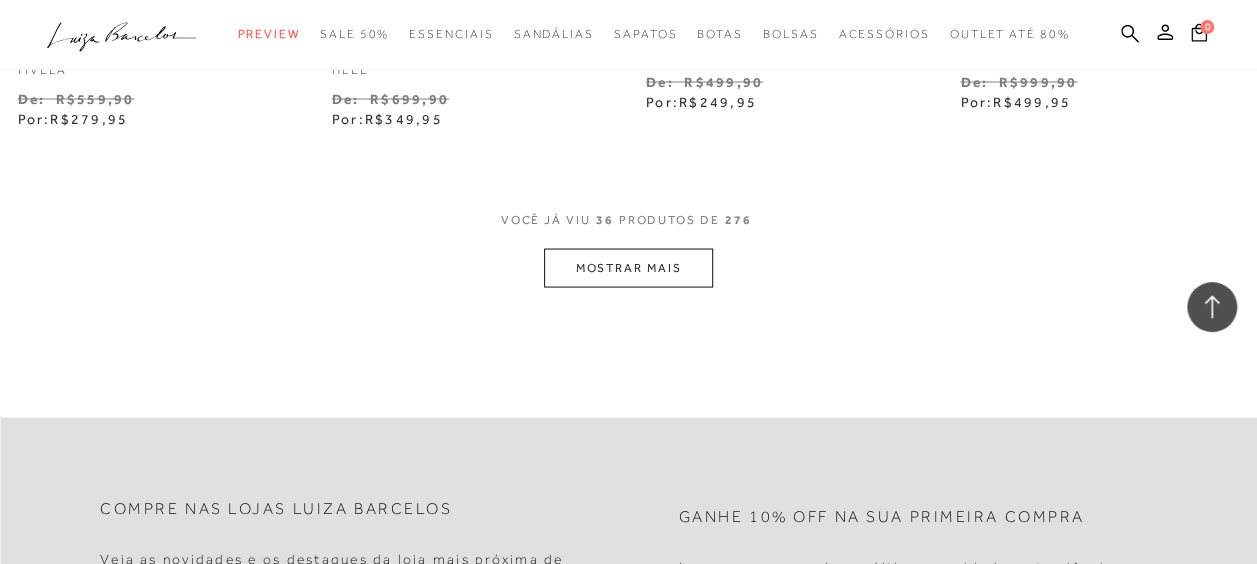 click on "MOSTRAR MAIS" at bounding box center [628, 267] 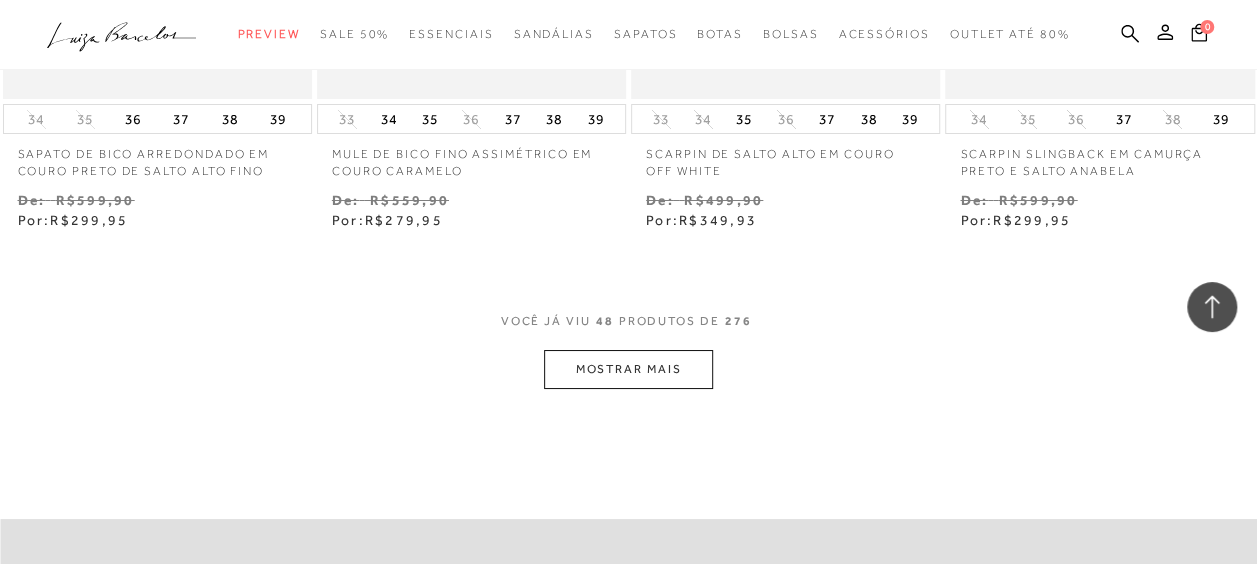 scroll, scrollTop: 7500, scrollLeft: 0, axis: vertical 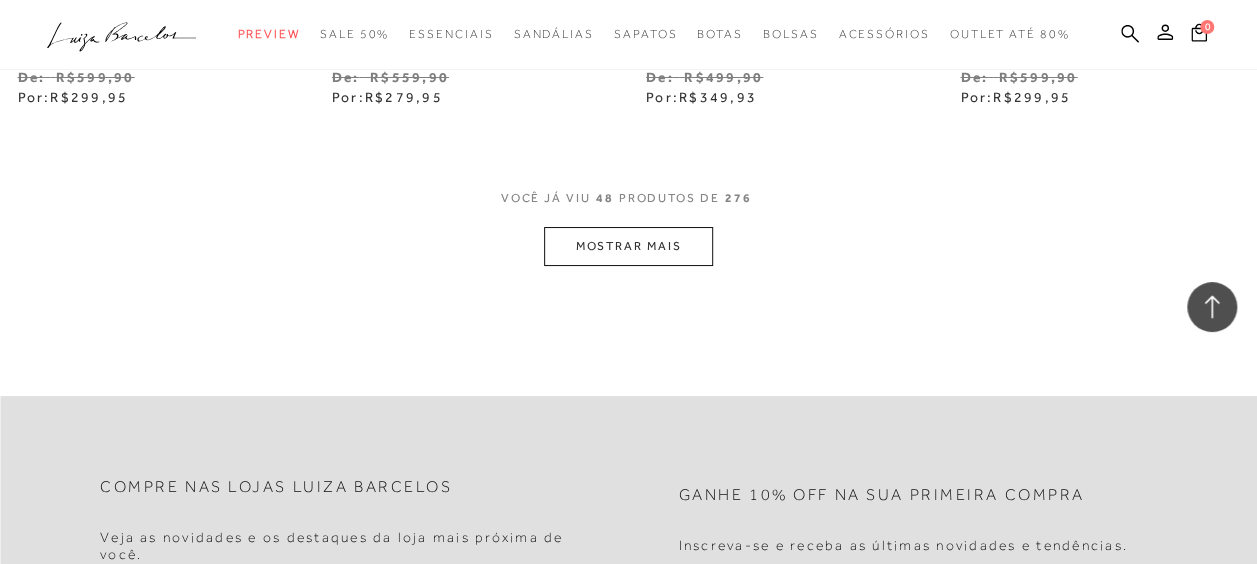 click on "MOSTRAR MAIS" at bounding box center [628, 246] 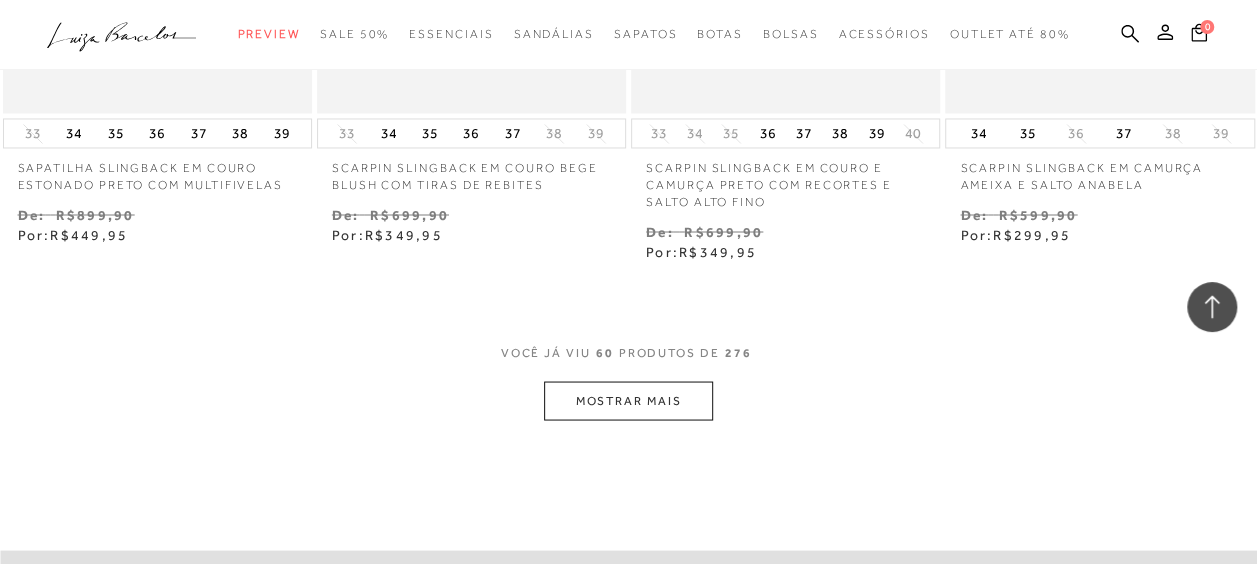 scroll, scrollTop: 9300, scrollLeft: 0, axis: vertical 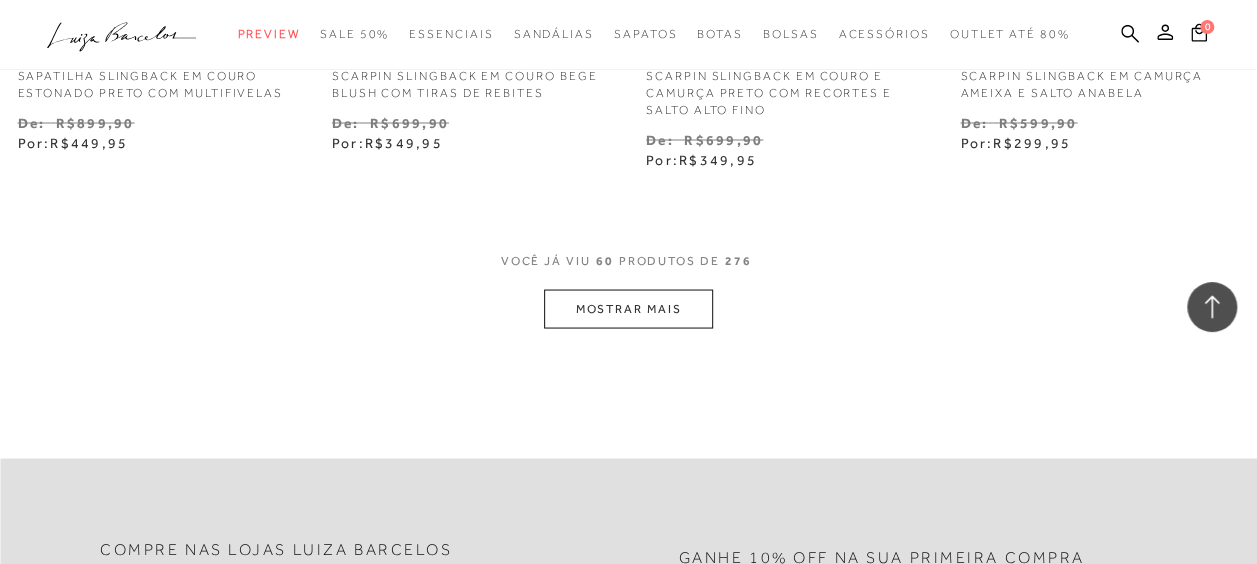 click on "MOSTRAR MAIS" at bounding box center (628, 308) 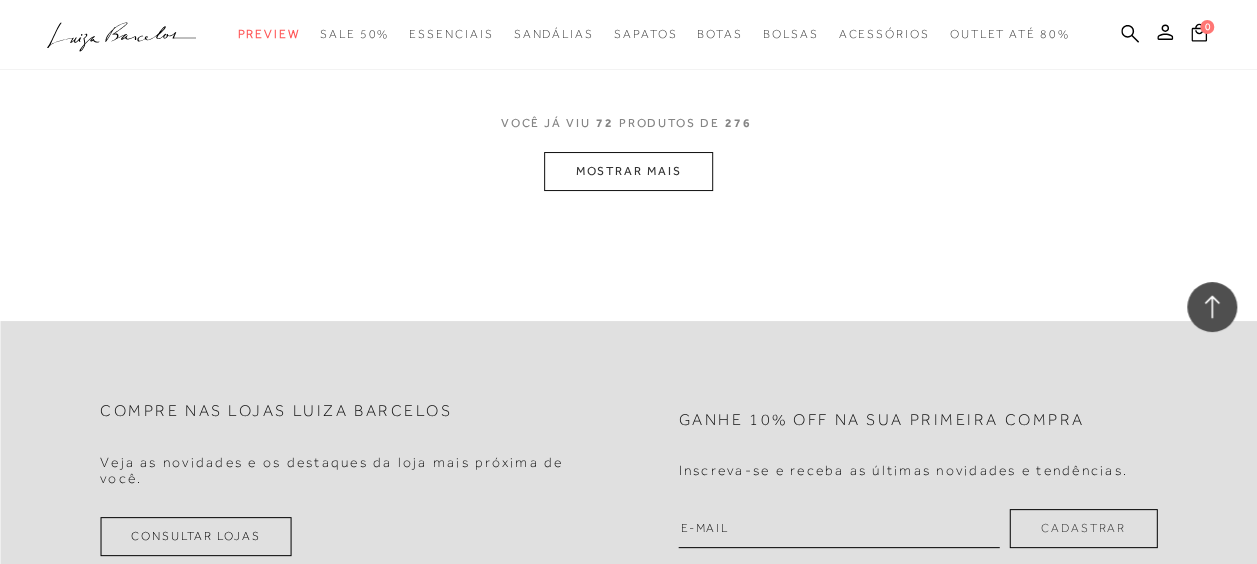 scroll, scrollTop: 11200, scrollLeft: 0, axis: vertical 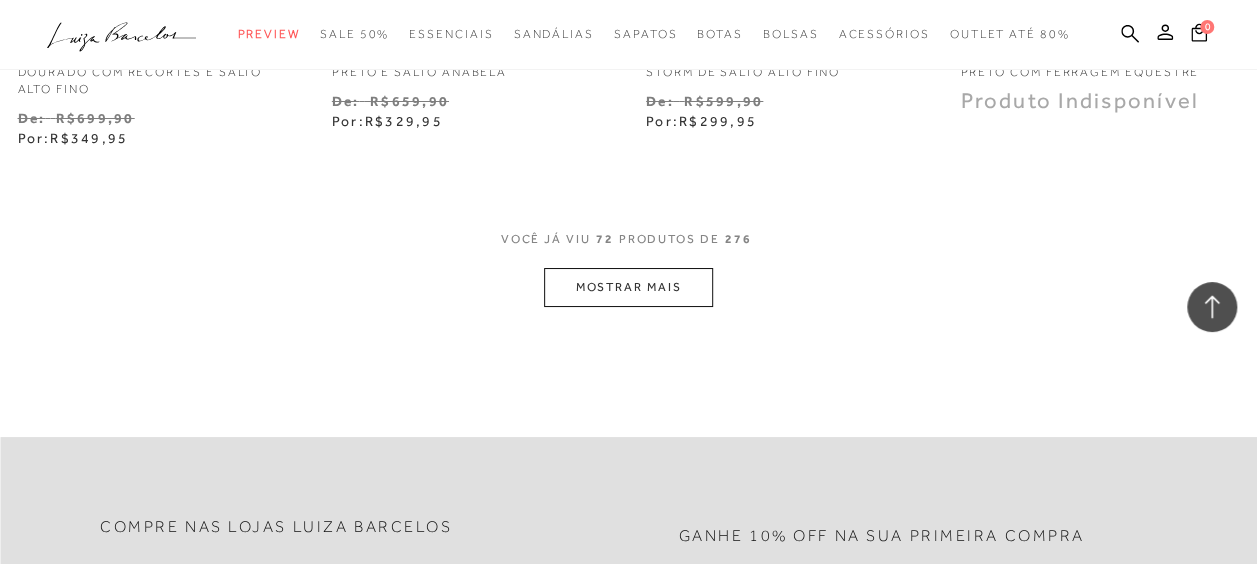 click on "MOSTRAR MAIS" at bounding box center (628, 287) 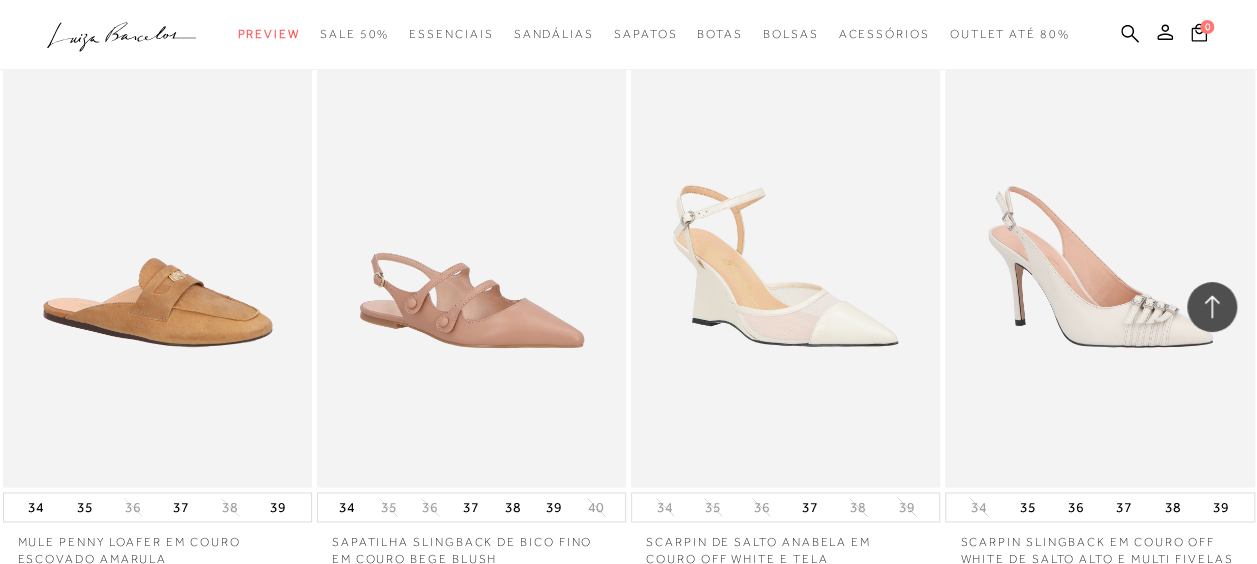 scroll, scrollTop: 12700, scrollLeft: 0, axis: vertical 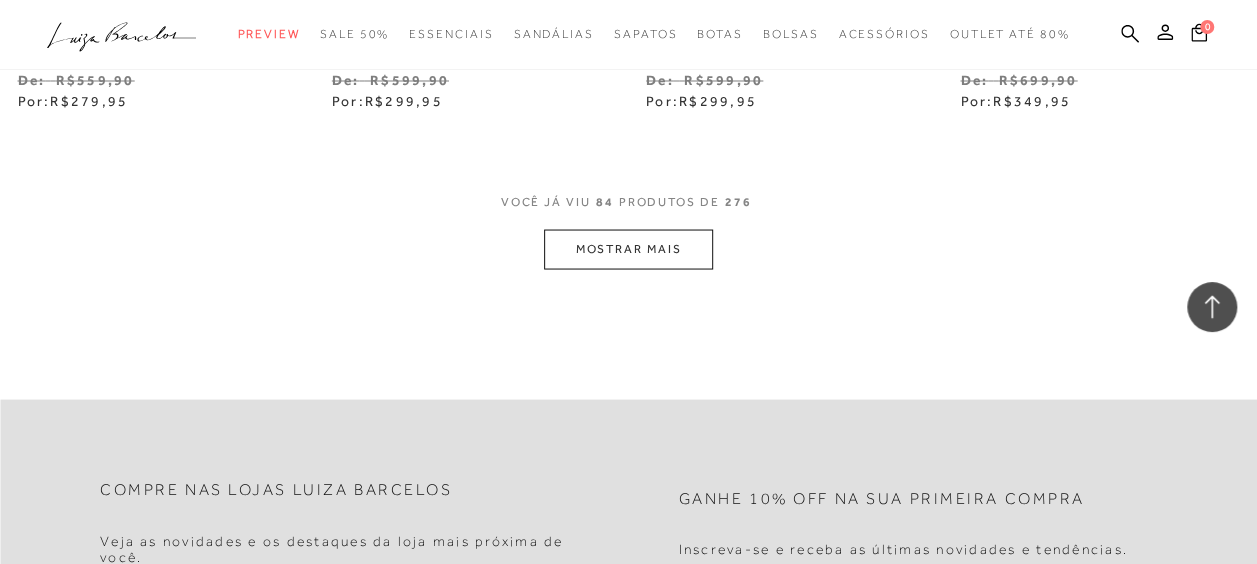 click on "MOSTRAR MAIS" at bounding box center [628, 248] 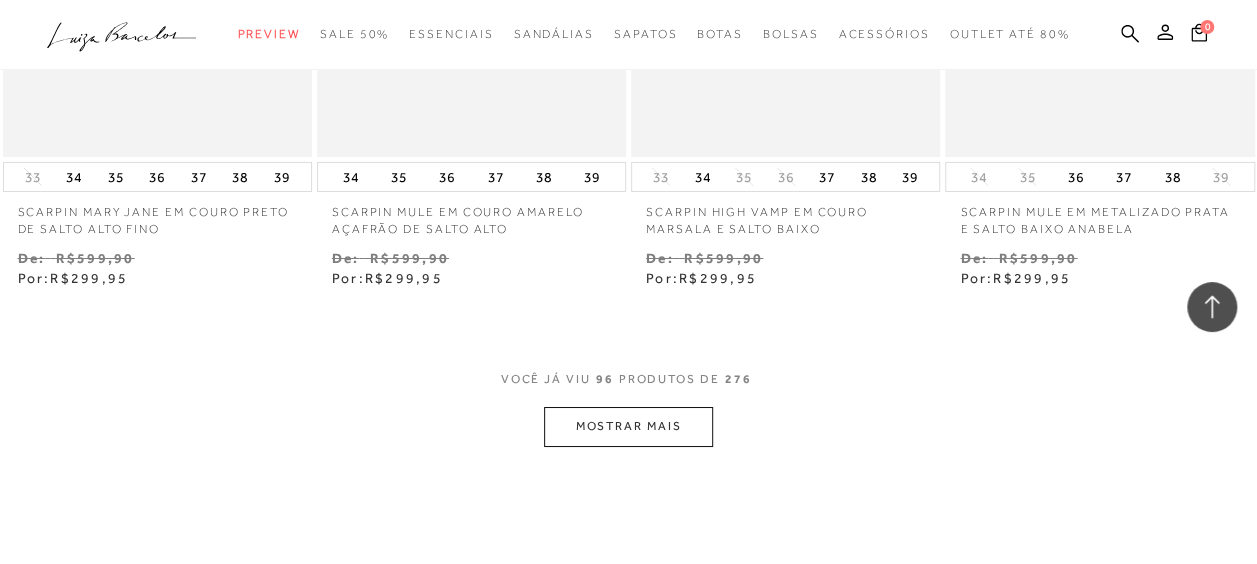 scroll, scrollTop: 14800, scrollLeft: 0, axis: vertical 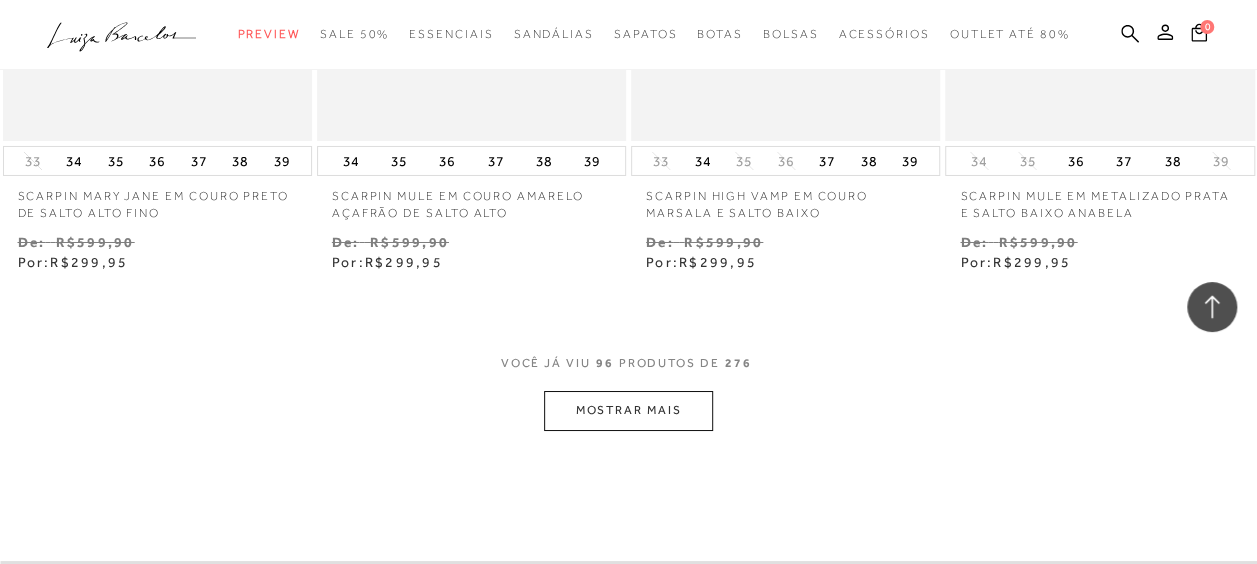 click on "MOSTRAR MAIS" at bounding box center (628, 410) 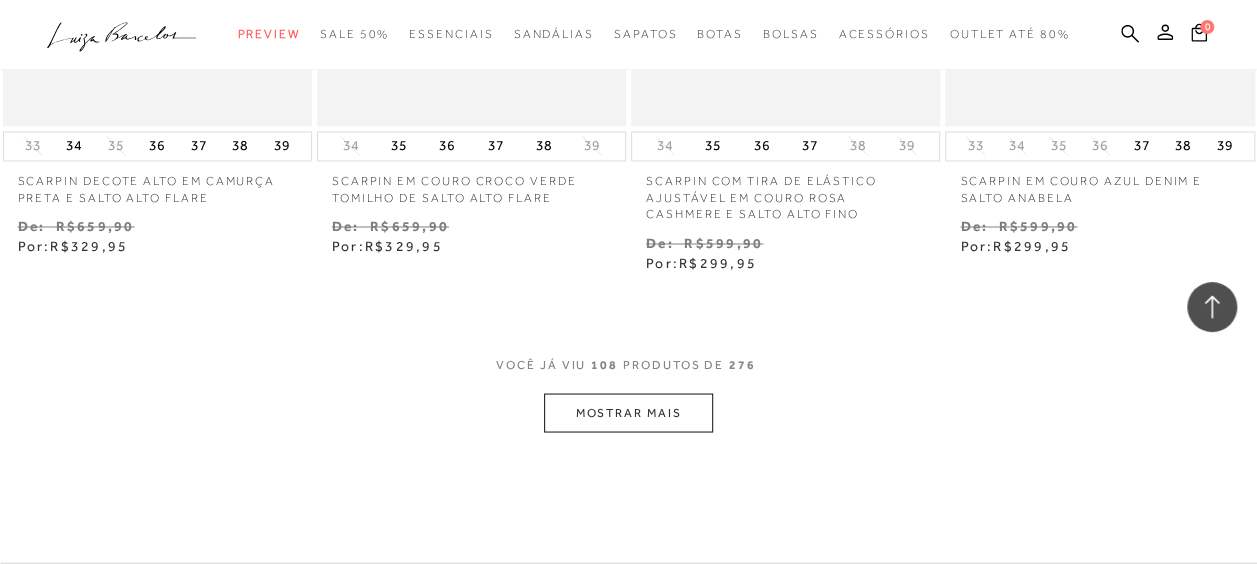 scroll, scrollTop: 16700, scrollLeft: 0, axis: vertical 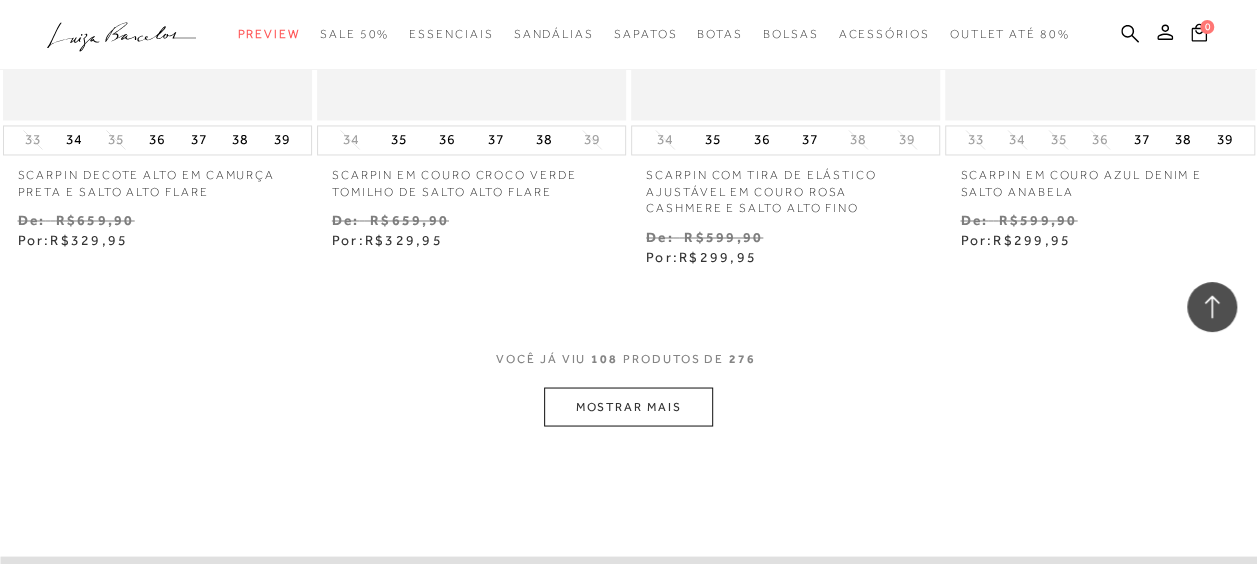 click on "MOSTRAR MAIS" at bounding box center (628, 406) 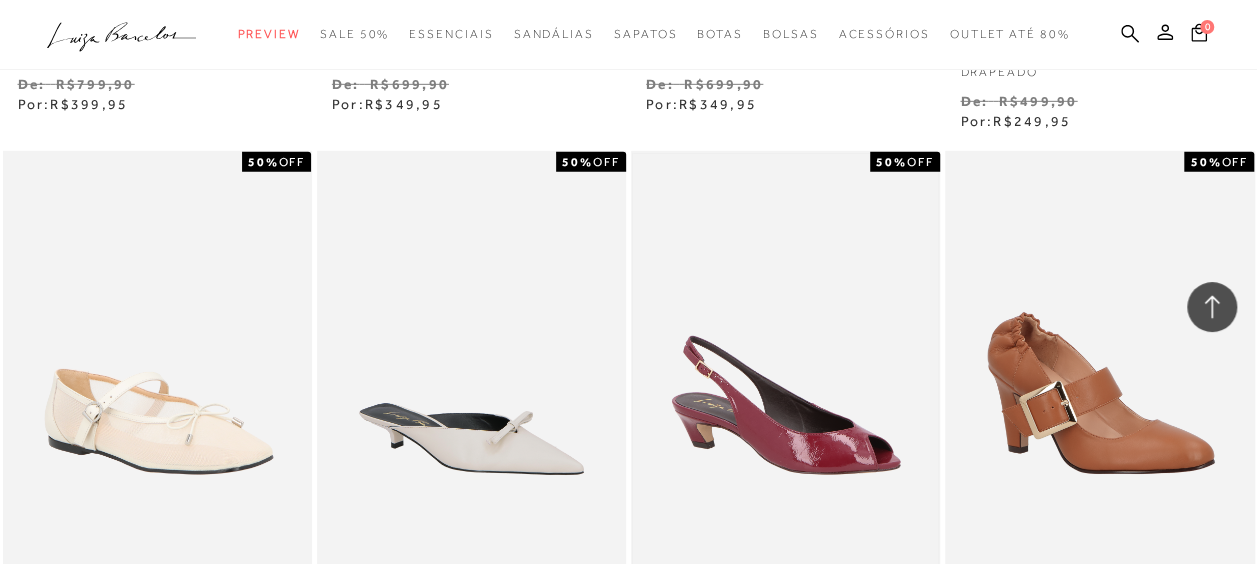 scroll, scrollTop: 18600, scrollLeft: 0, axis: vertical 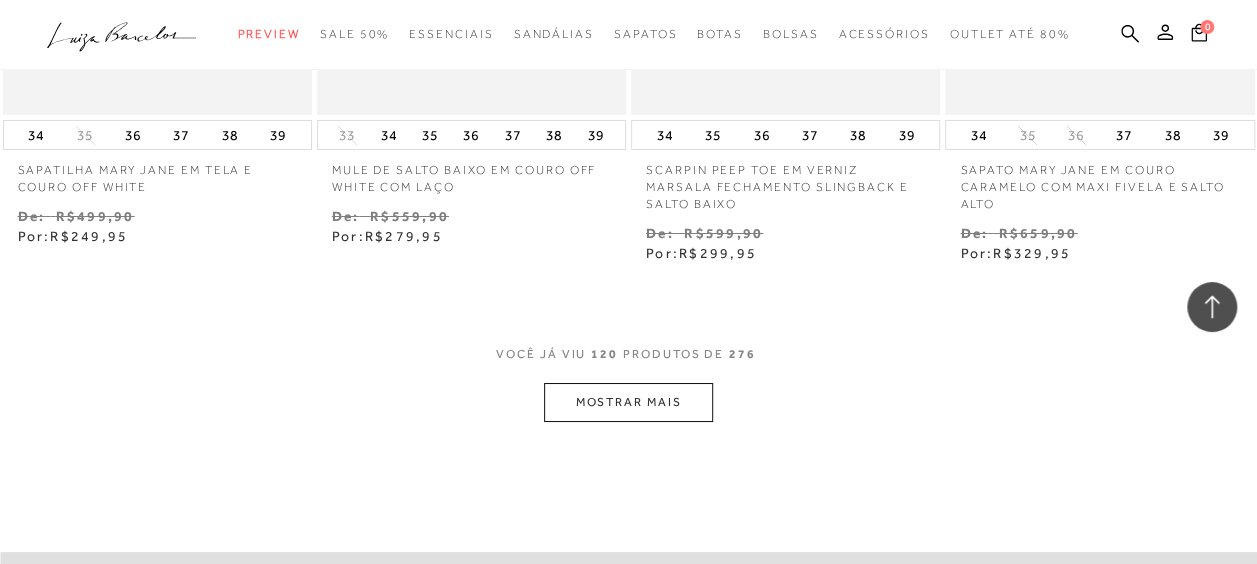 click on "MOSTRAR MAIS" at bounding box center [628, 402] 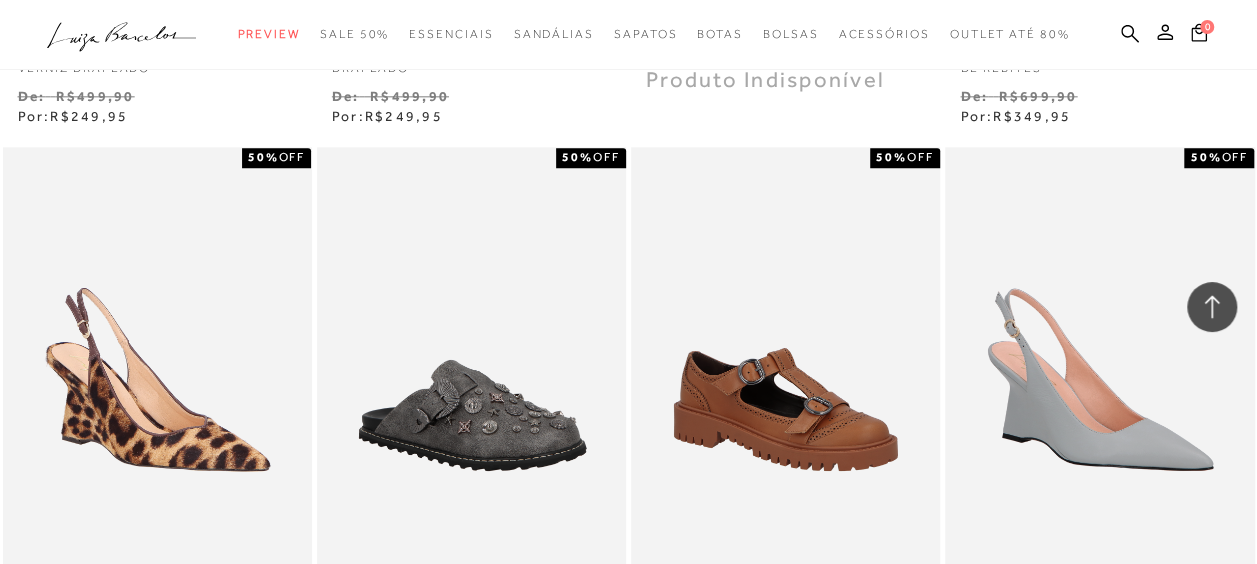 scroll, scrollTop: 20500, scrollLeft: 0, axis: vertical 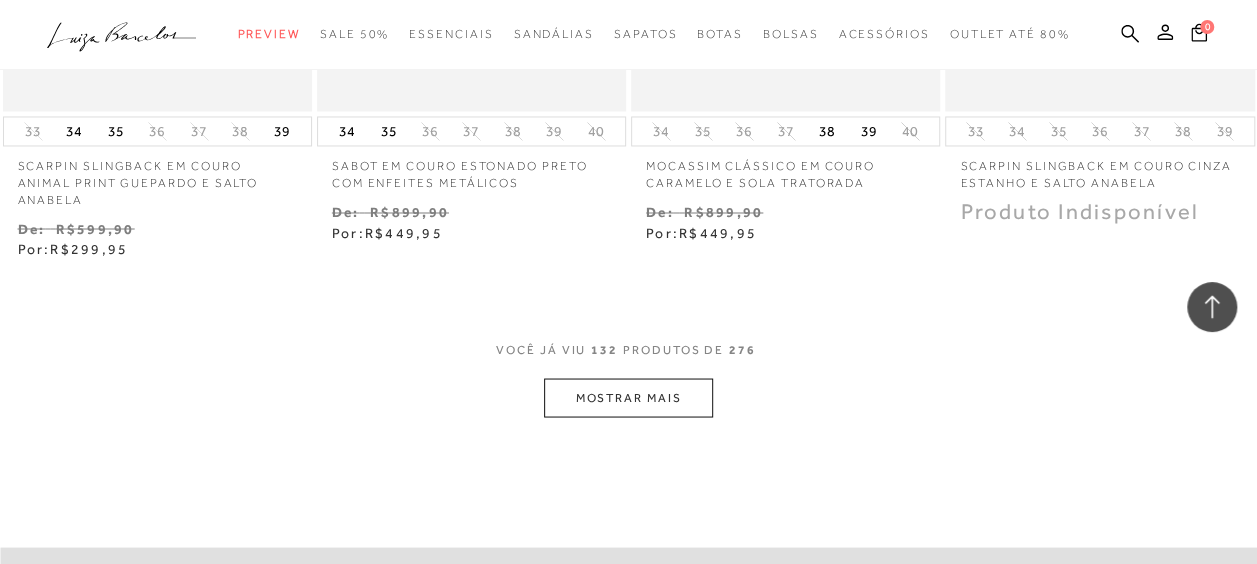 click on "MOSTRAR MAIS" at bounding box center [628, 397] 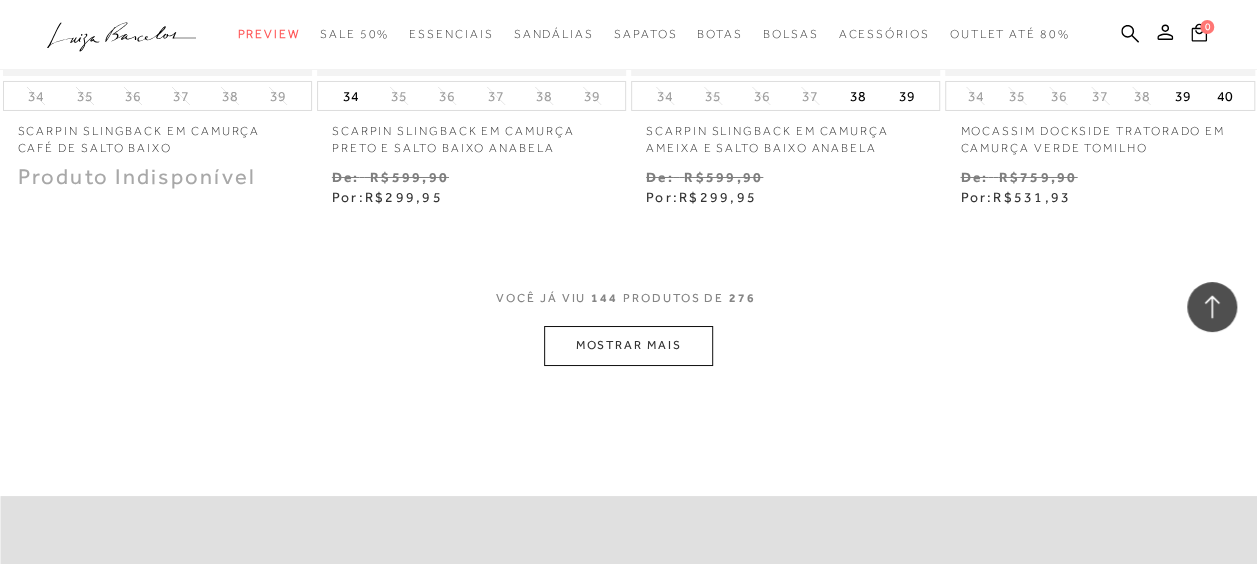scroll, scrollTop: 22400, scrollLeft: 0, axis: vertical 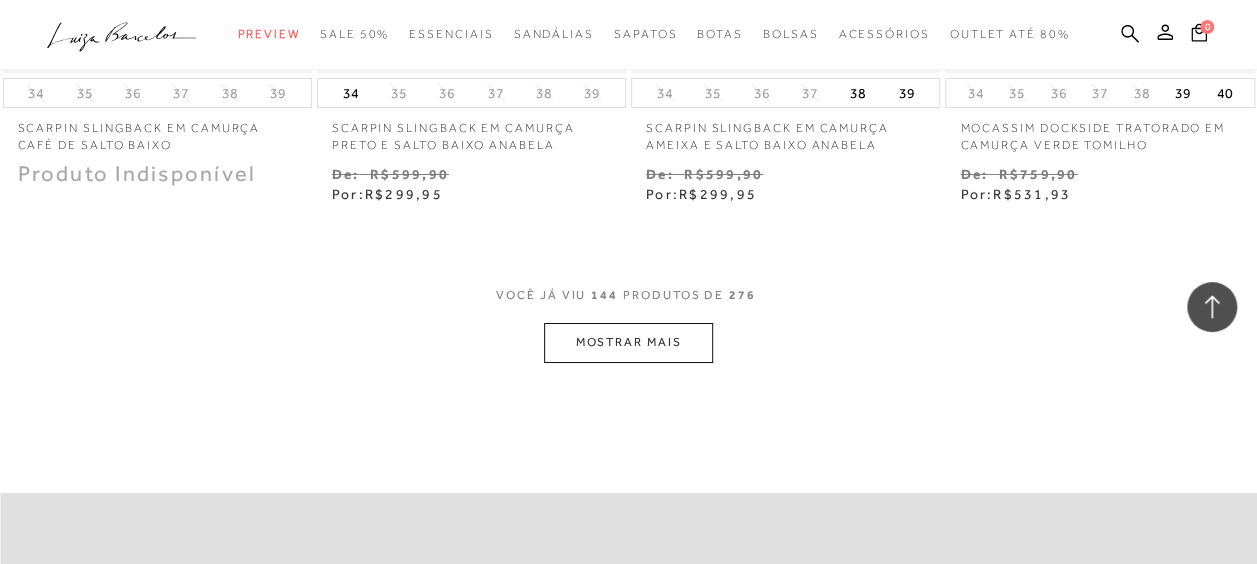 click on "MOSTRAR MAIS" at bounding box center (628, 342) 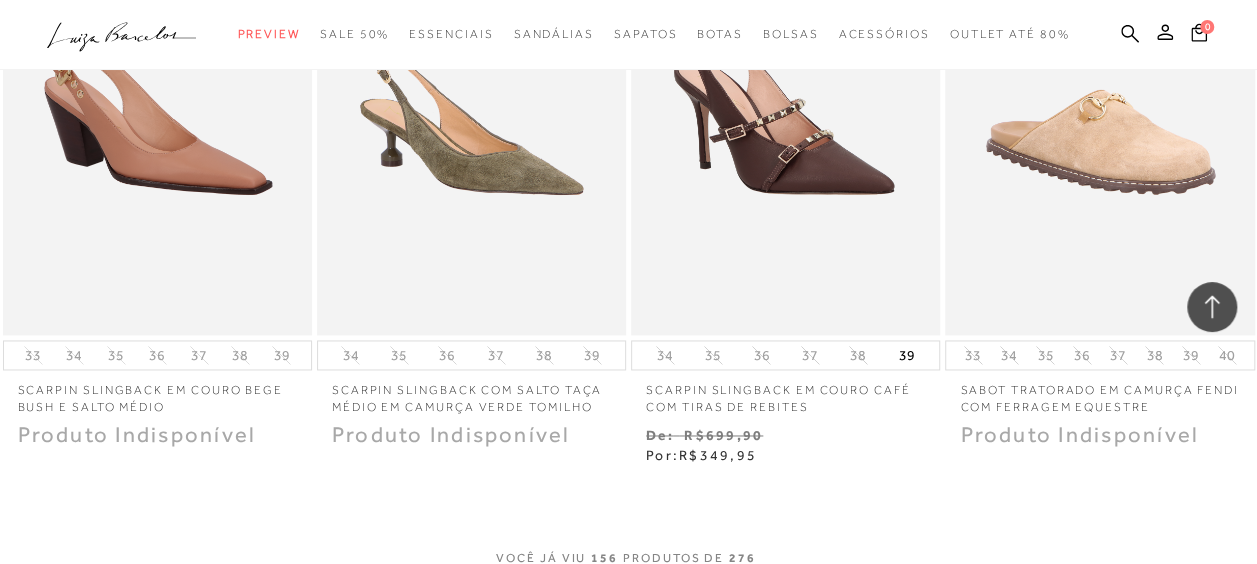 scroll, scrollTop: 24400, scrollLeft: 0, axis: vertical 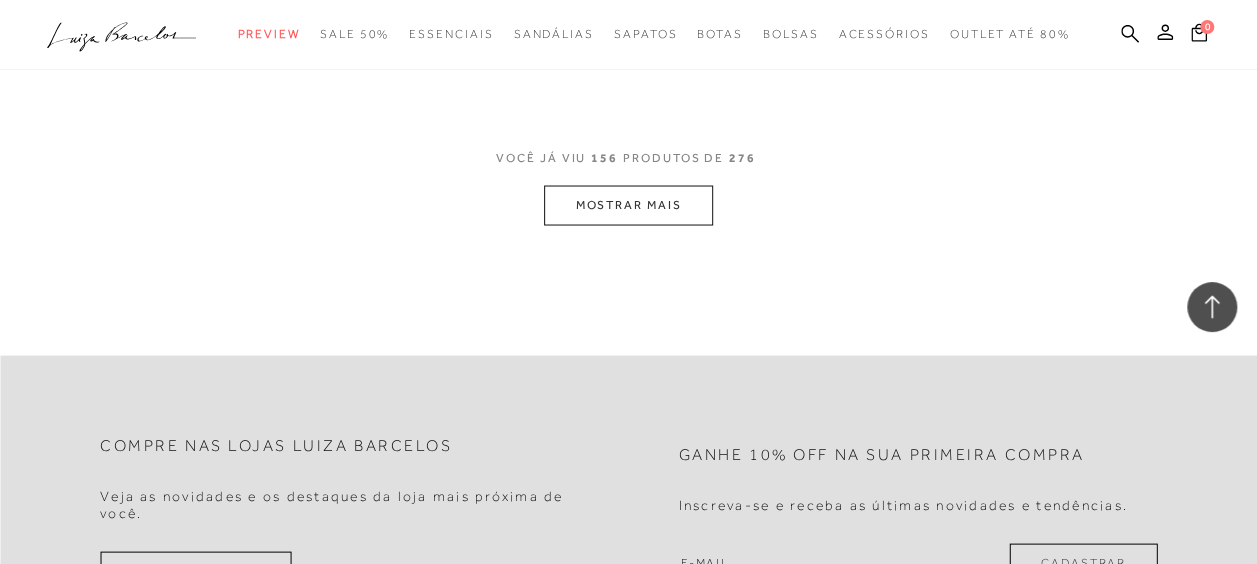 click on "MOSTRAR MAIS" at bounding box center (628, 204) 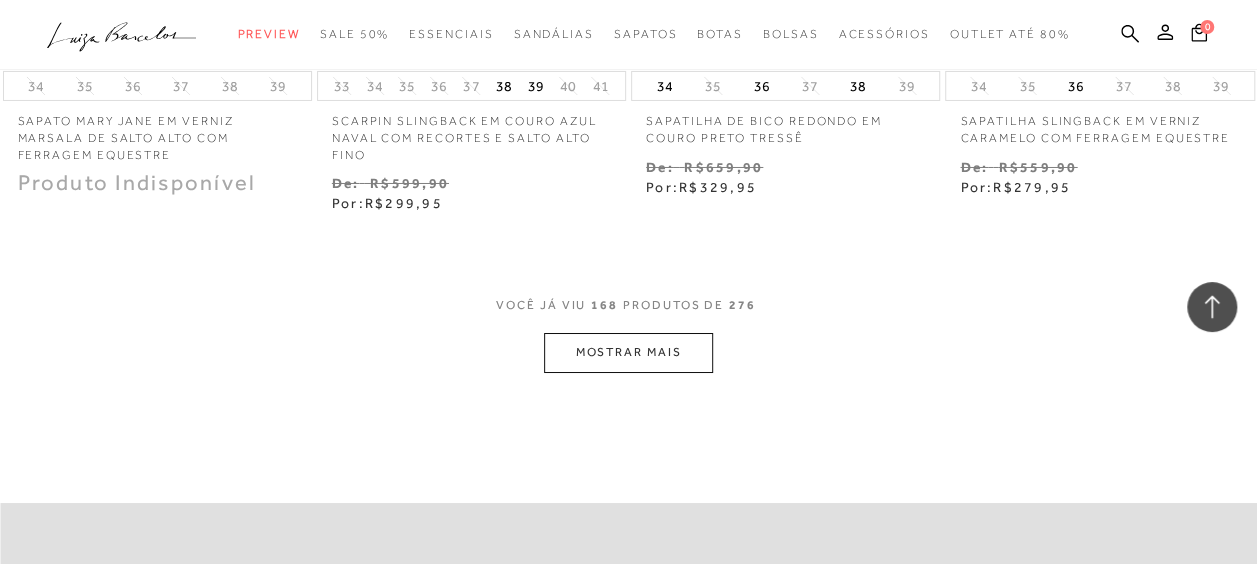 scroll, scrollTop: 26100, scrollLeft: 0, axis: vertical 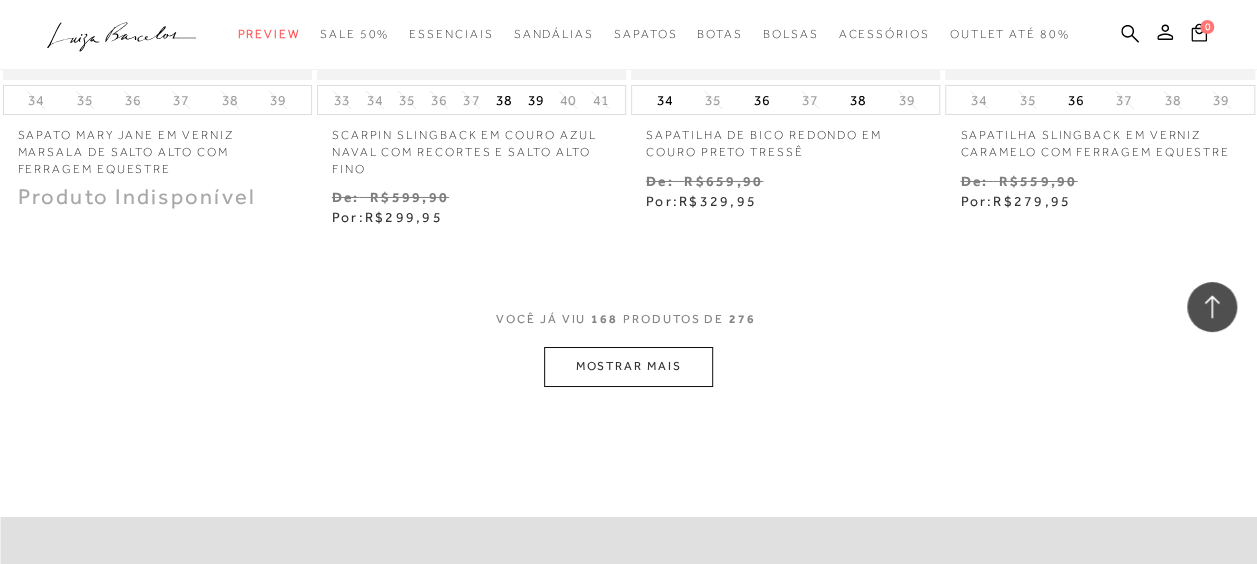 click on "MOSTRAR MAIS" at bounding box center (628, 366) 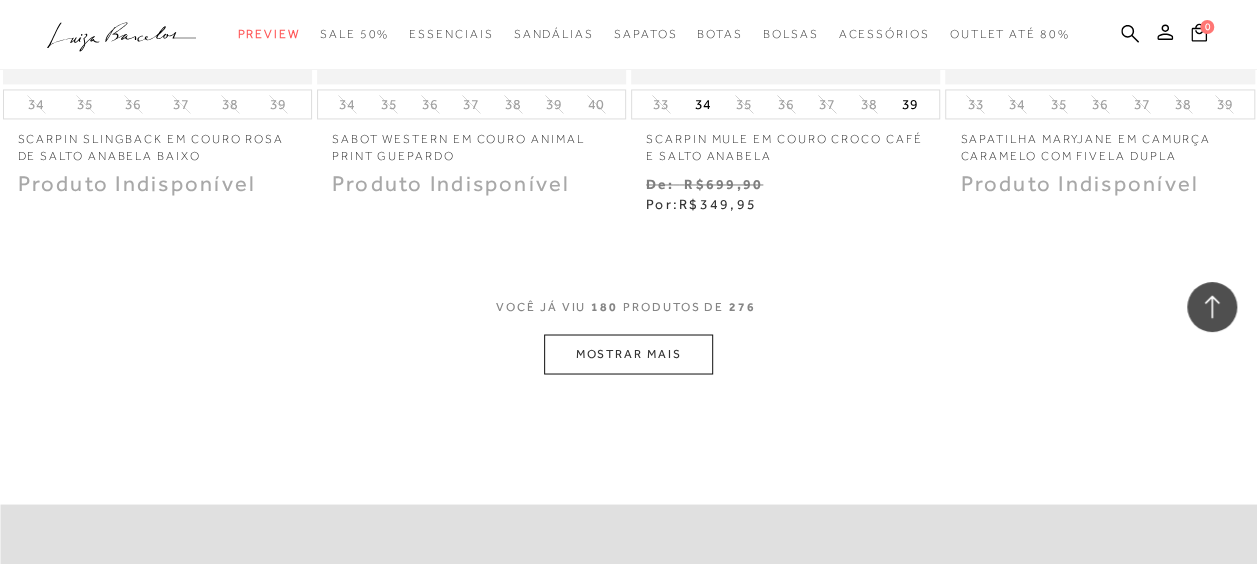 scroll, scrollTop: 28000, scrollLeft: 0, axis: vertical 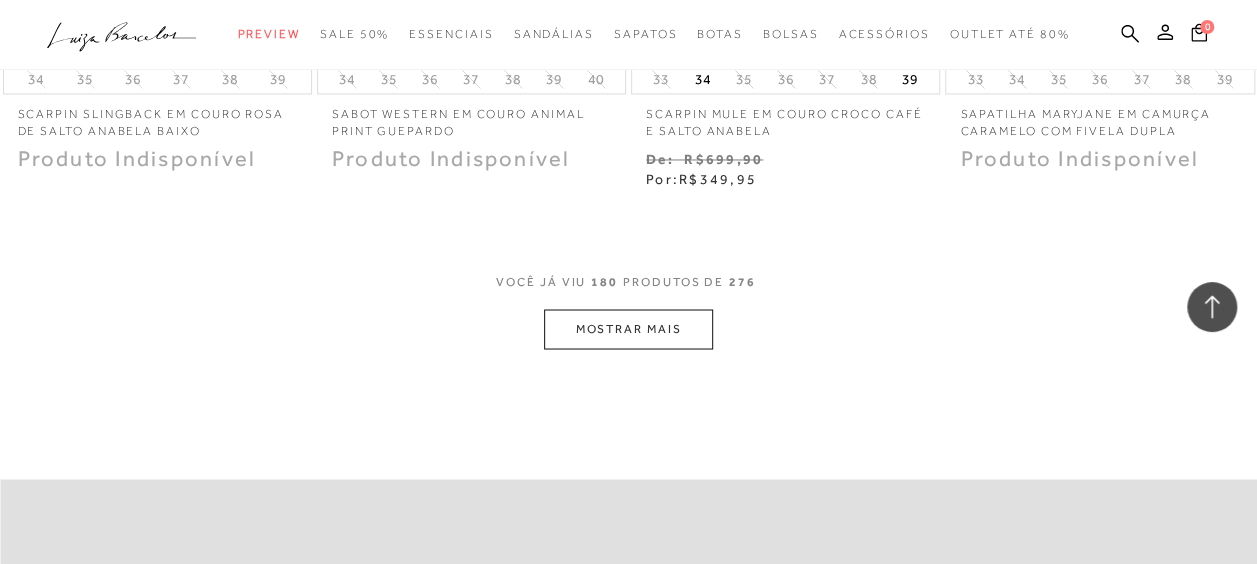 click on "MOSTRAR MAIS" at bounding box center (628, 328) 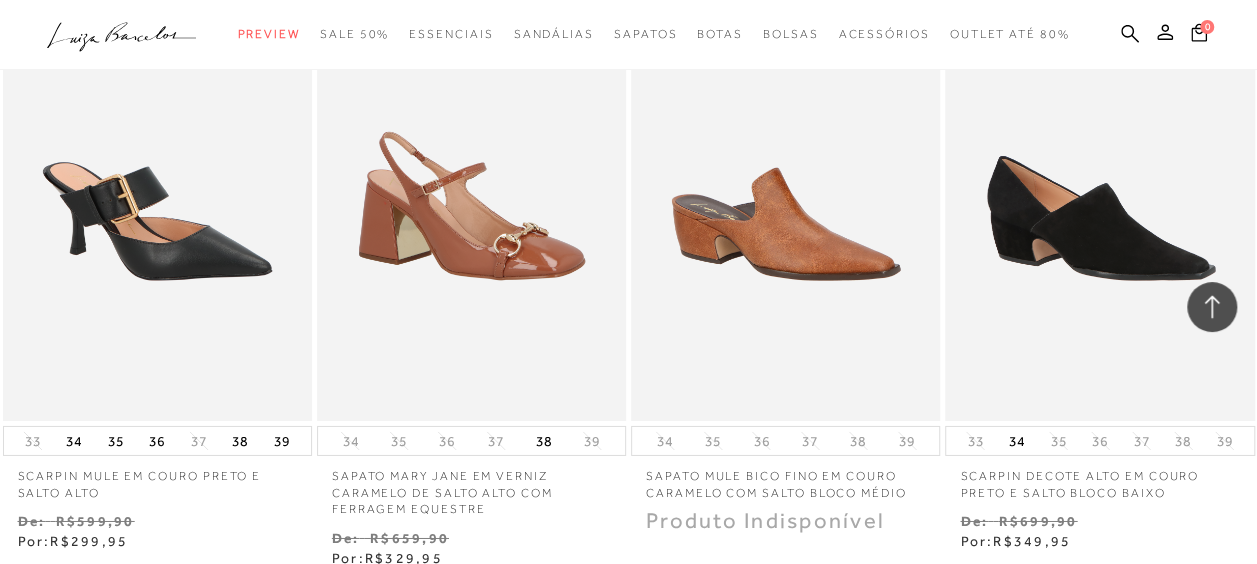 scroll, scrollTop: 29900, scrollLeft: 0, axis: vertical 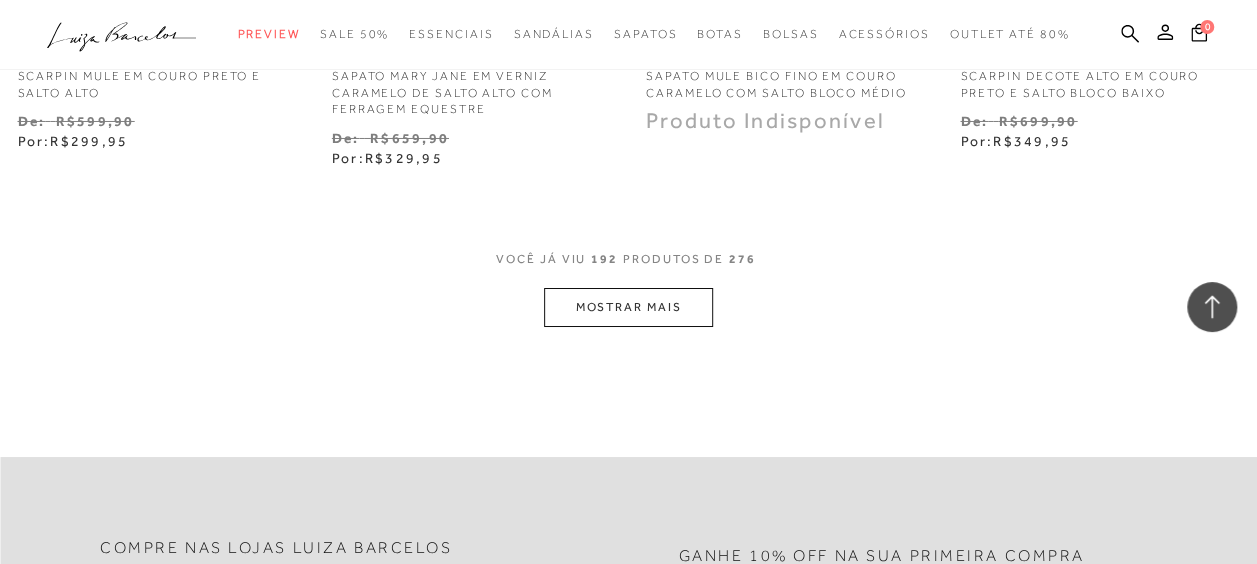 click on "MOSTRAR MAIS" at bounding box center (628, 307) 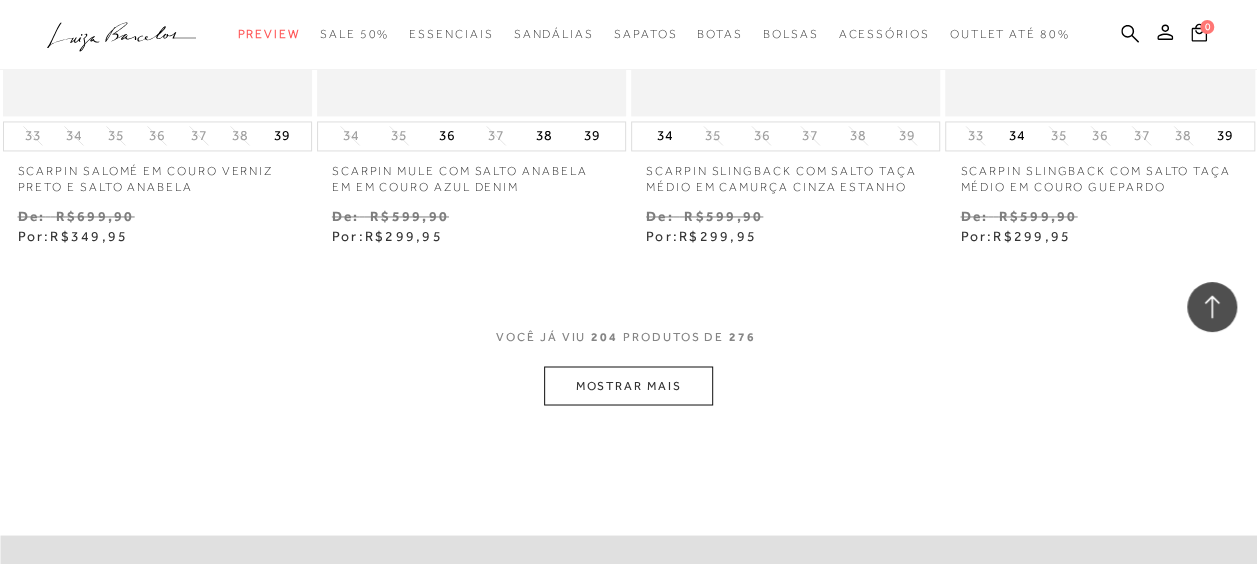 scroll, scrollTop: 31700, scrollLeft: 0, axis: vertical 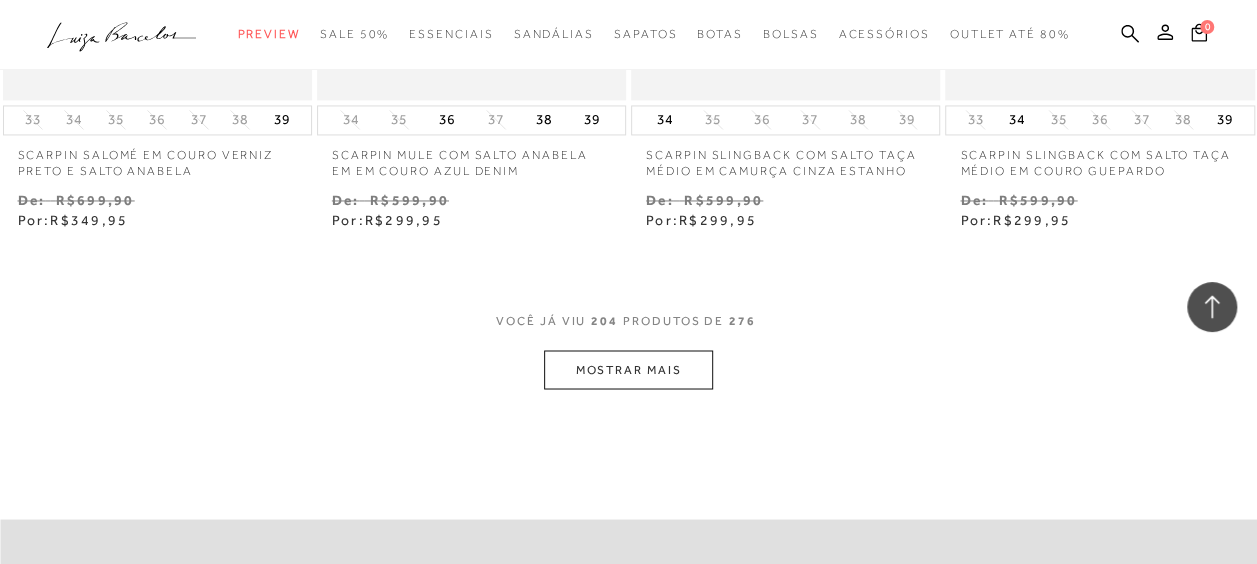 click on "MOSTRAR MAIS" at bounding box center (628, 369) 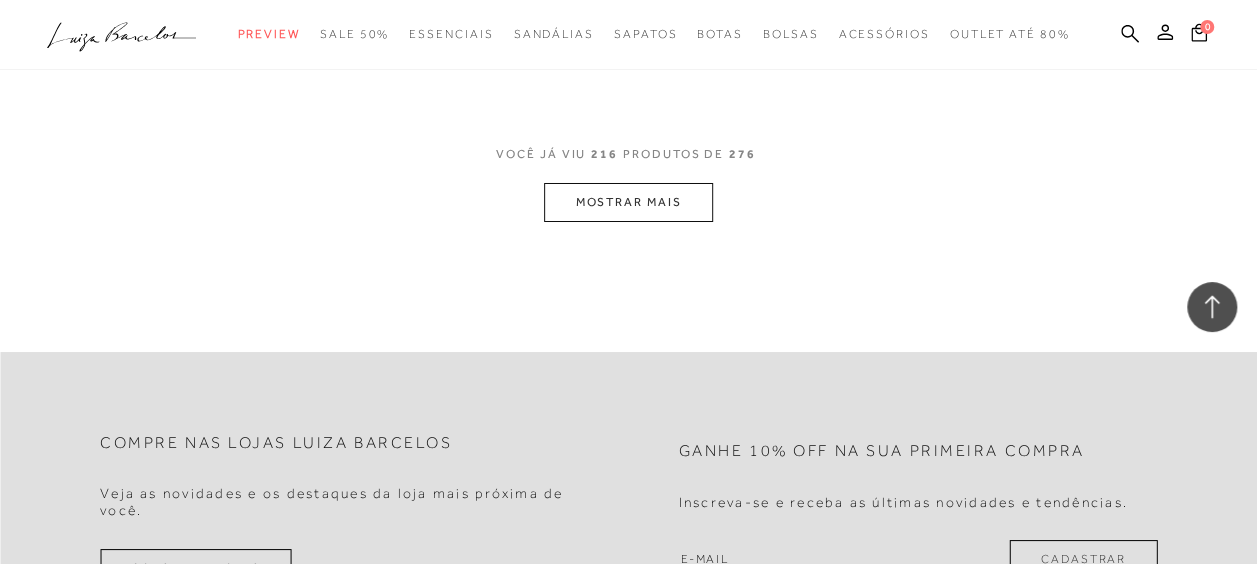 scroll, scrollTop: 33700, scrollLeft: 0, axis: vertical 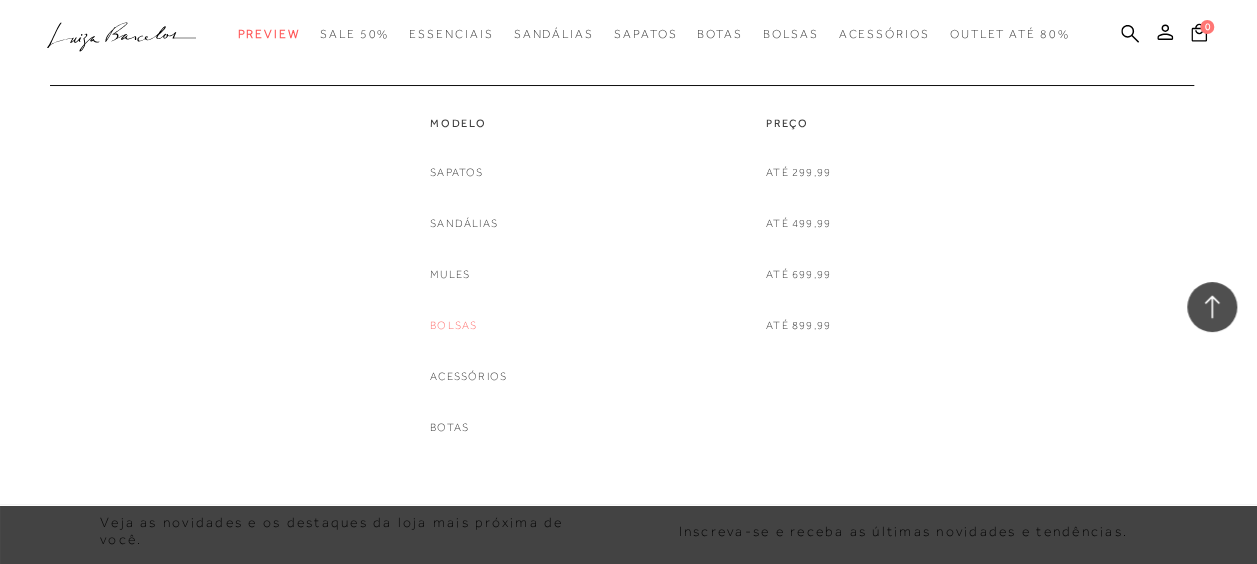 click on "Bolsas" at bounding box center [453, 325] 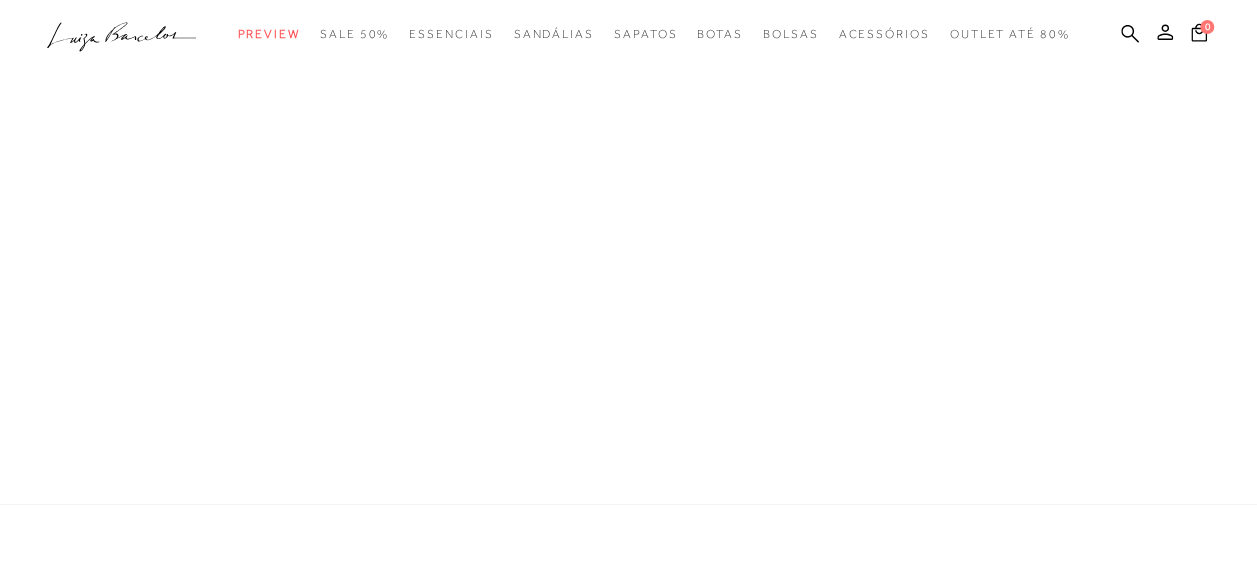 scroll, scrollTop: 0, scrollLeft: 0, axis: both 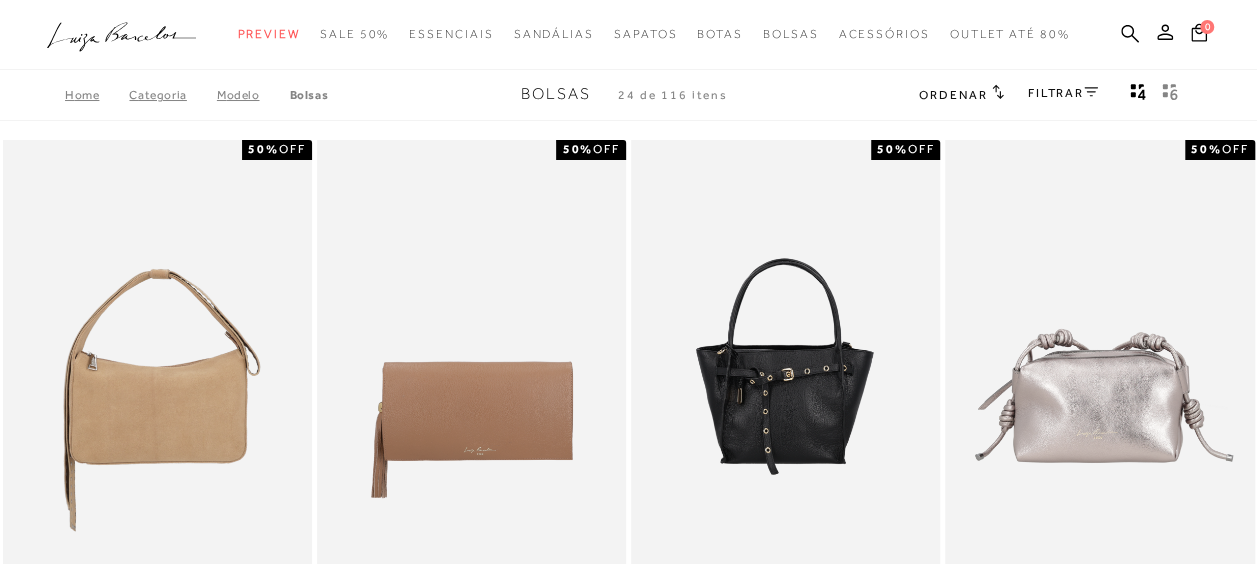 click on "FILTRAR" at bounding box center [1063, 93] 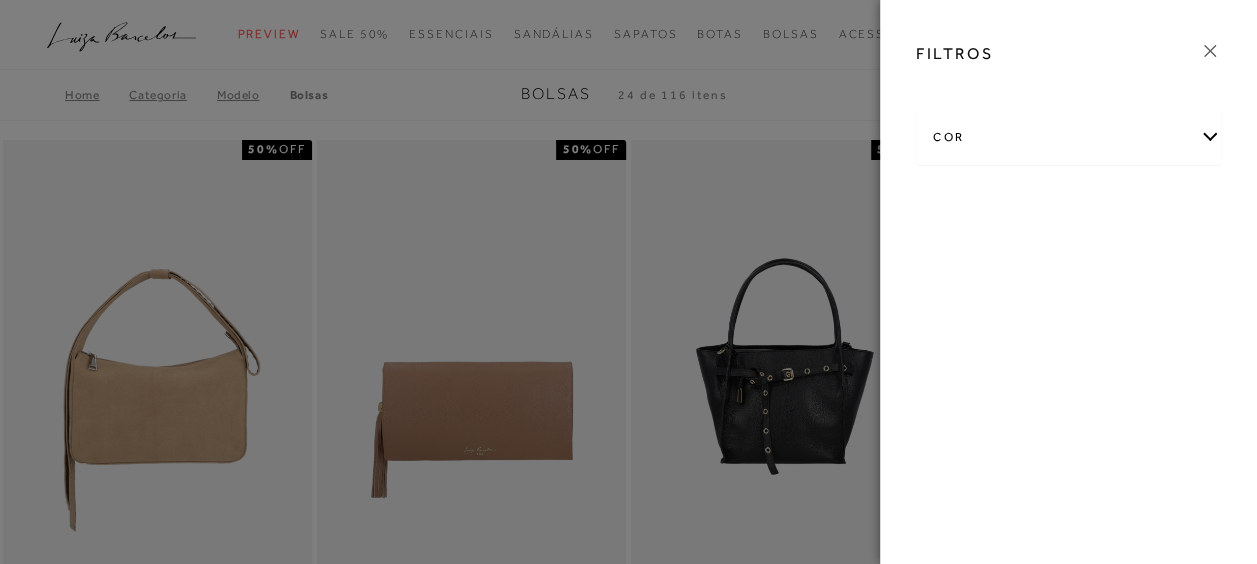 click on "cor" at bounding box center (1068, 137) 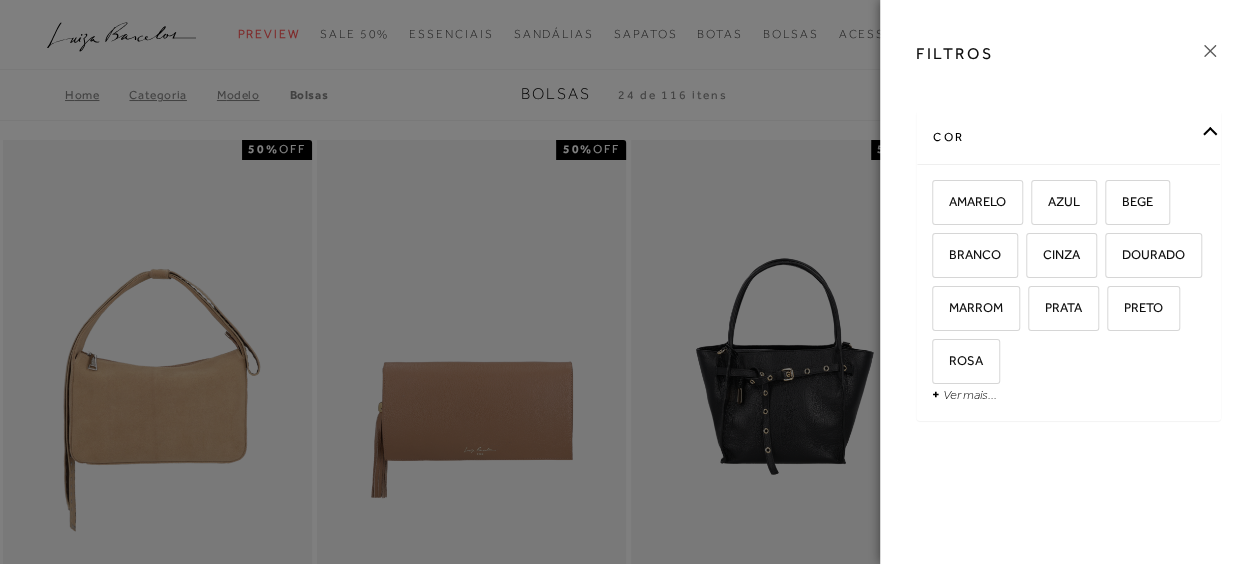 click 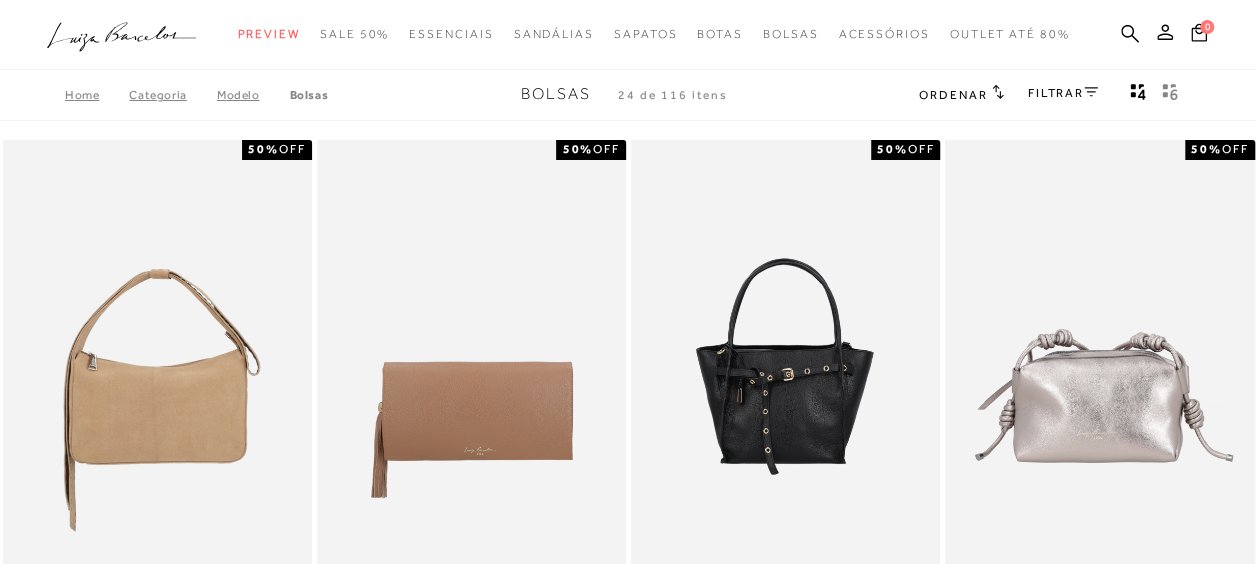 click on "Ordenar" at bounding box center (953, 95) 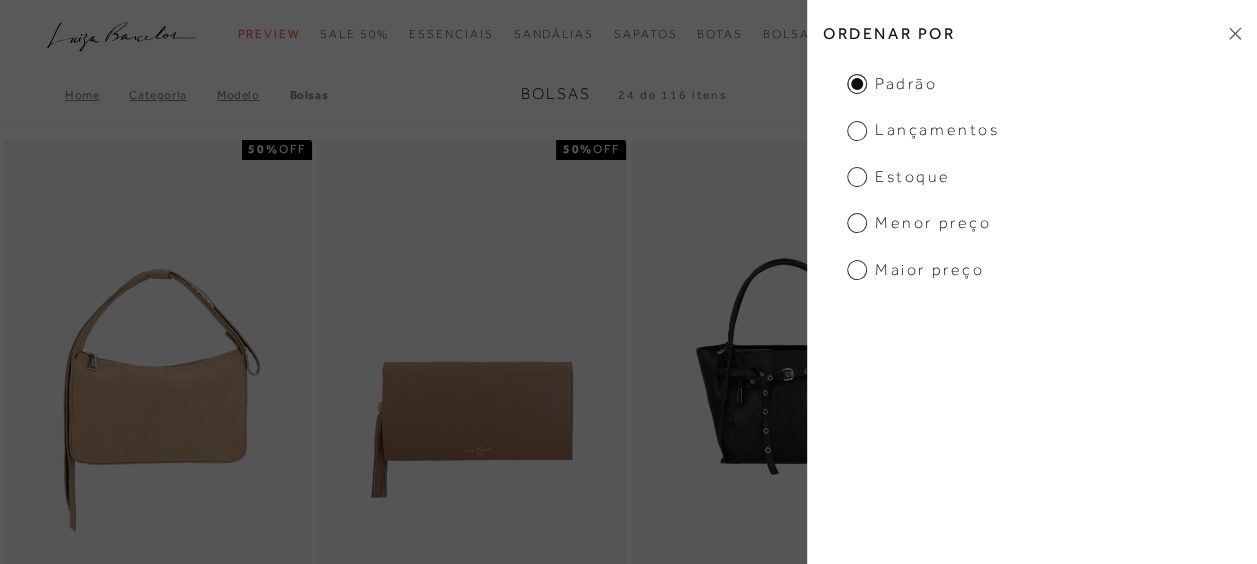 click on "Menor preço" at bounding box center [919, 223] 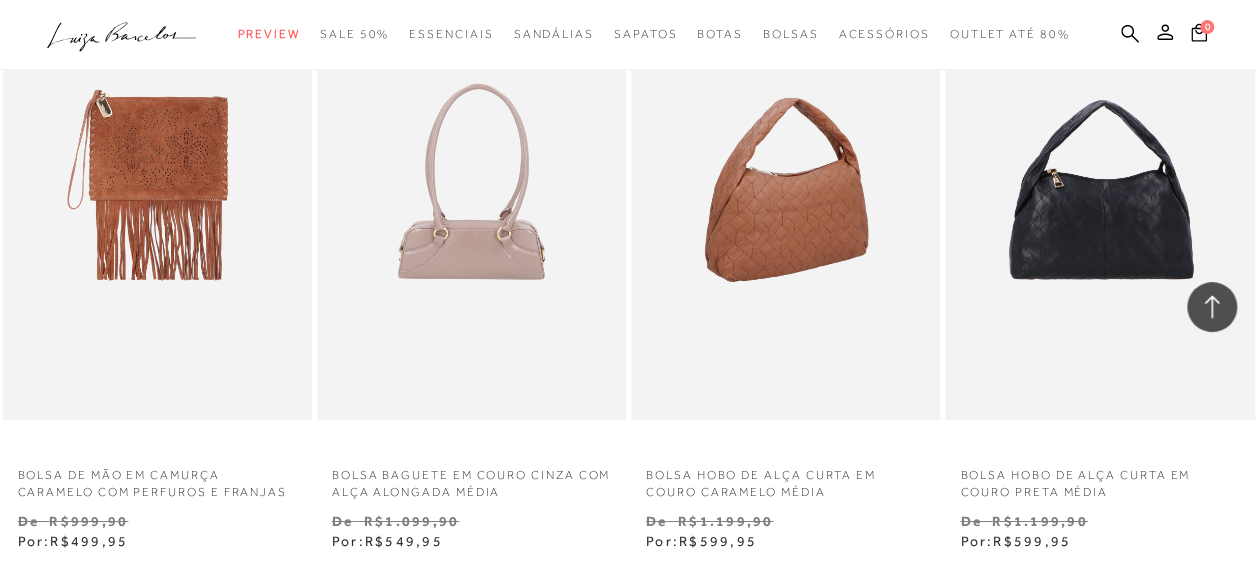 scroll, scrollTop: 7600, scrollLeft: 0, axis: vertical 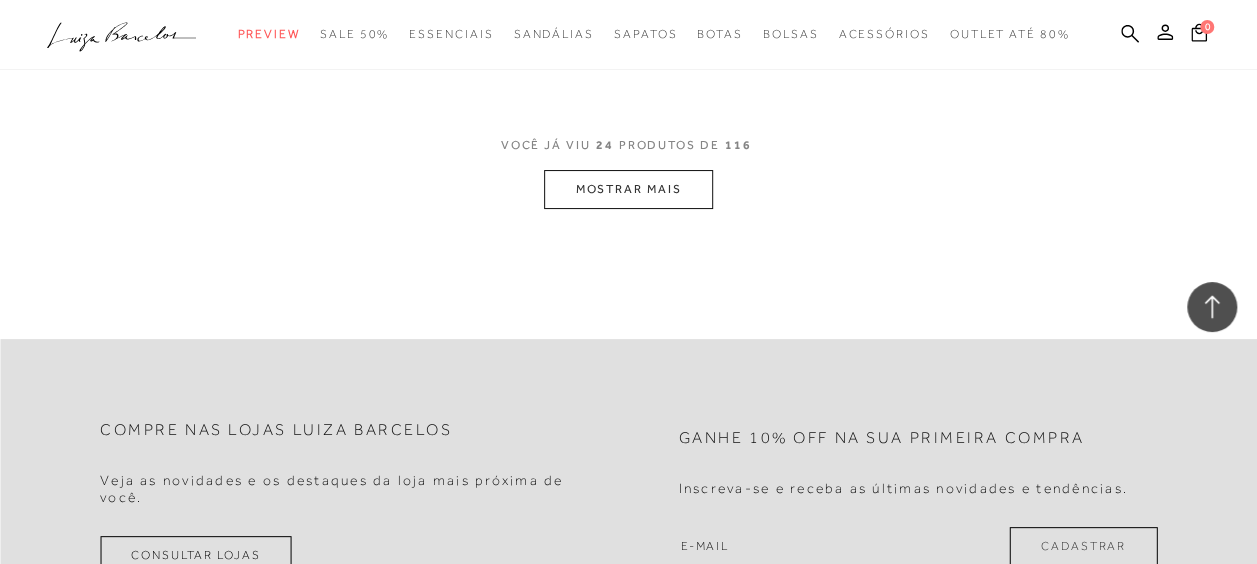 click on "MOSTRAR MAIS" at bounding box center [628, 189] 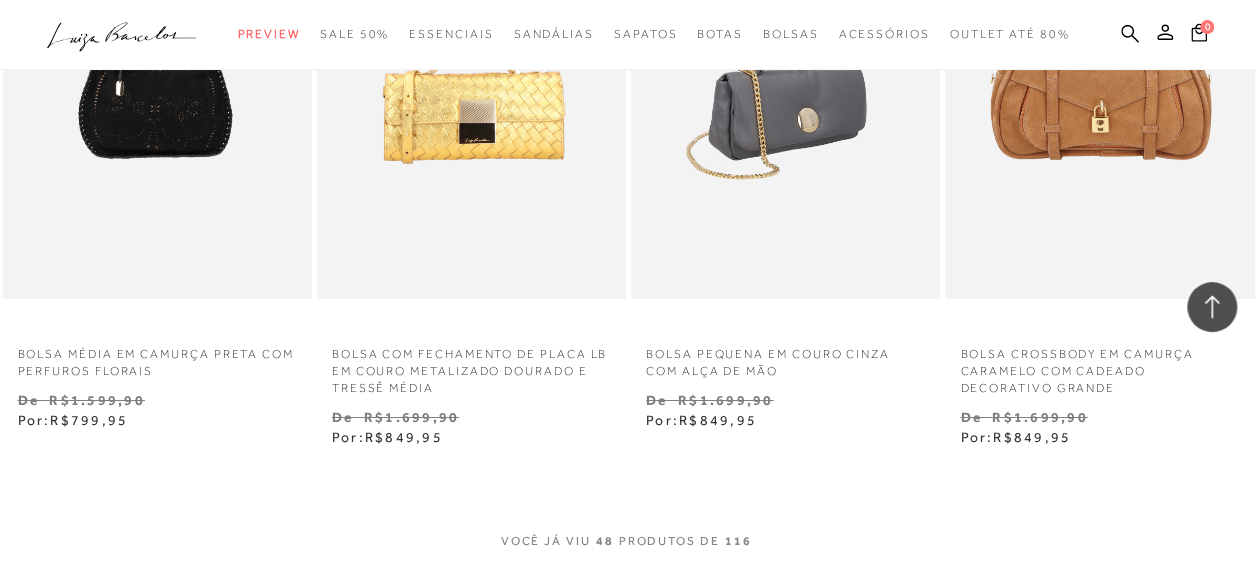 scroll, scrollTop: 11100, scrollLeft: 0, axis: vertical 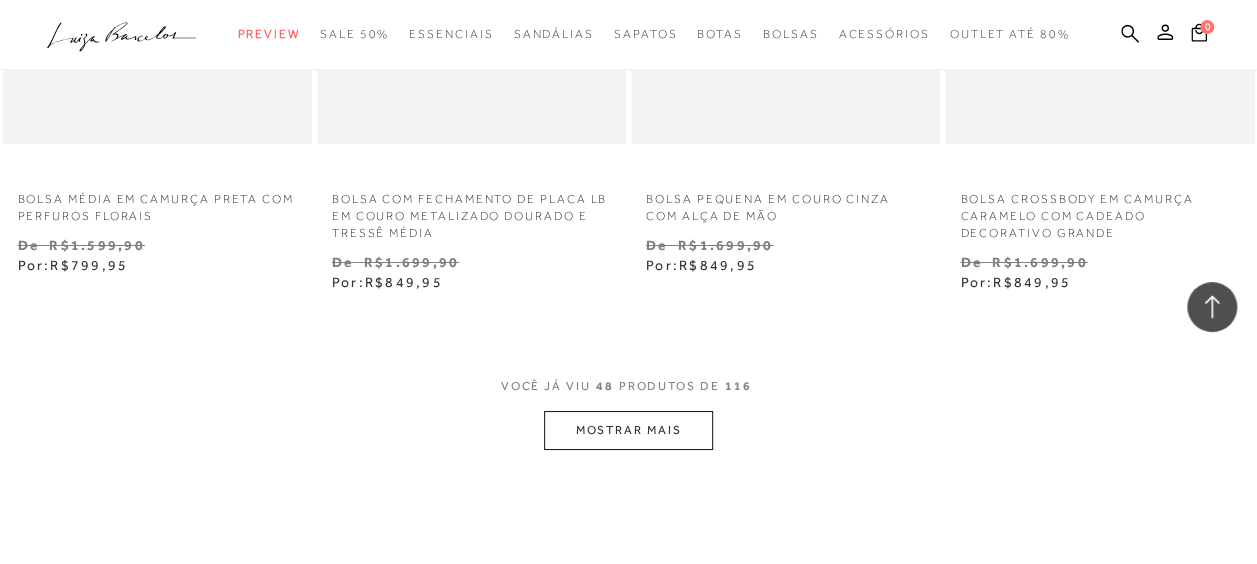 click on "MOSTRAR MAIS" at bounding box center [628, 430] 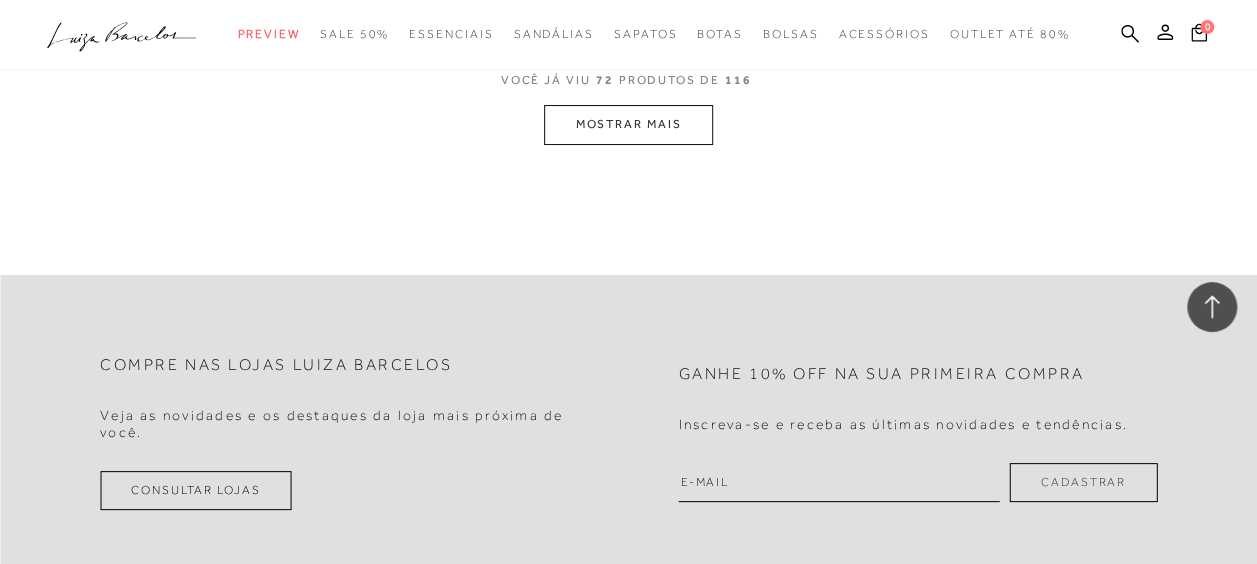 scroll, scrollTop: 15000, scrollLeft: 0, axis: vertical 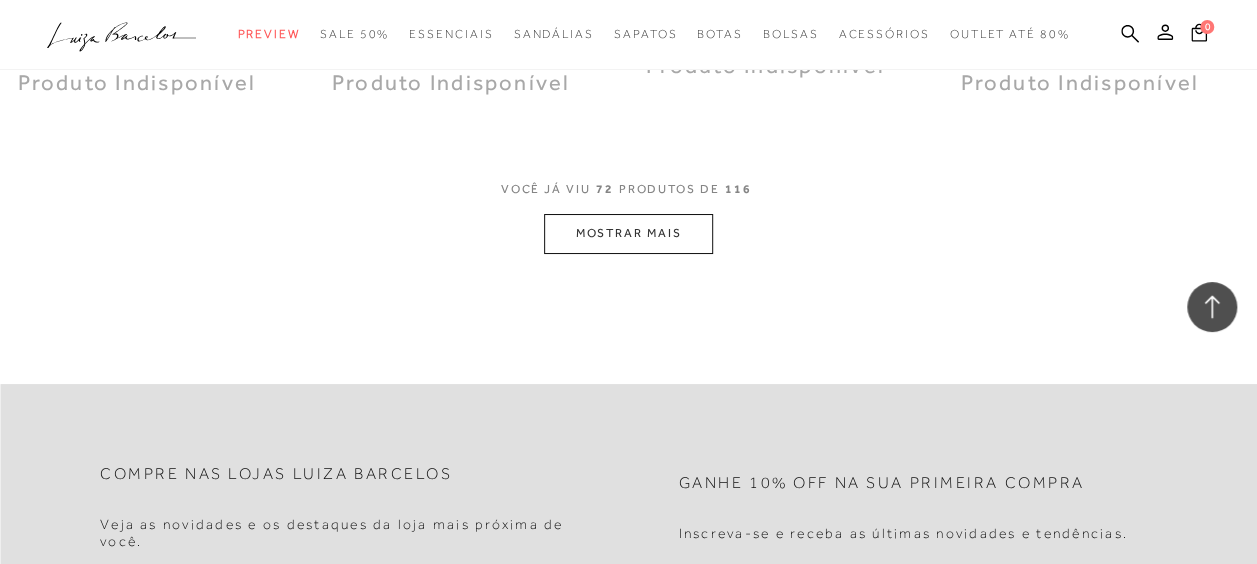 click on "MOSTRAR MAIS" at bounding box center (628, 233) 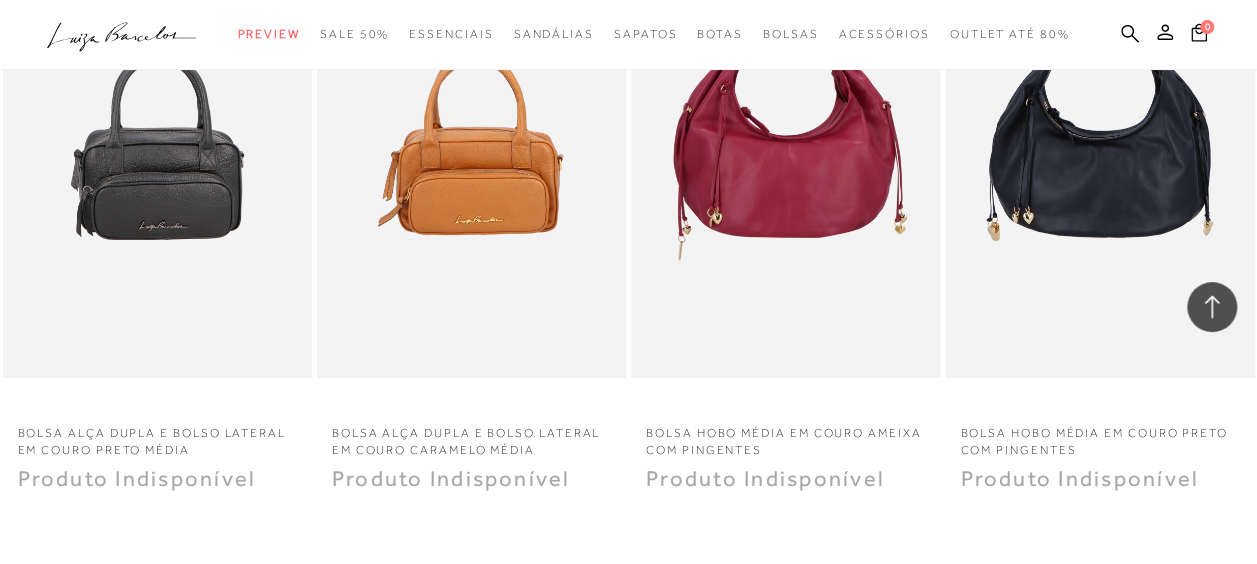 scroll, scrollTop: 18500, scrollLeft: 0, axis: vertical 